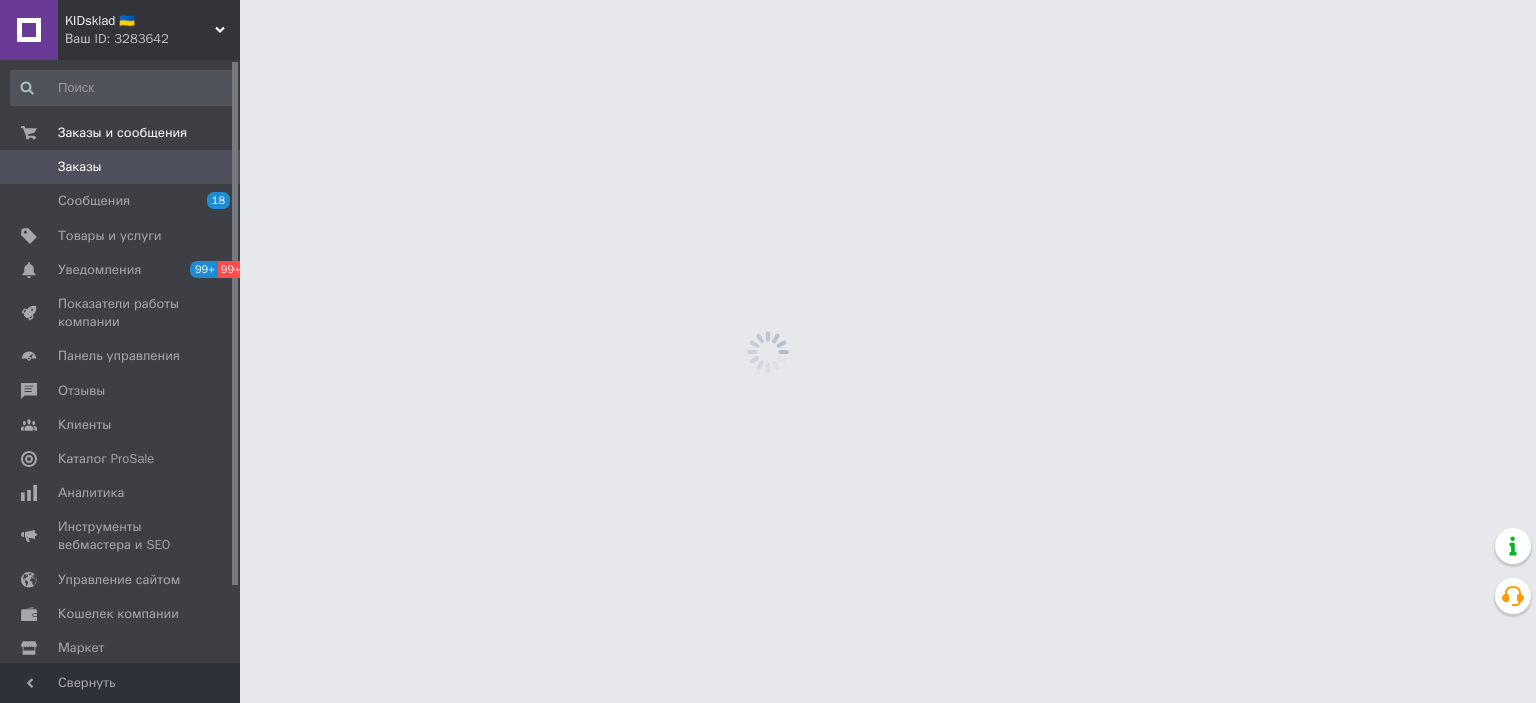 scroll, scrollTop: 0, scrollLeft: 0, axis: both 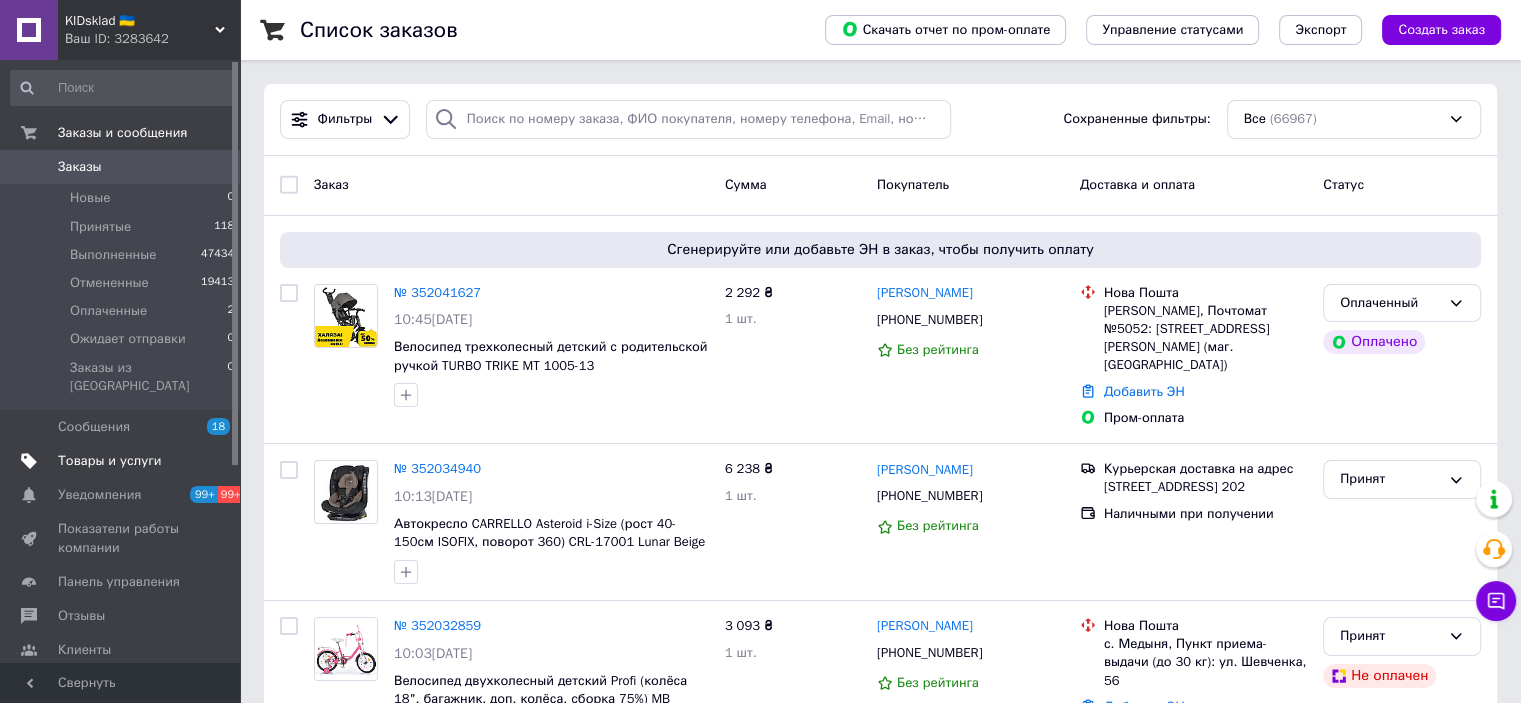 click on "Товары и услуги" at bounding box center [110, 461] 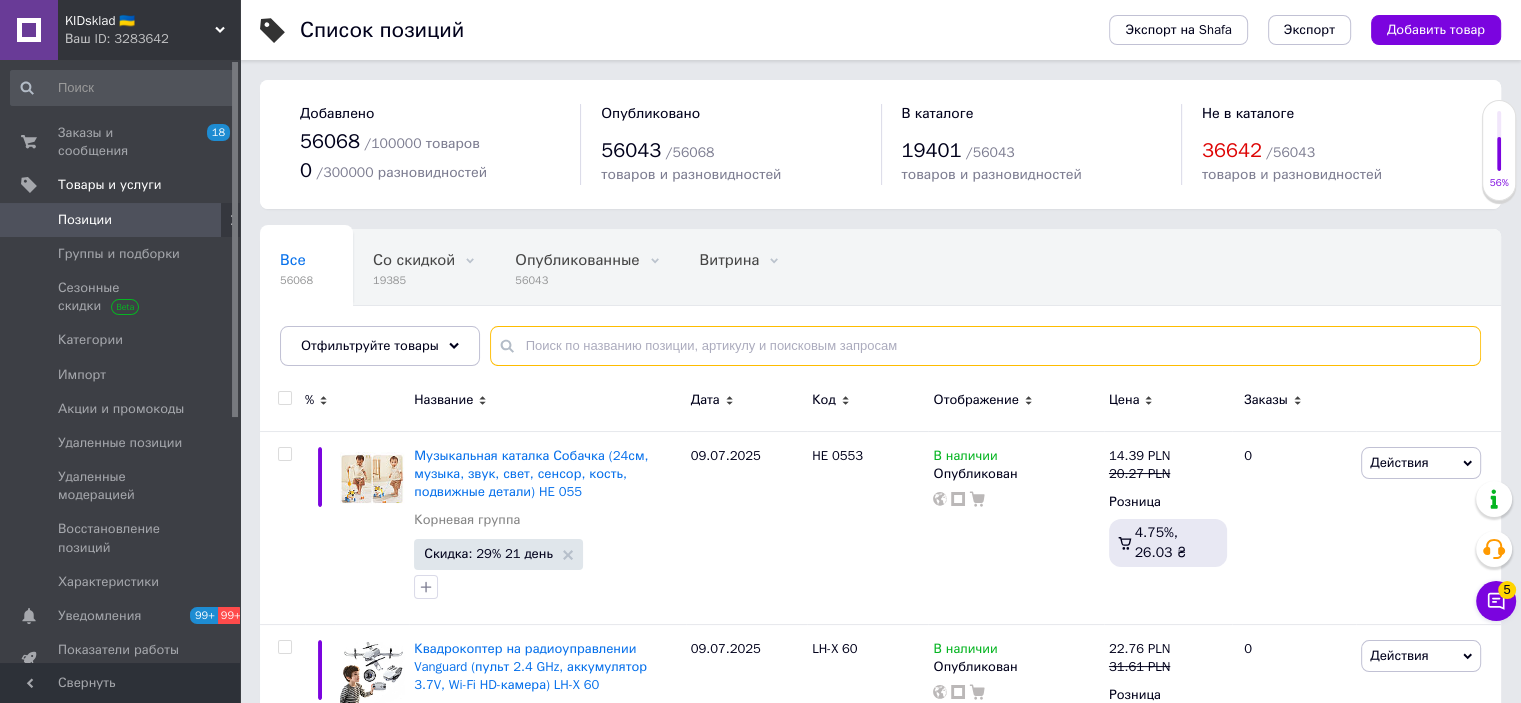 click at bounding box center (985, 346) 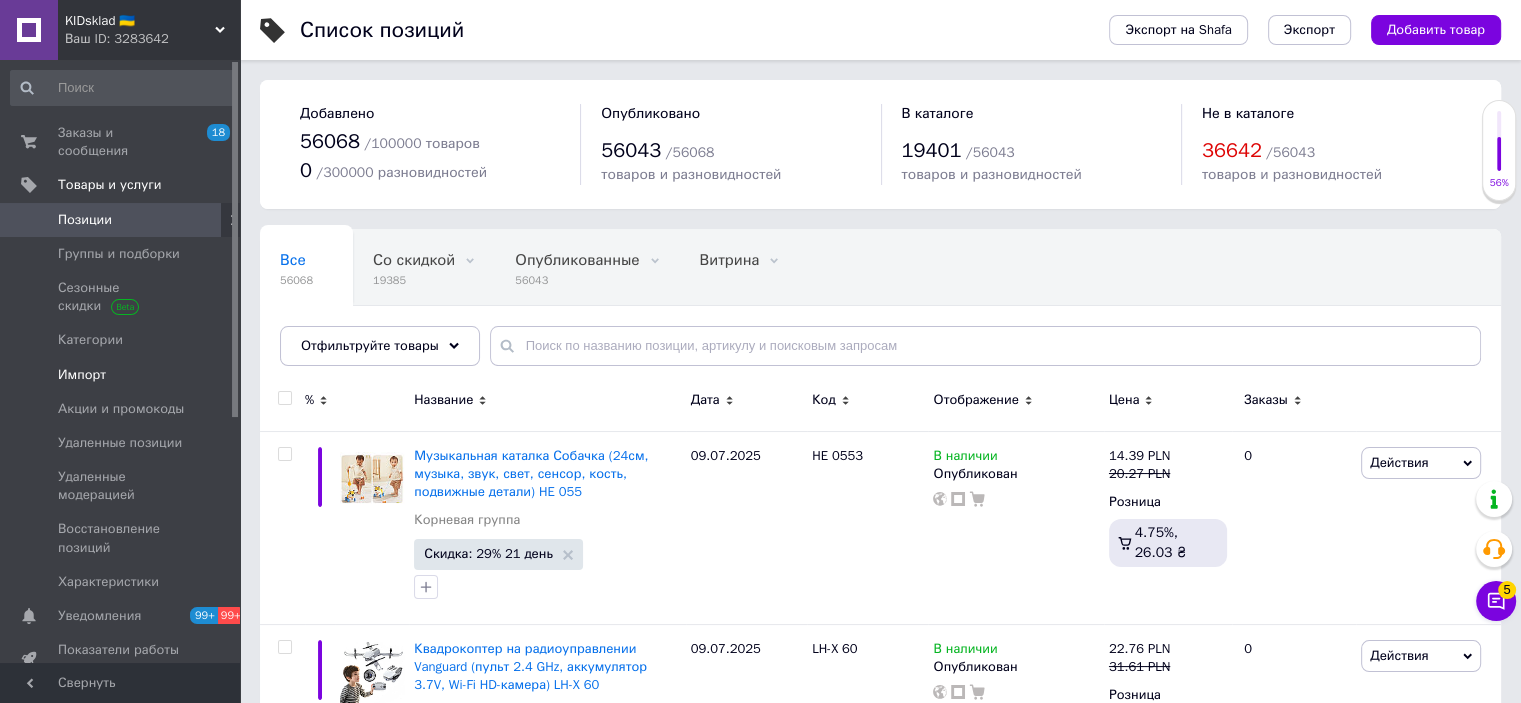 click on "Импорт" at bounding box center [123, 375] 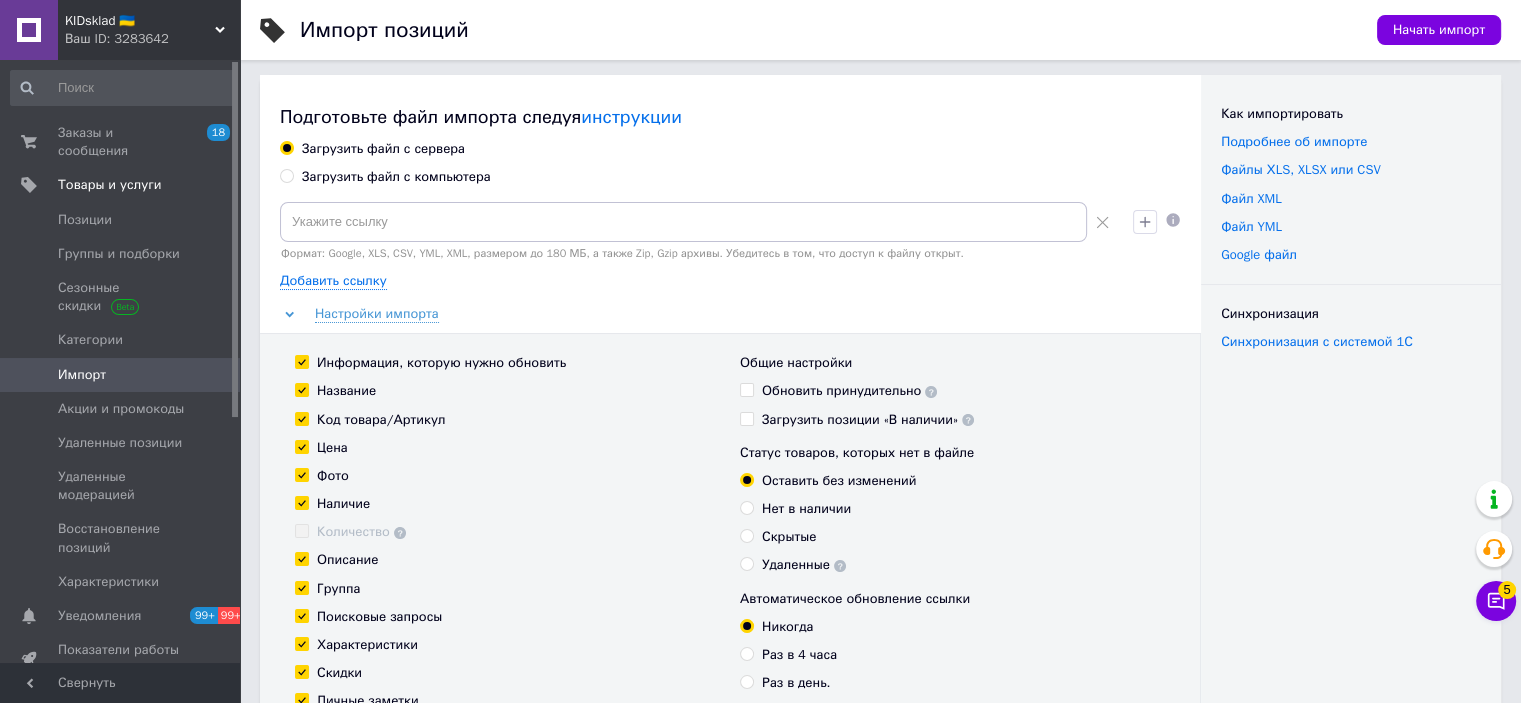 scroll, scrollTop: 0, scrollLeft: 0, axis: both 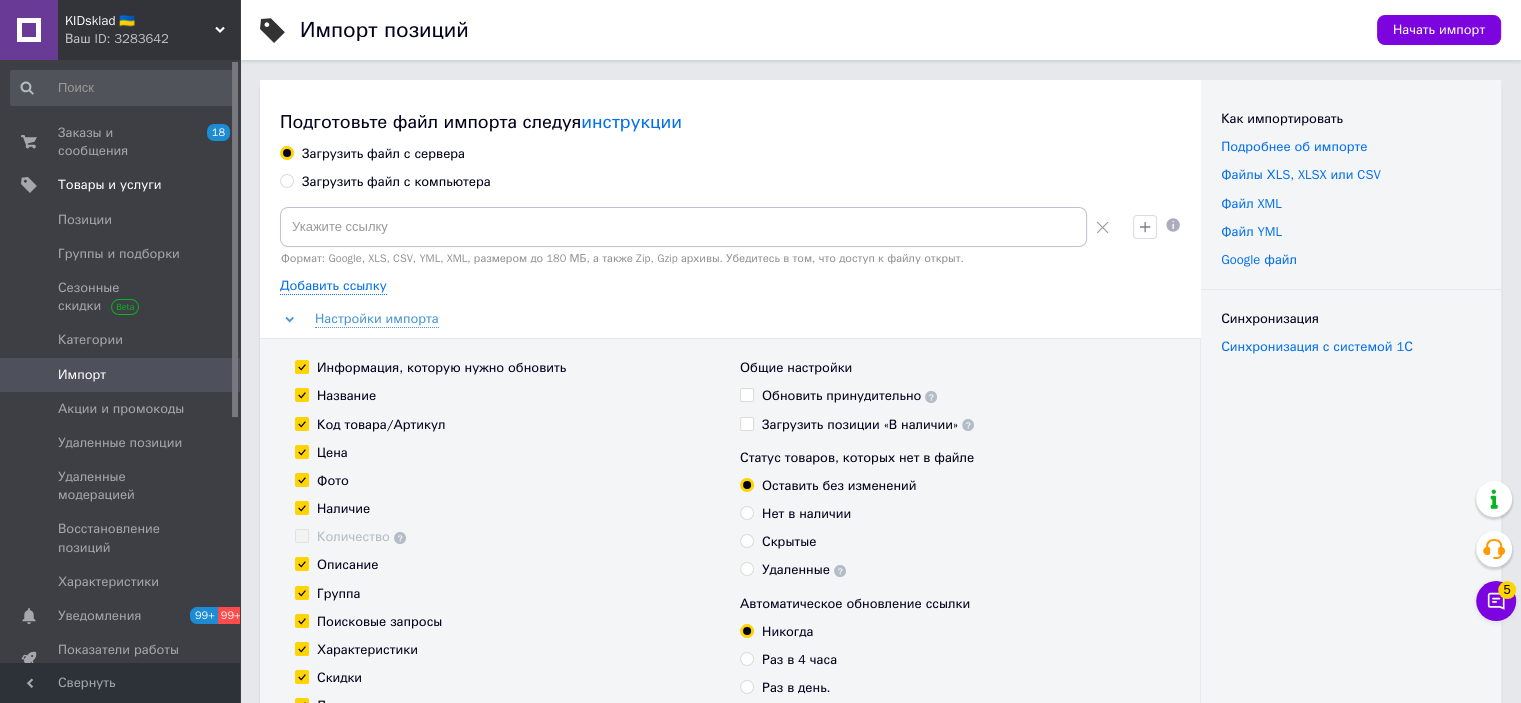click on "Загрузить файл с компьютера" at bounding box center [396, 182] 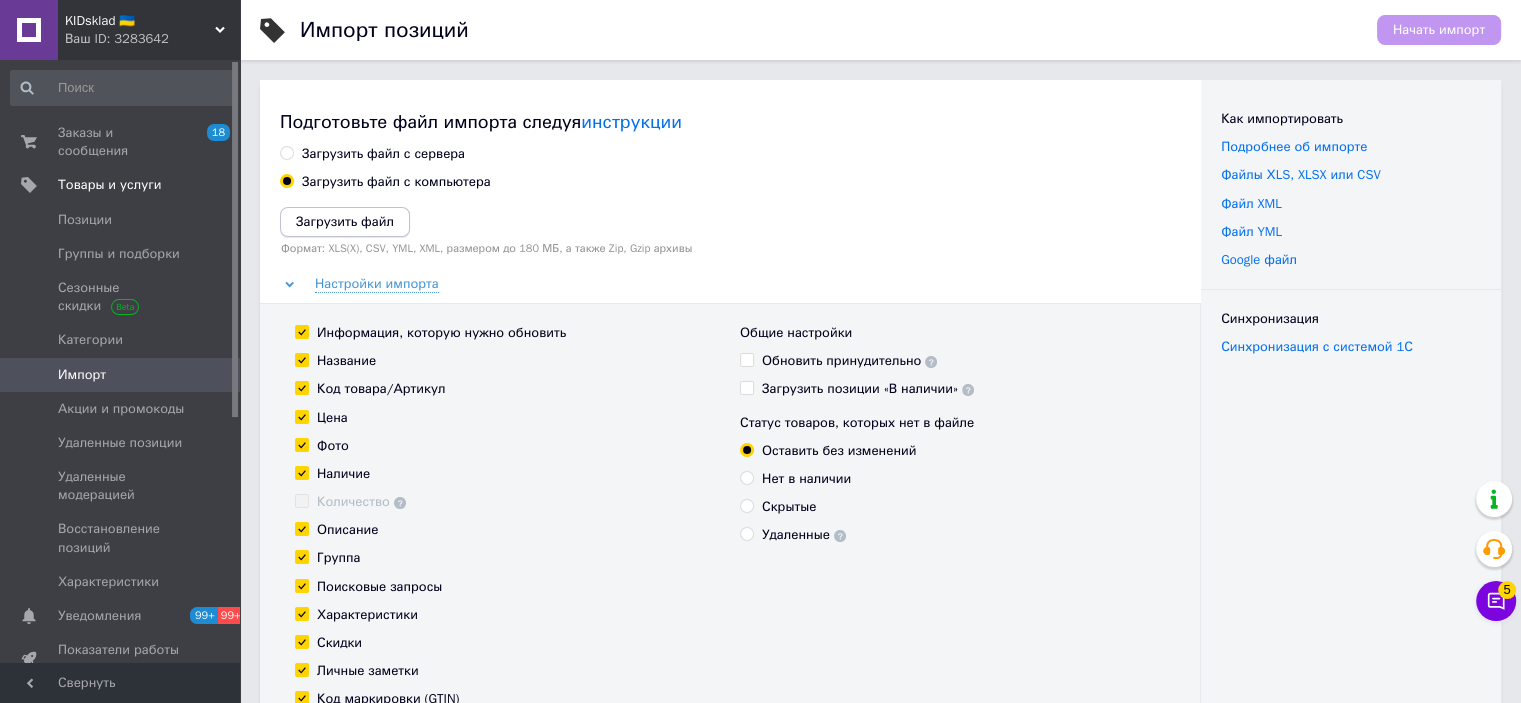 click on "Загрузить файл" at bounding box center (345, 222) 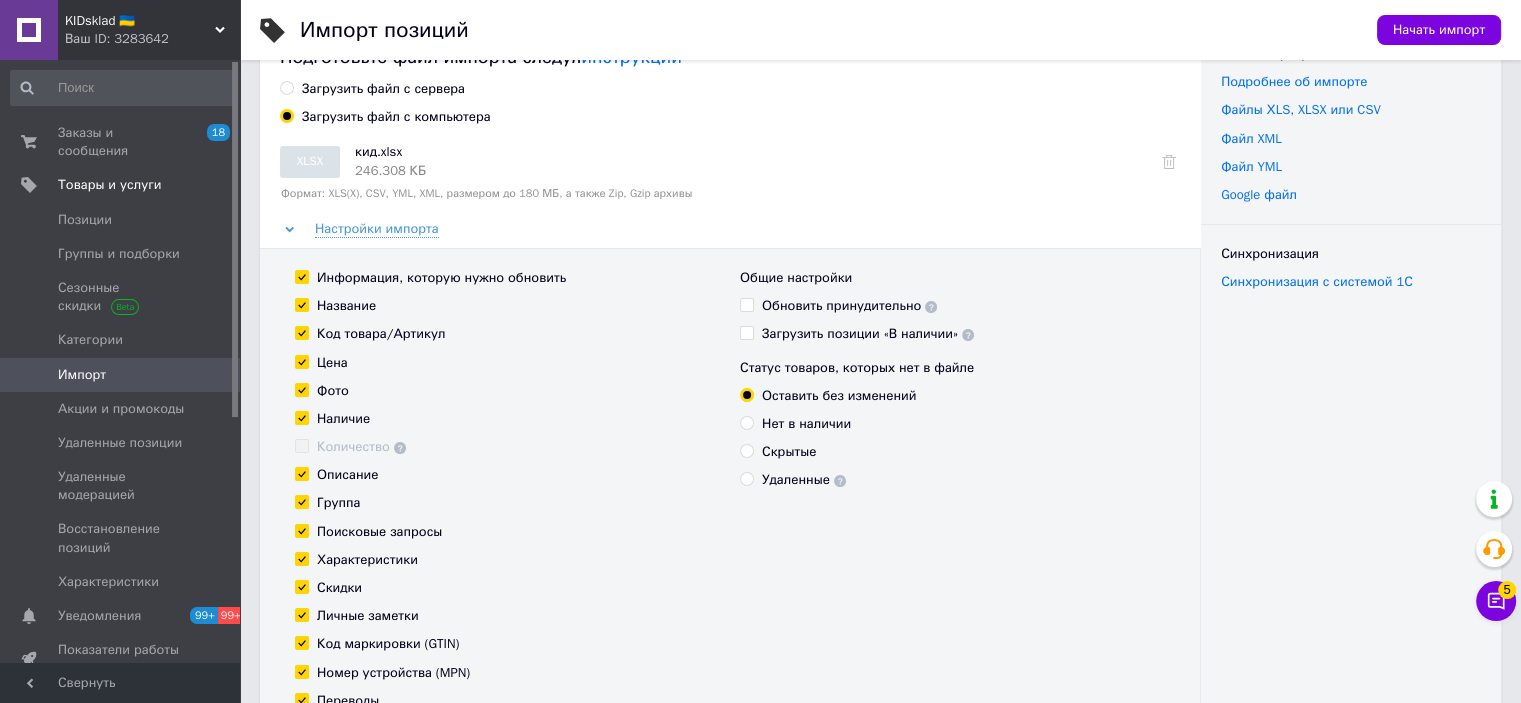 scroll, scrollTop: 100, scrollLeft: 0, axis: vertical 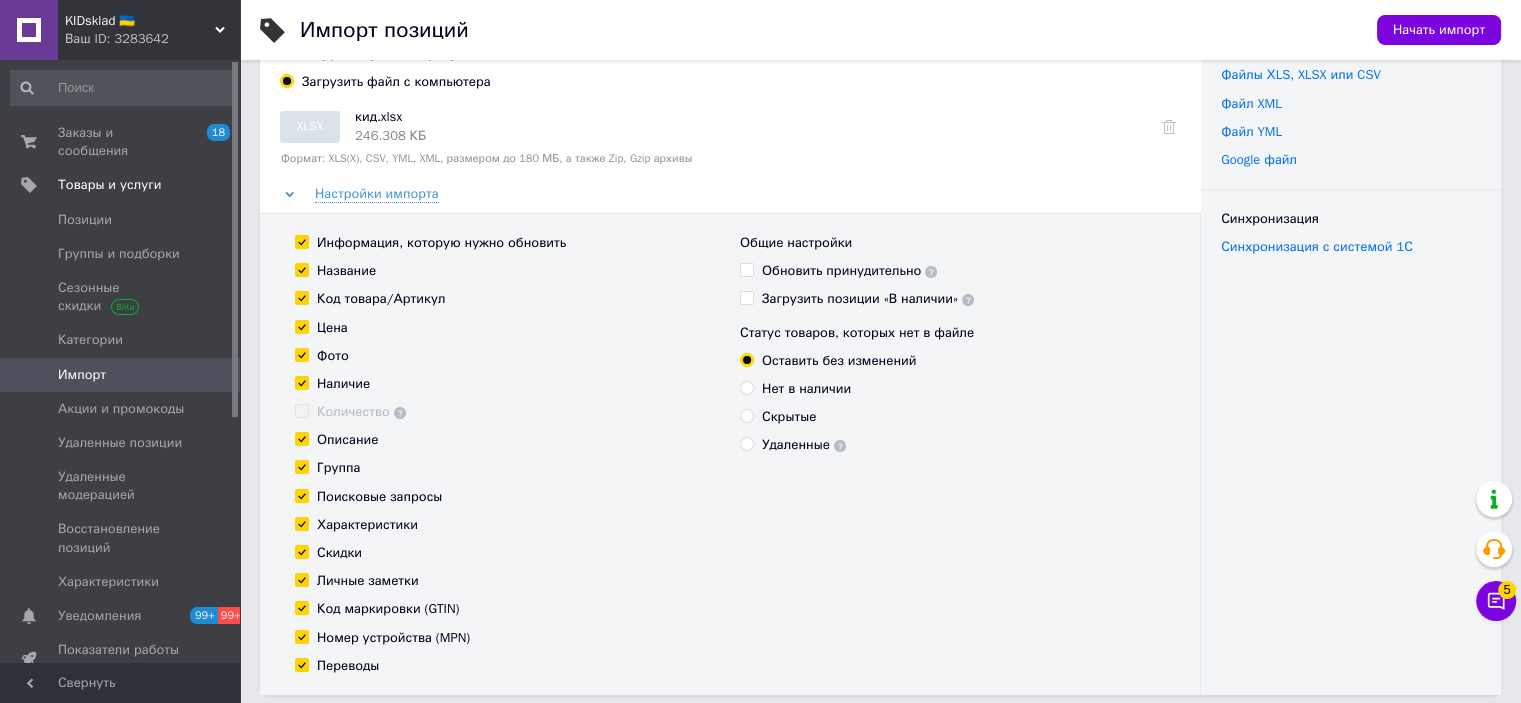 click on "Фото" at bounding box center [333, 356] 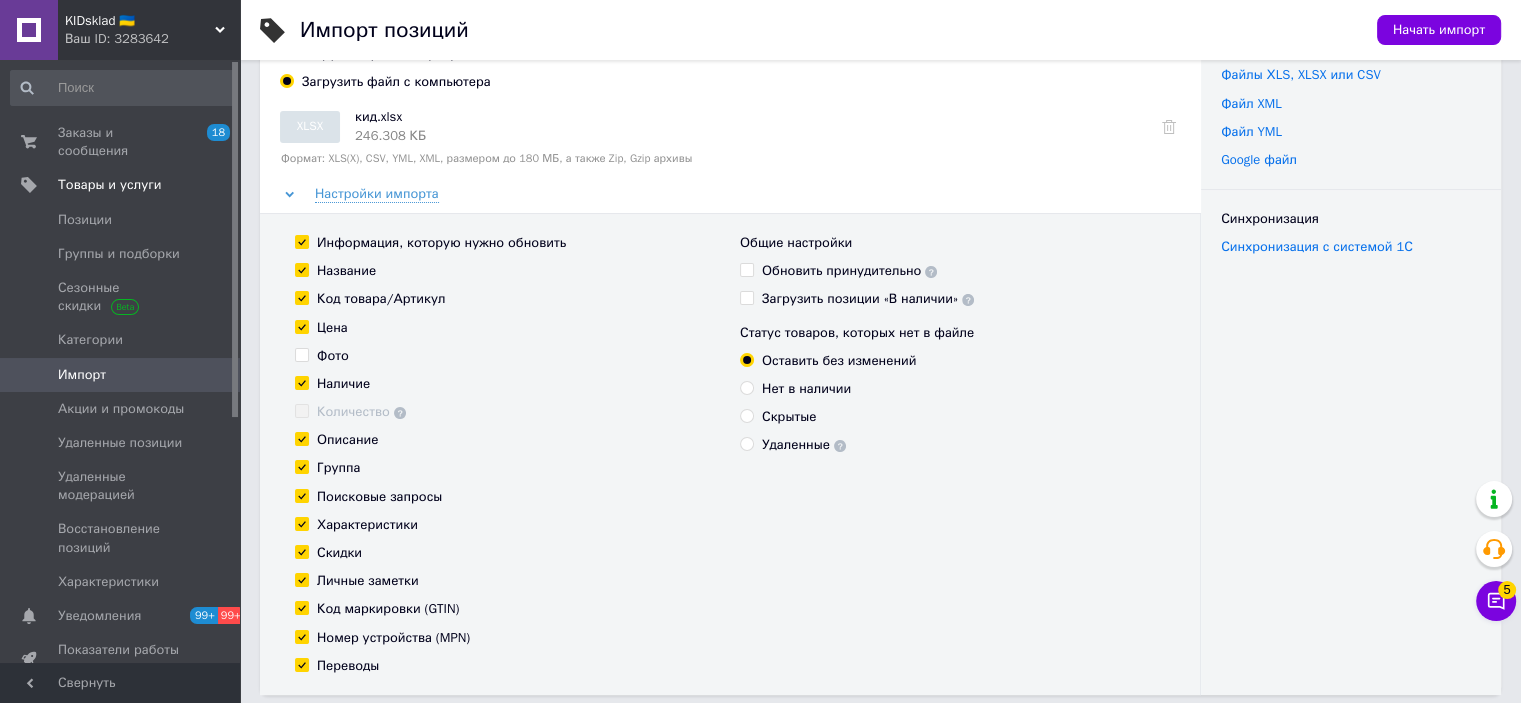 checkbox on "false" 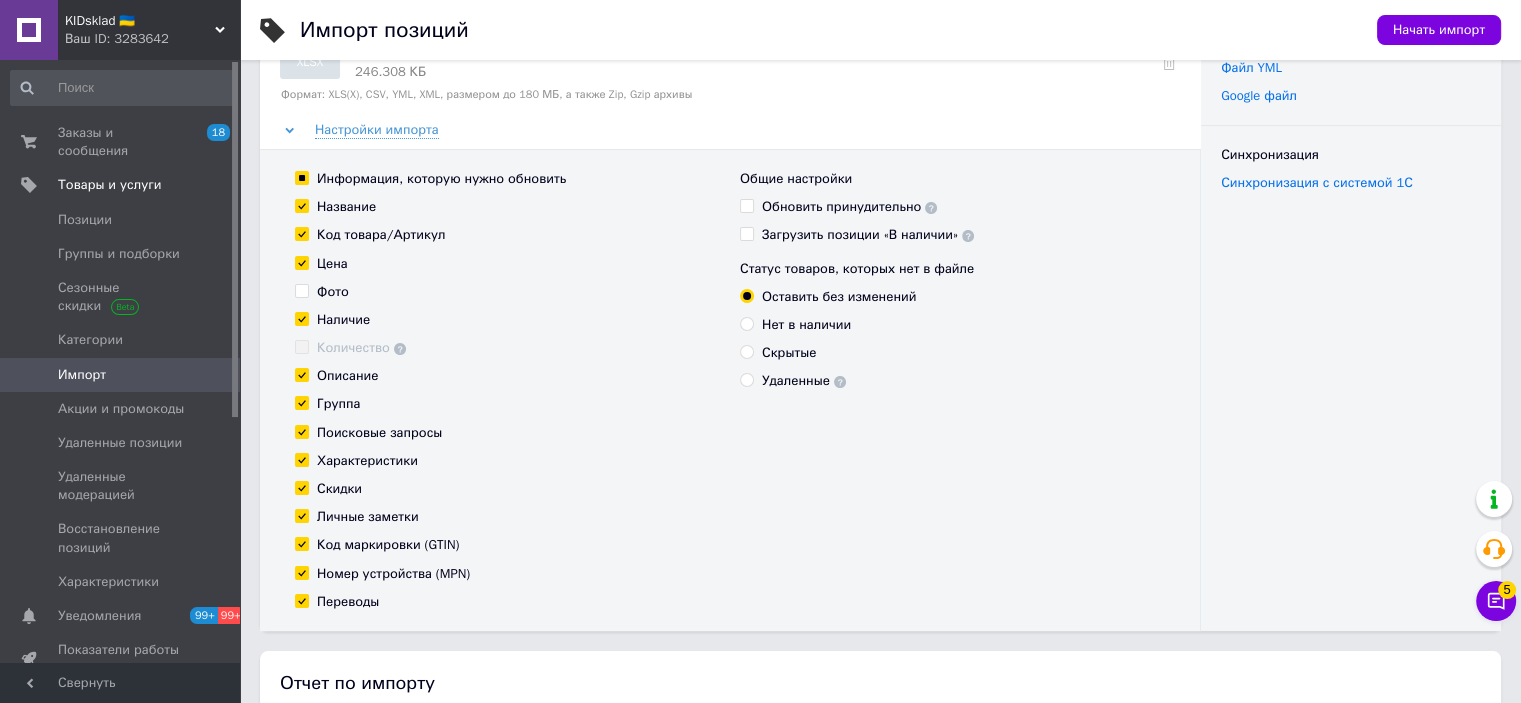 scroll, scrollTop: 200, scrollLeft: 0, axis: vertical 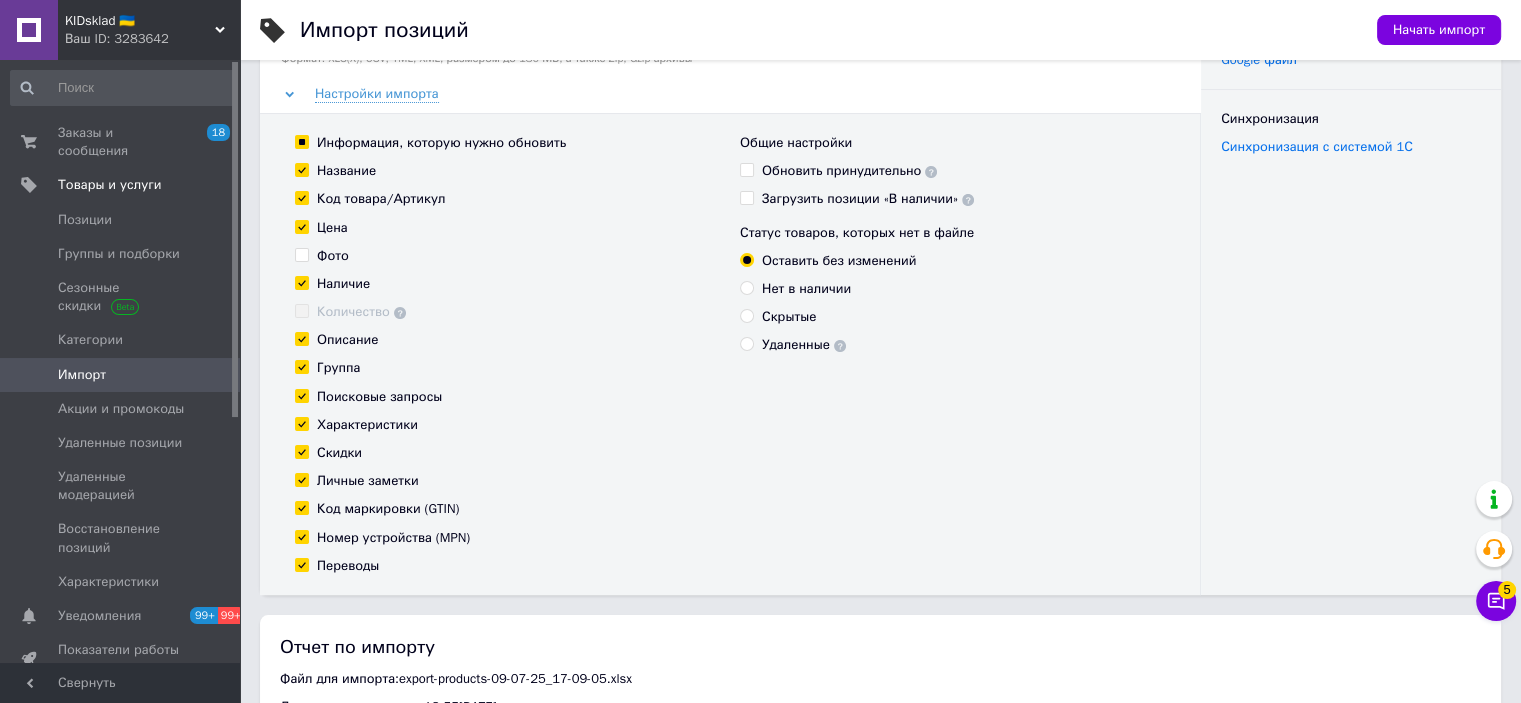 click on "Описание" at bounding box center (347, 340) 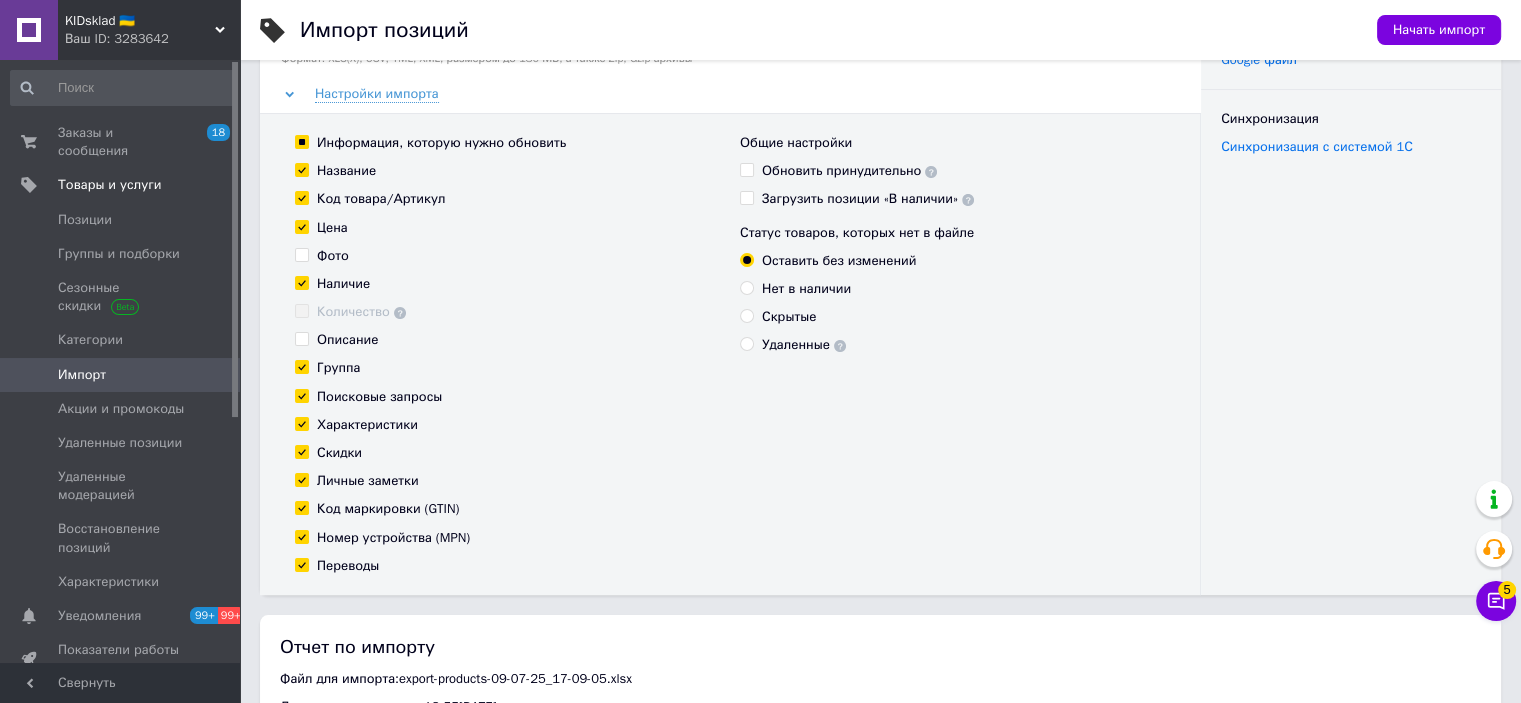 click on "Группа" at bounding box center (338, 368) 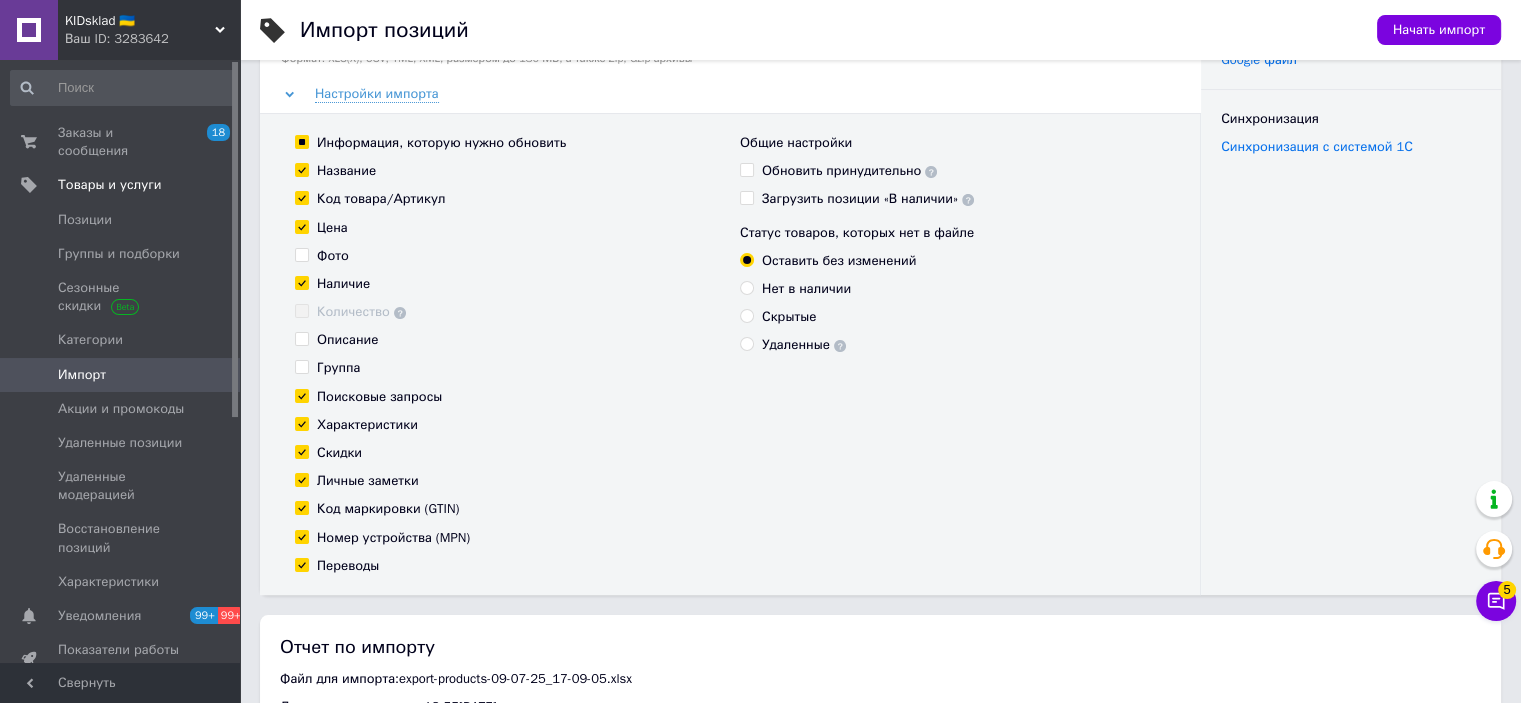 click on "Поисковые запросы" at bounding box center [379, 397] 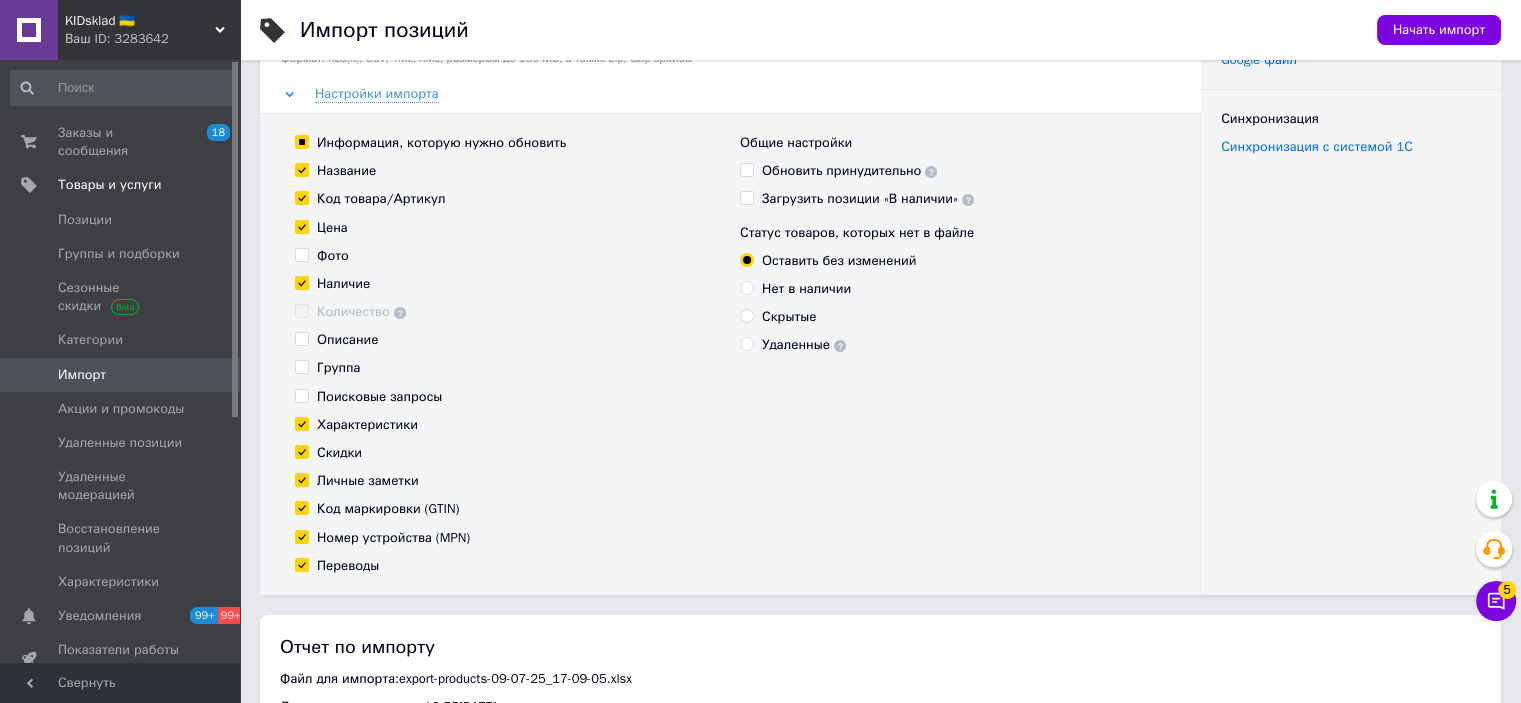 checkbox on "false" 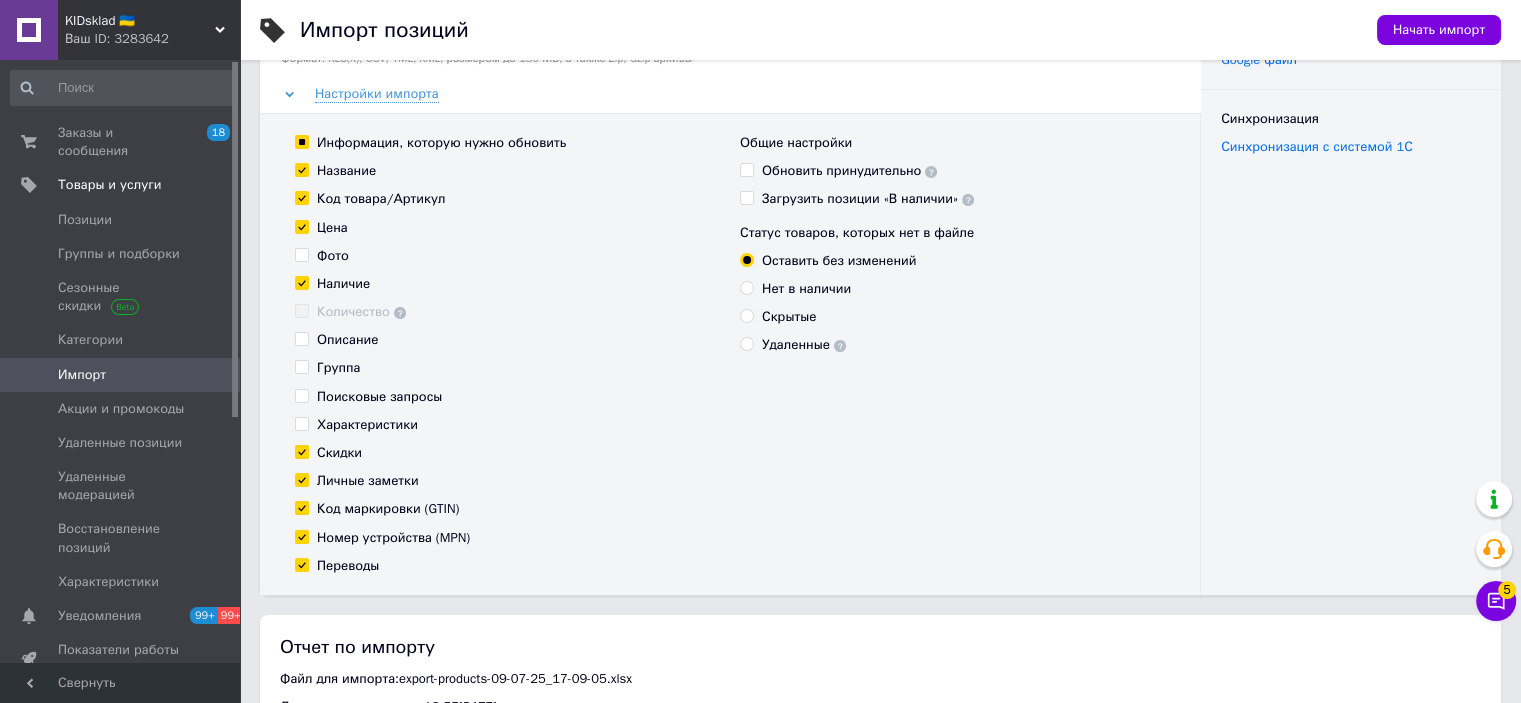 checkbox on "false" 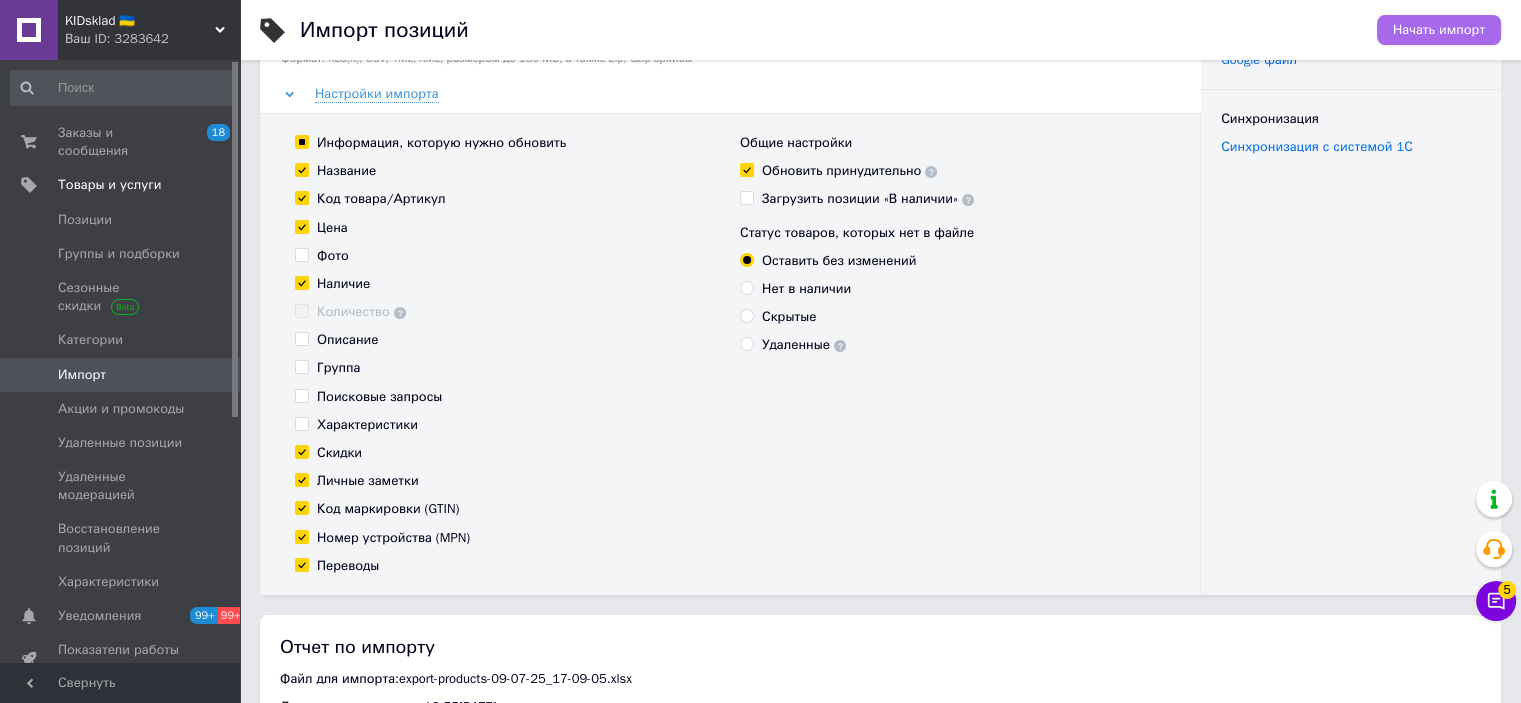 click on "Начать импорт" at bounding box center (1439, 30) 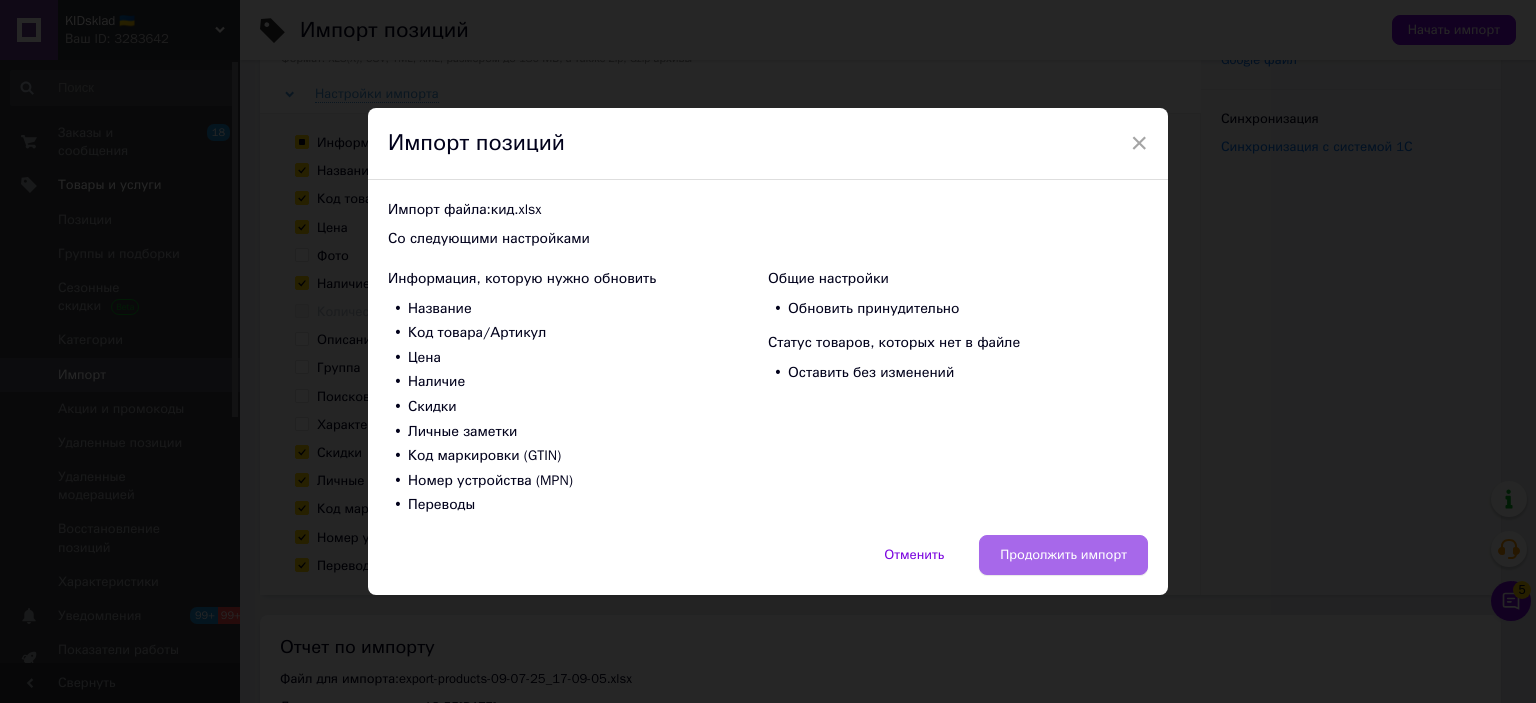 click on "Продолжить импорт" at bounding box center [1063, 555] 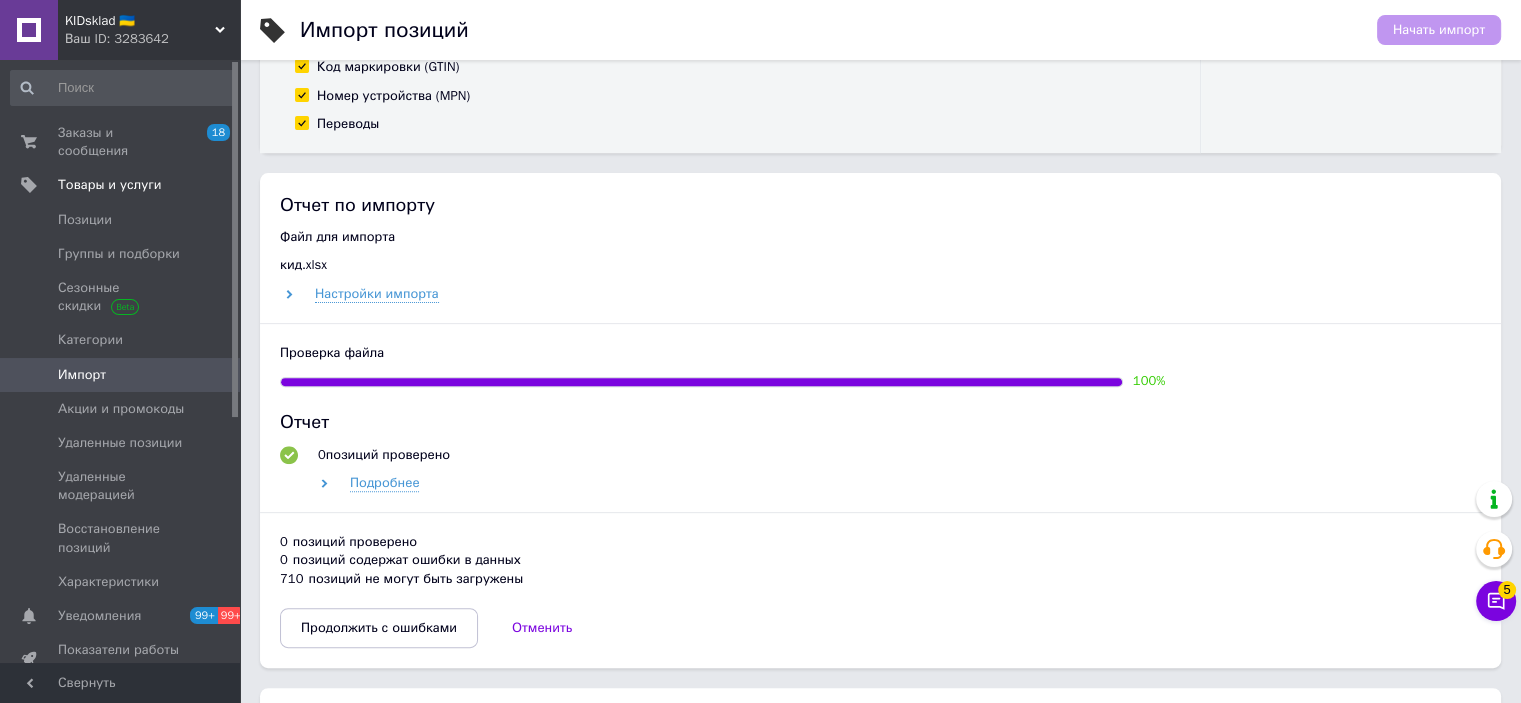 scroll, scrollTop: 800, scrollLeft: 0, axis: vertical 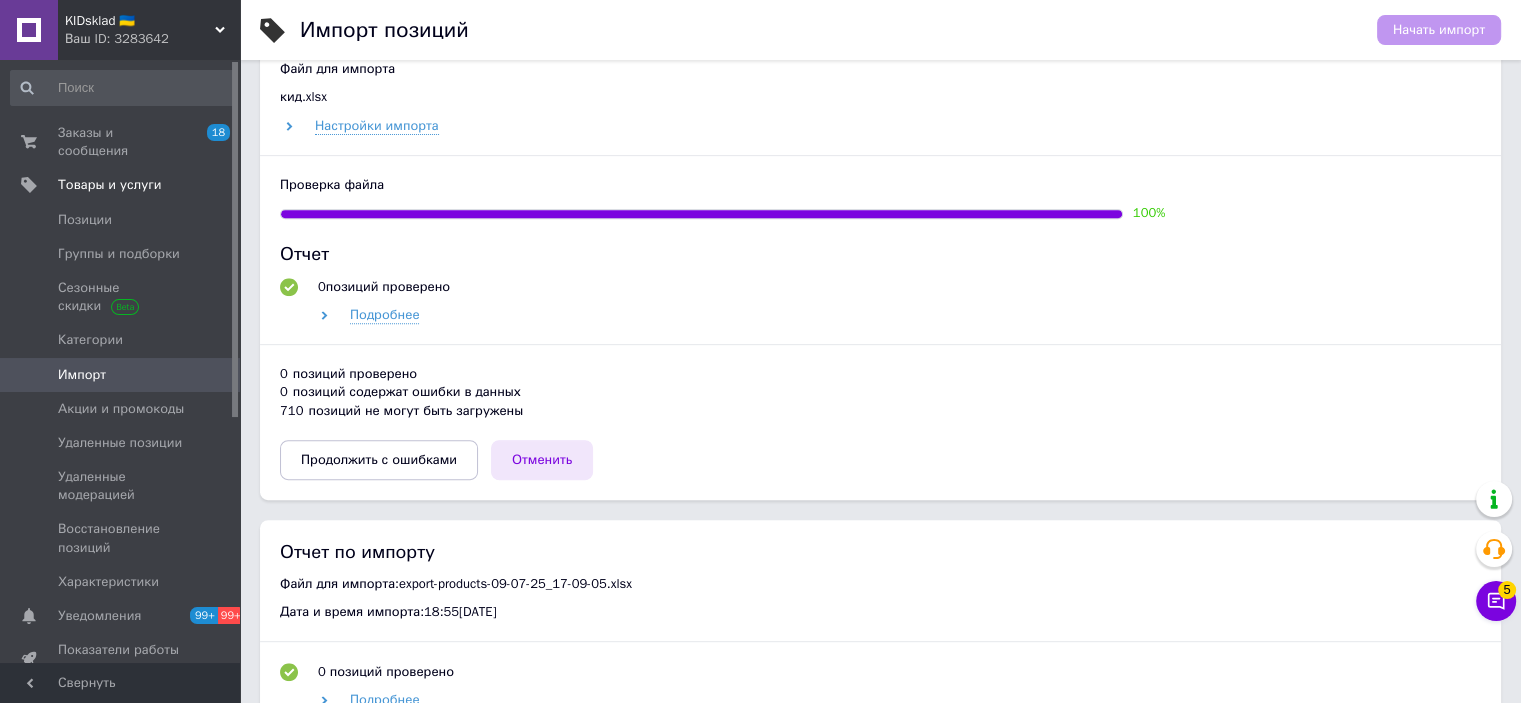 click on "Отменить" at bounding box center [542, 460] 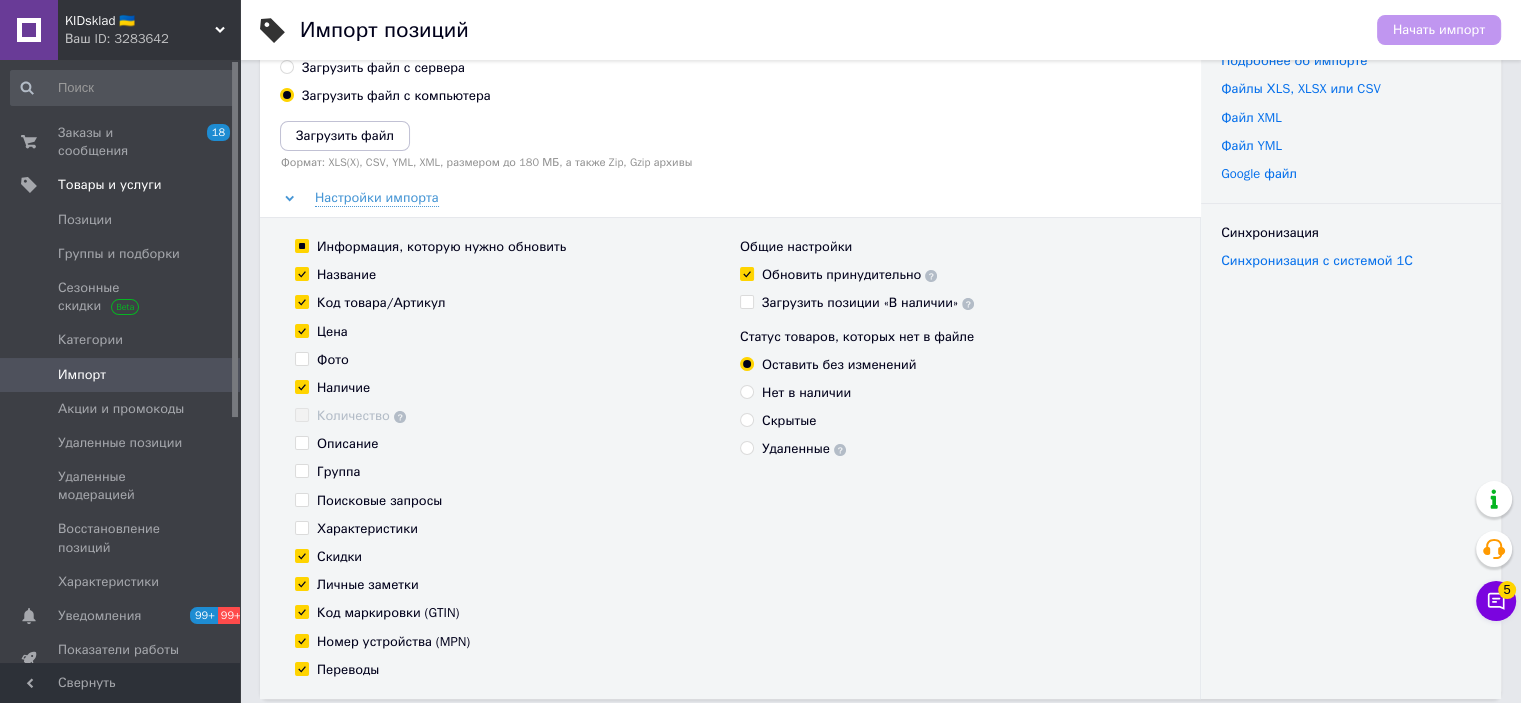 scroll, scrollTop: 0, scrollLeft: 0, axis: both 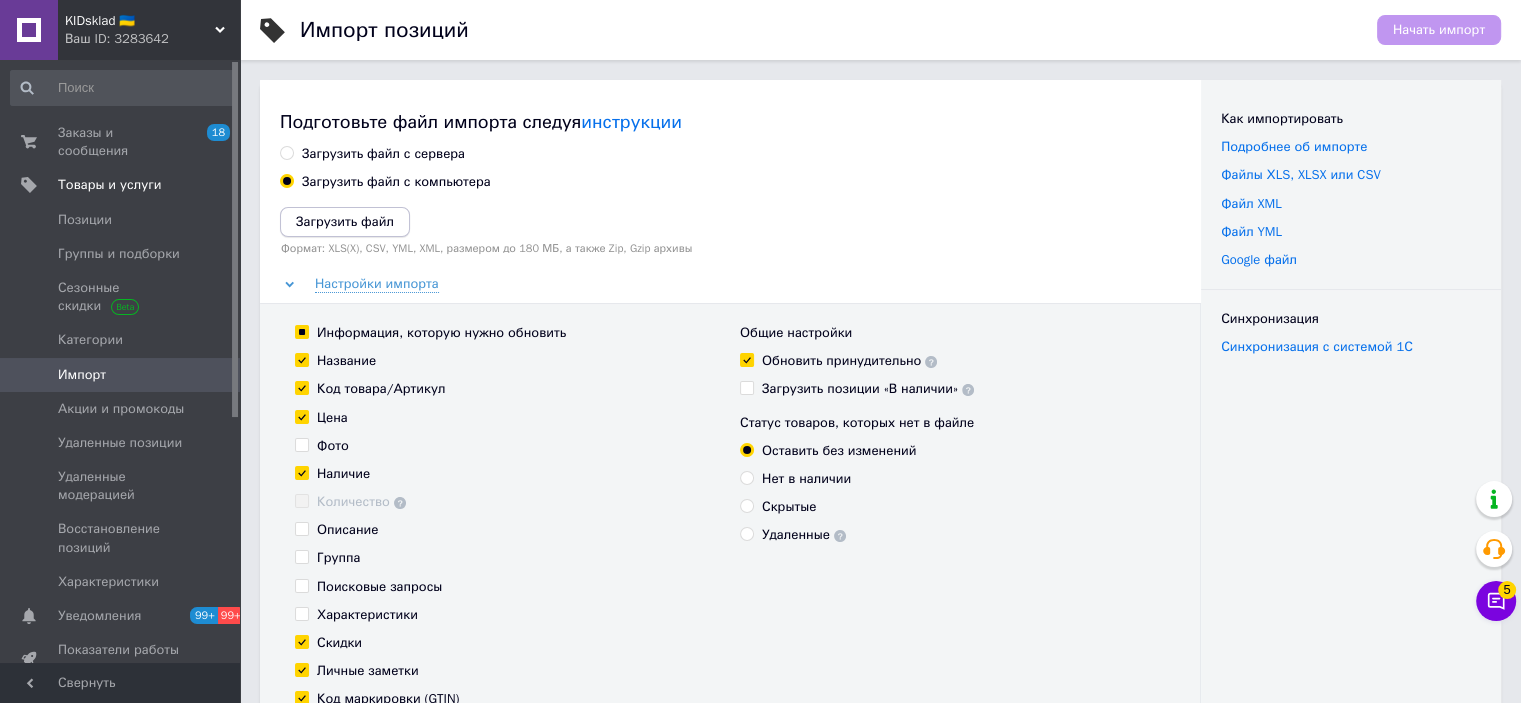 click on "Загрузить файл" at bounding box center [345, 221] 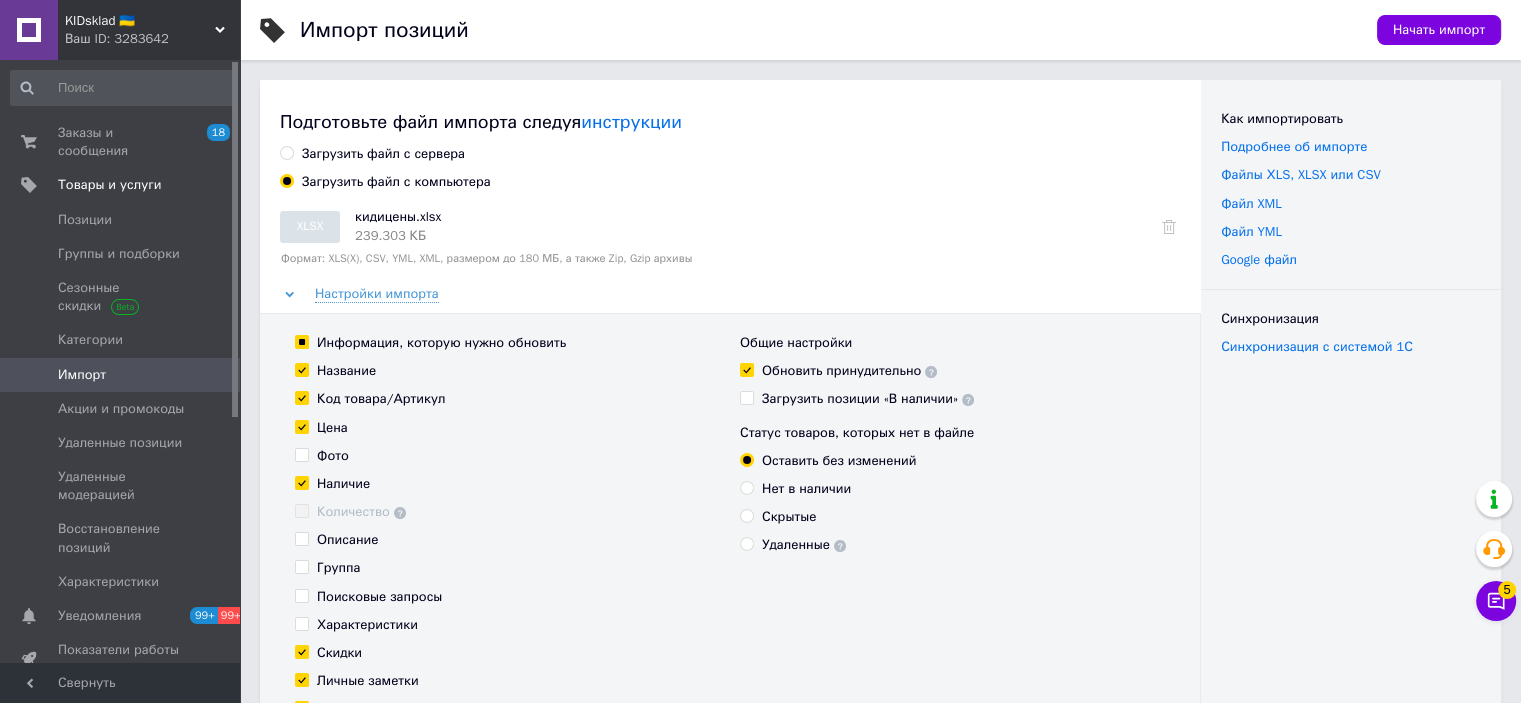 click on "Наличие" at bounding box center [343, 484] 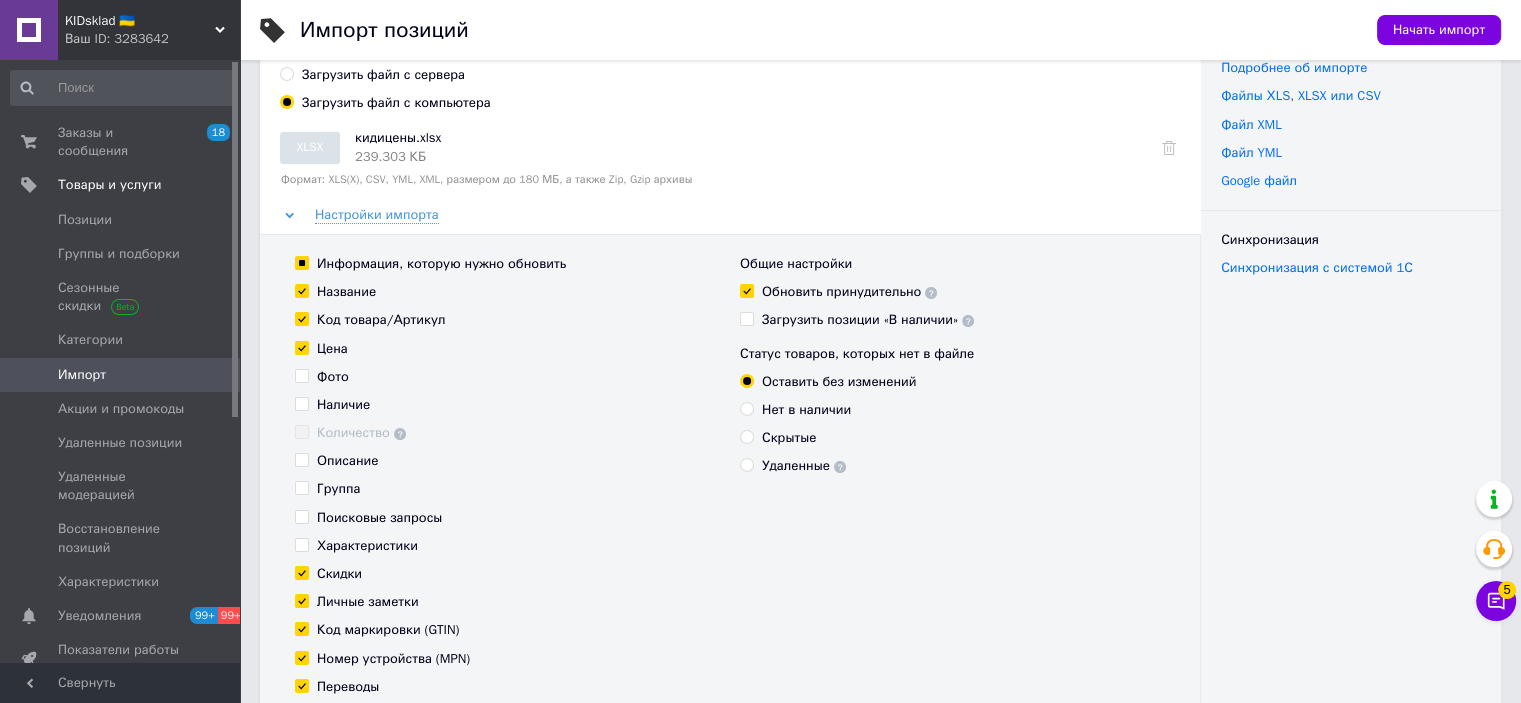 scroll, scrollTop: 200, scrollLeft: 0, axis: vertical 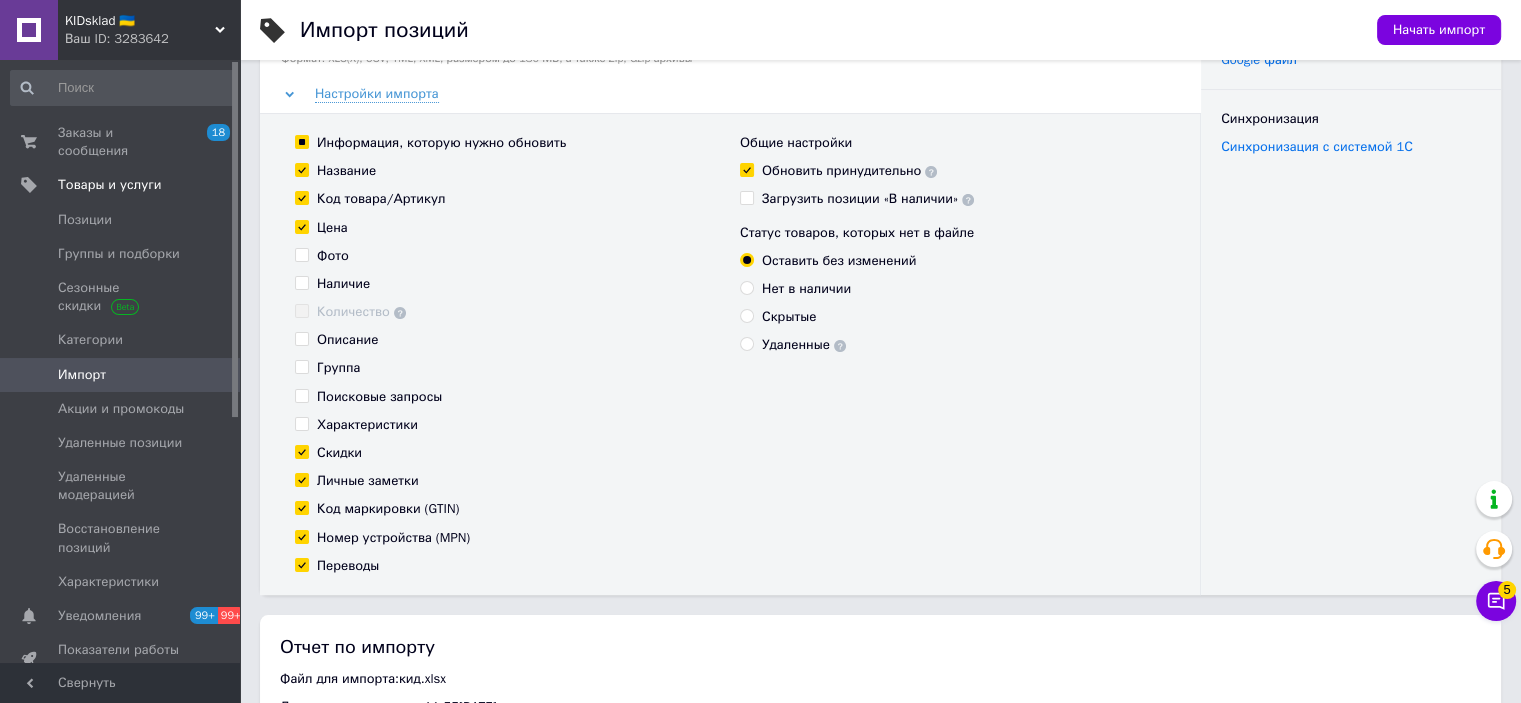 click on "Личные заметки" at bounding box center (368, 481) 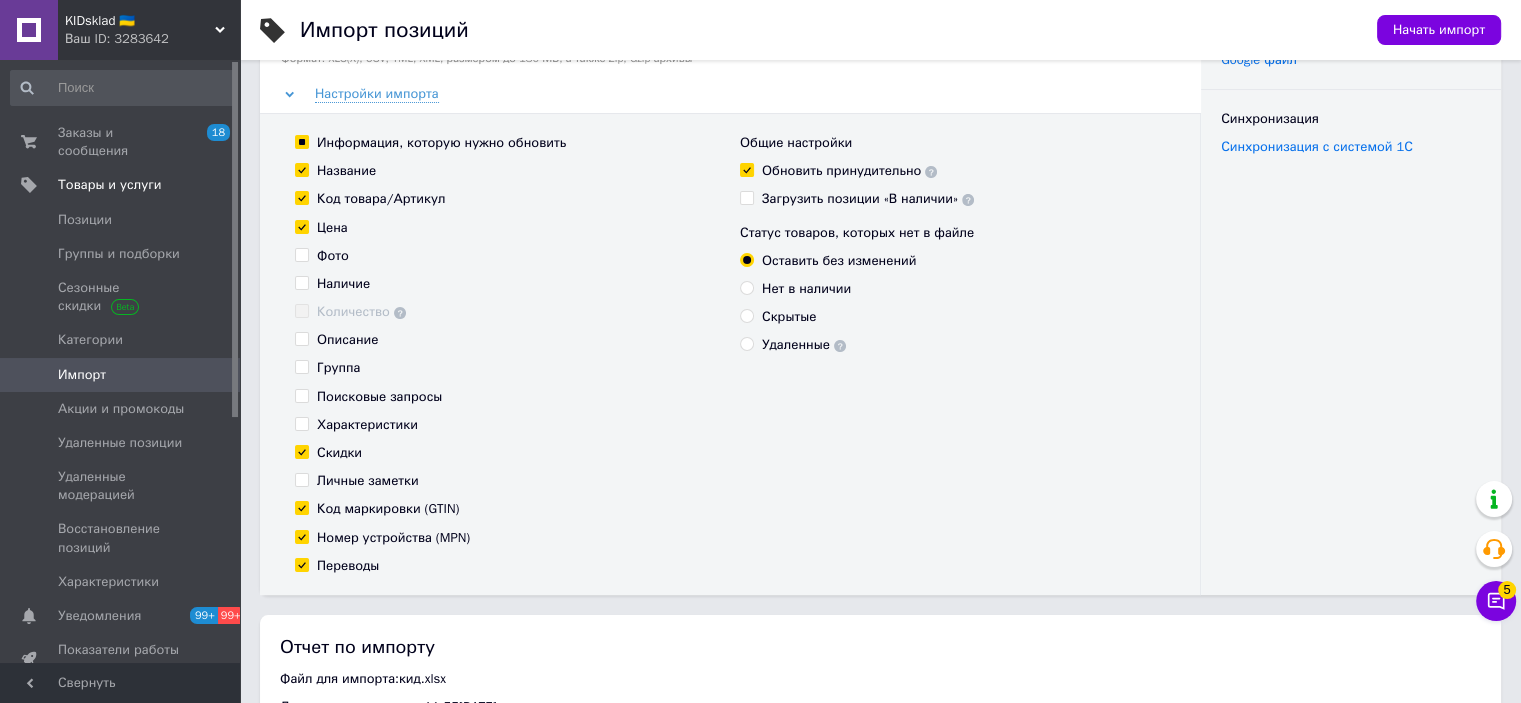 click on "Код маркировки (GTIN)" at bounding box center [388, 509] 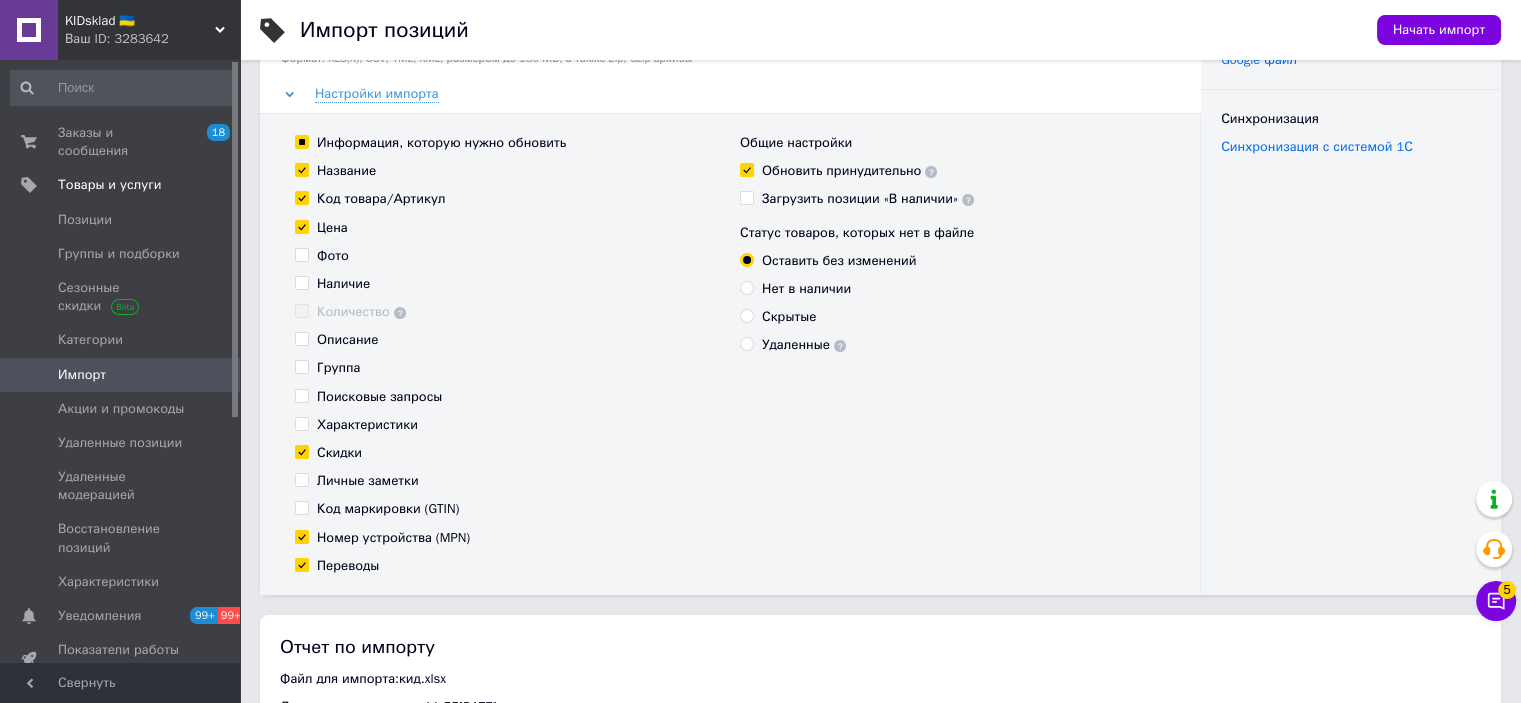 click on "Номер устройства (MPN)" at bounding box center (393, 538) 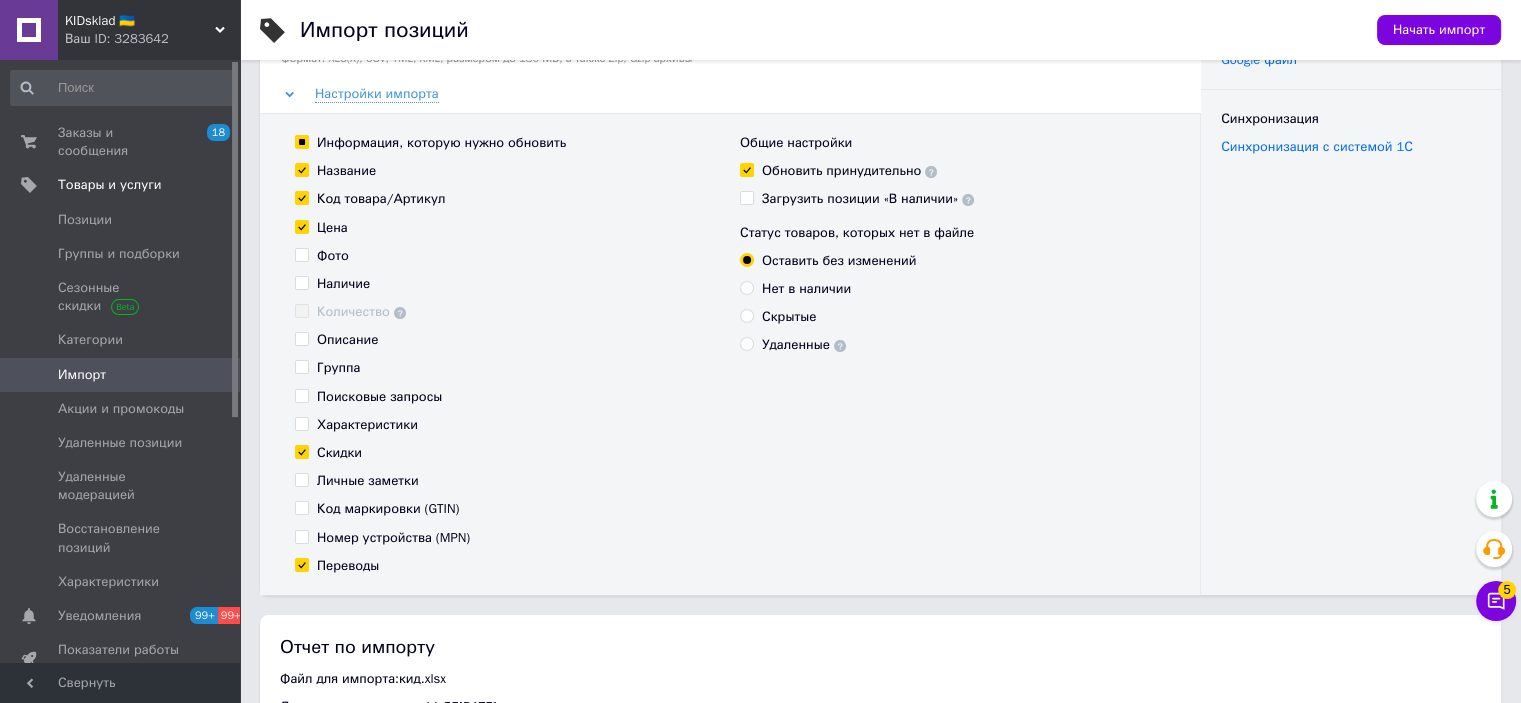 checkbox on "false" 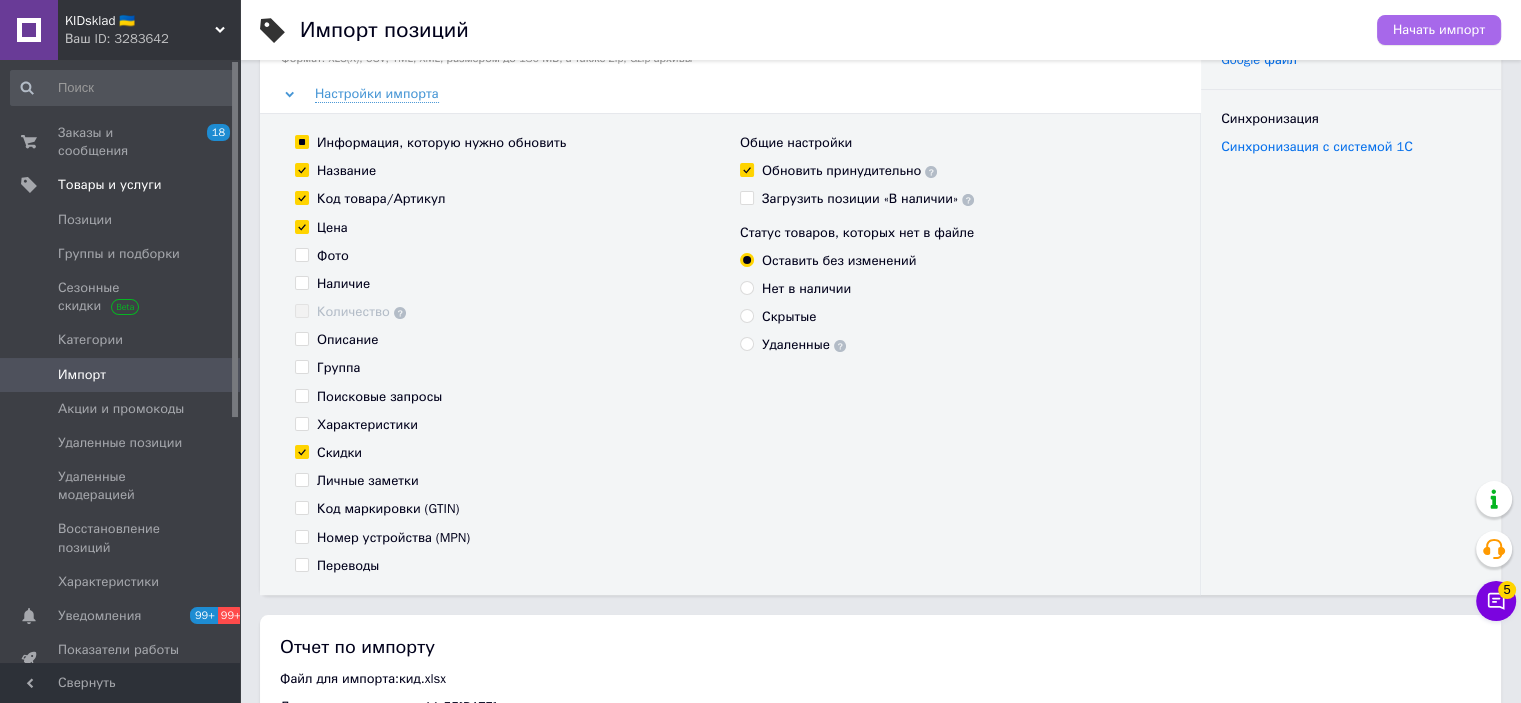 click on "Начать импорт" at bounding box center (1439, 30) 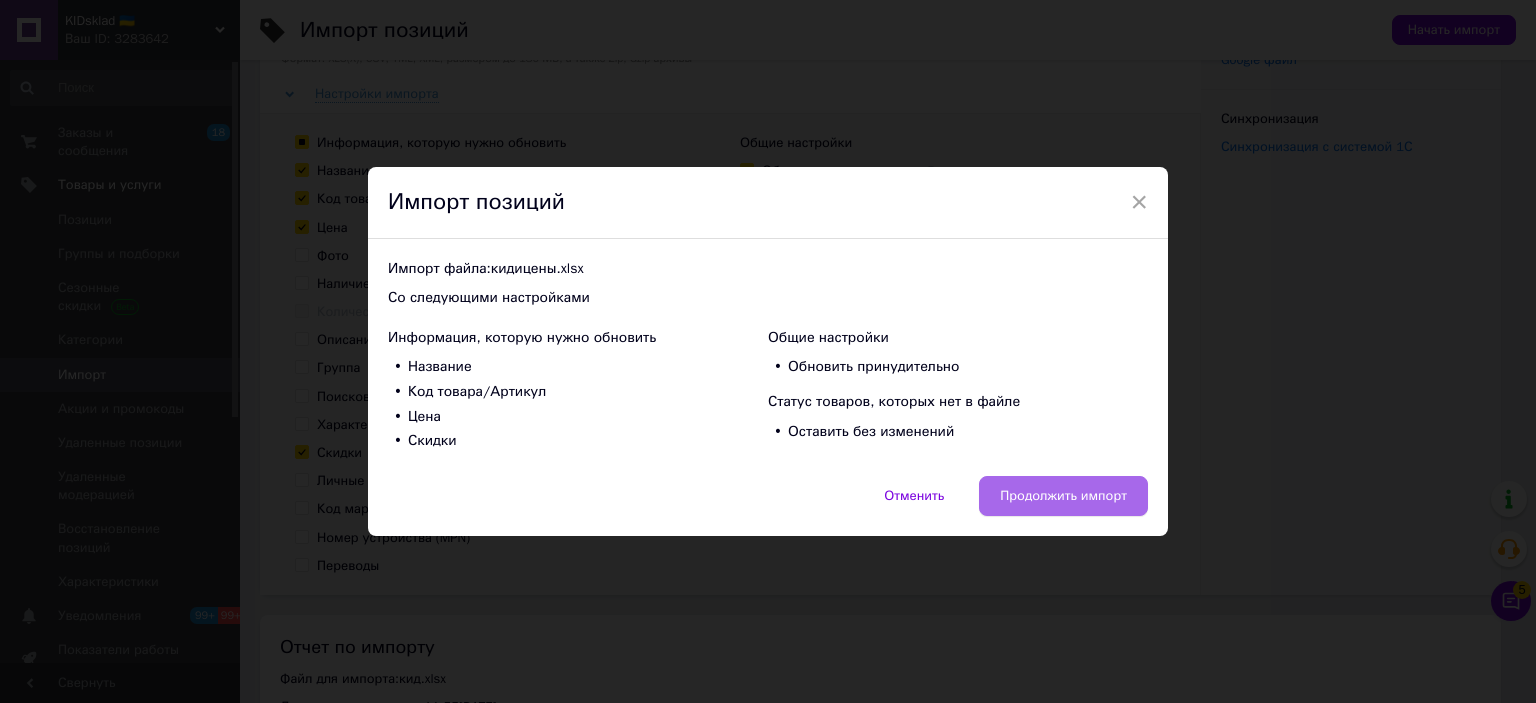 click on "Продолжить импорт" at bounding box center [1063, 496] 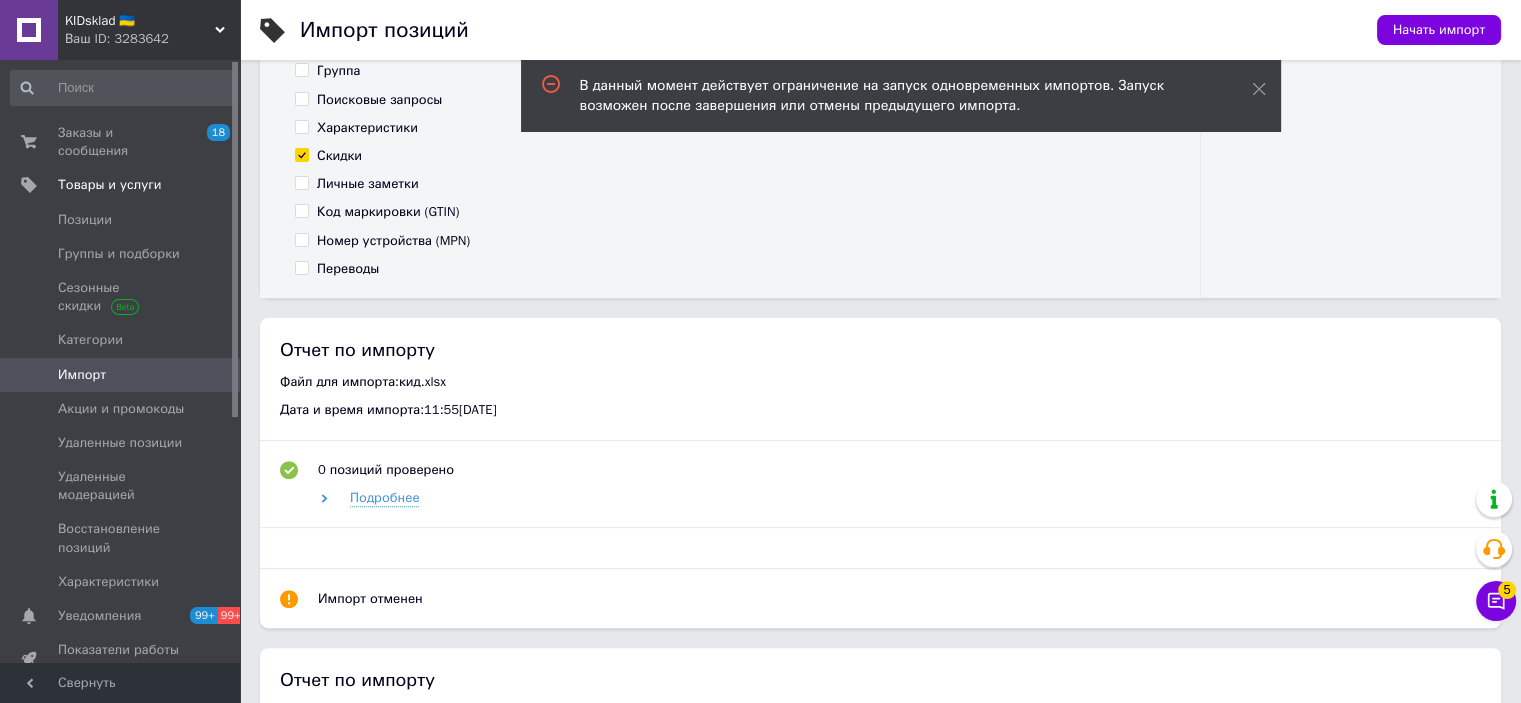 scroll, scrollTop: 500, scrollLeft: 0, axis: vertical 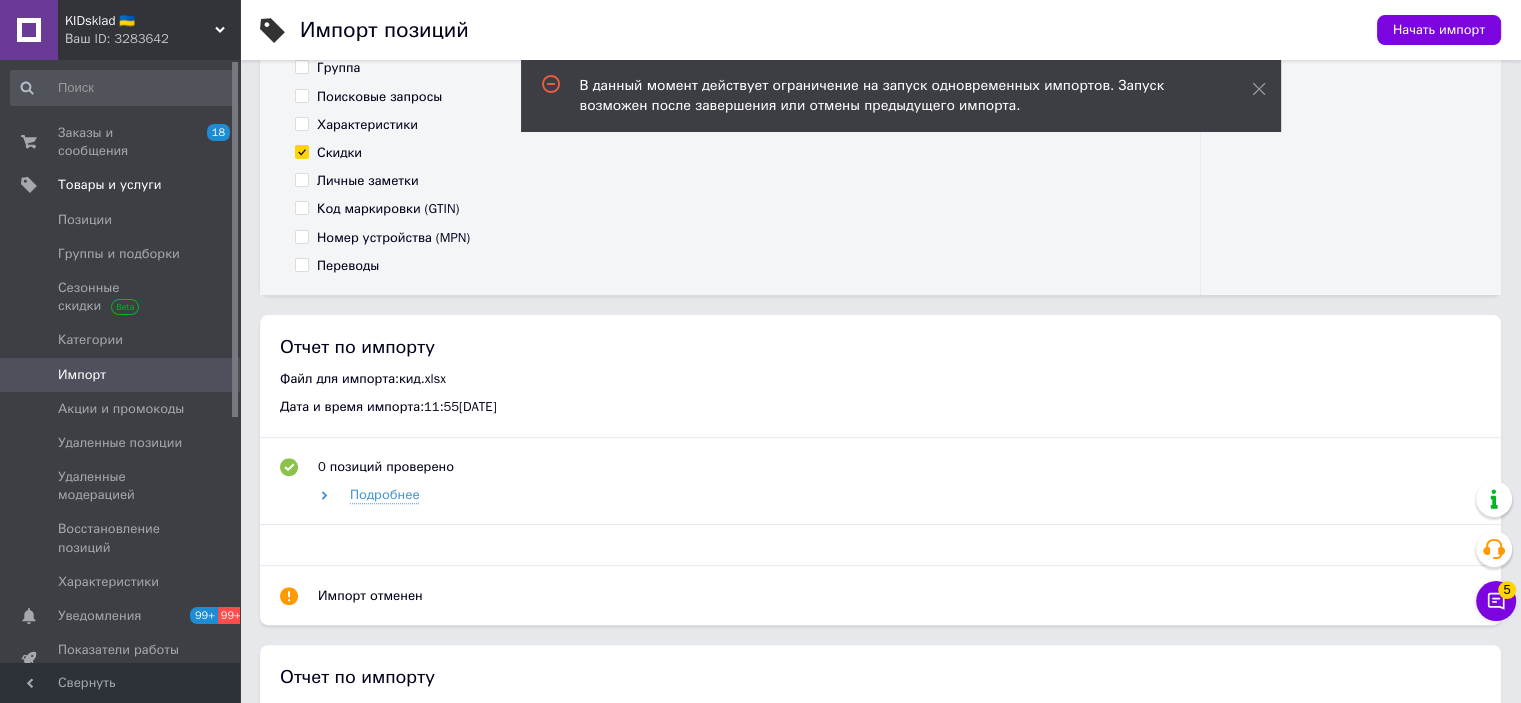 click on "Ваш ID: 3283642" at bounding box center [152, 39] 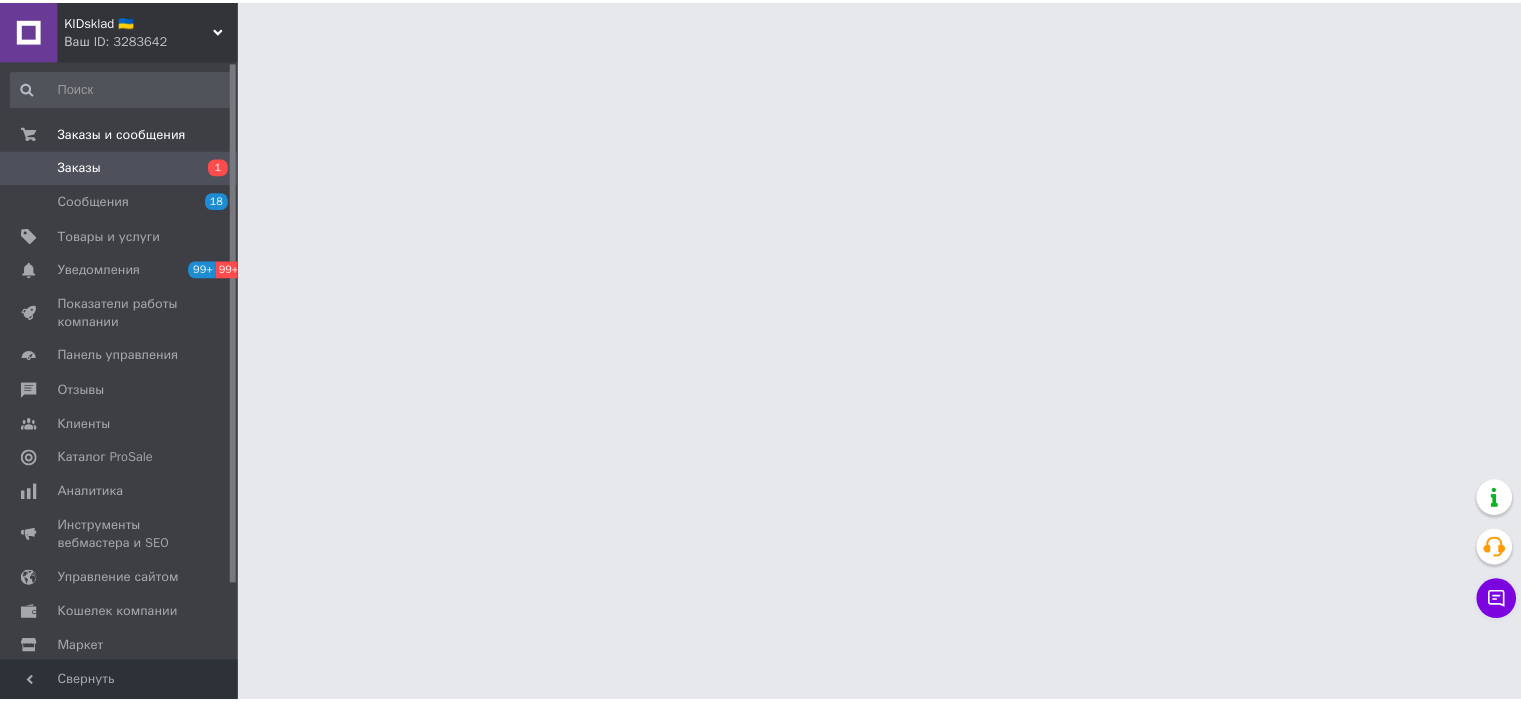 scroll, scrollTop: 0, scrollLeft: 0, axis: both 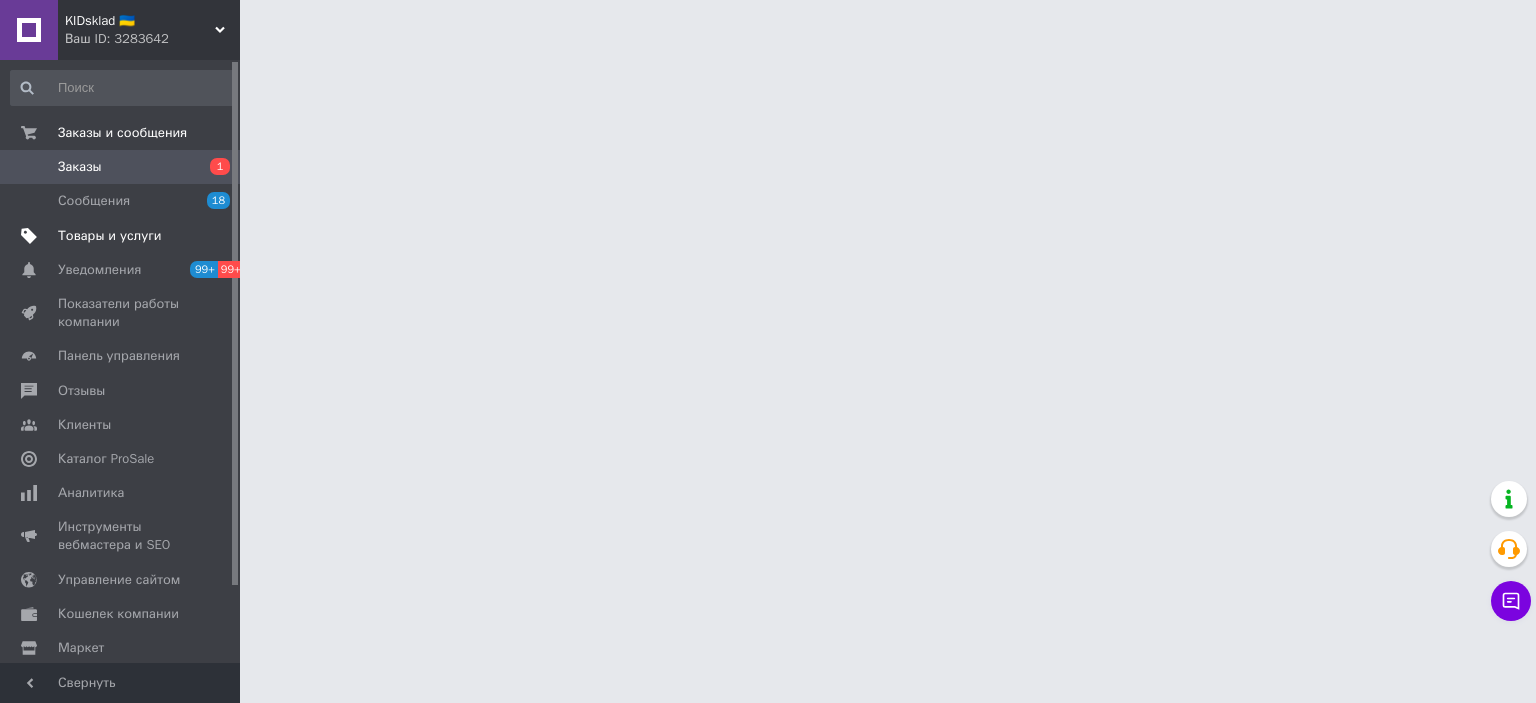 click on "Товары и услуги" at bounding box center [110, 236] 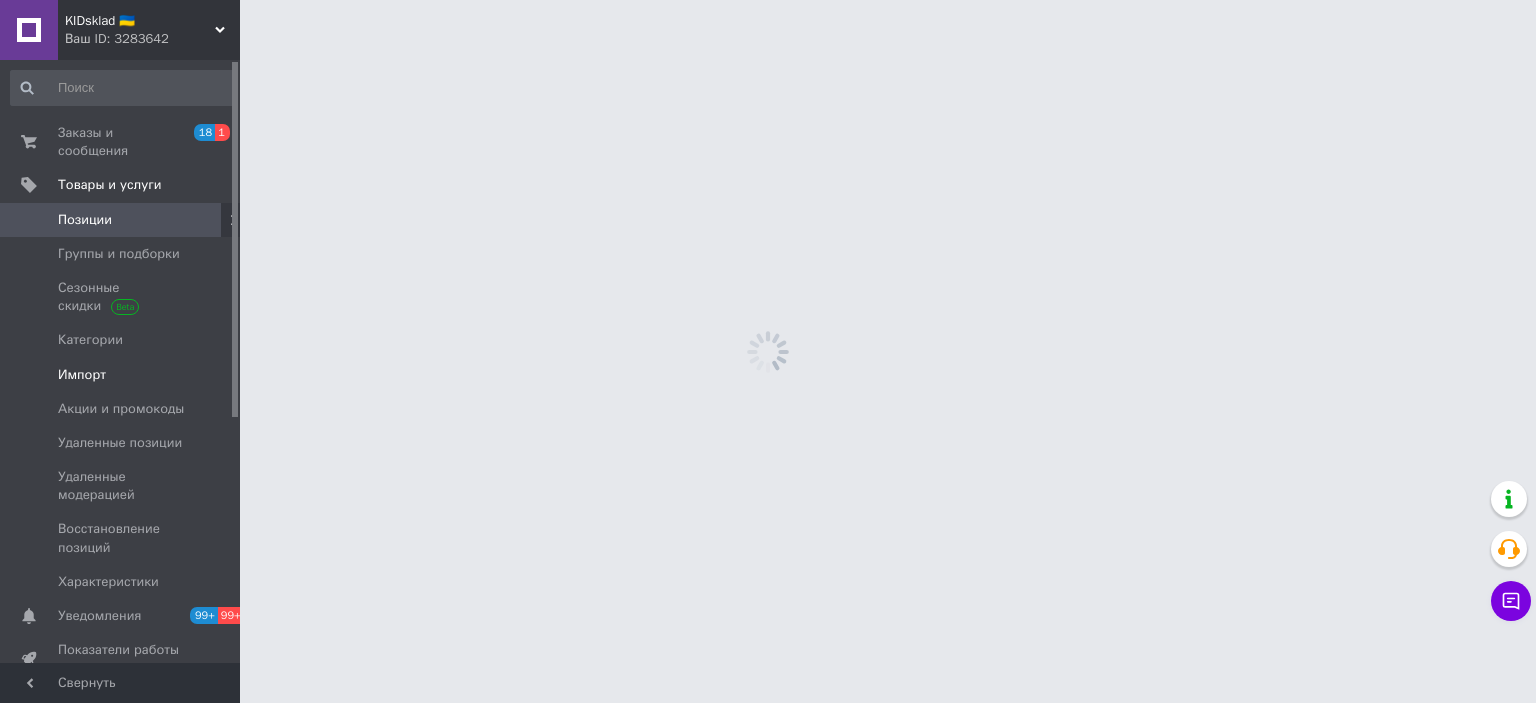click on "Импорт" at bounding box center [121, 375] 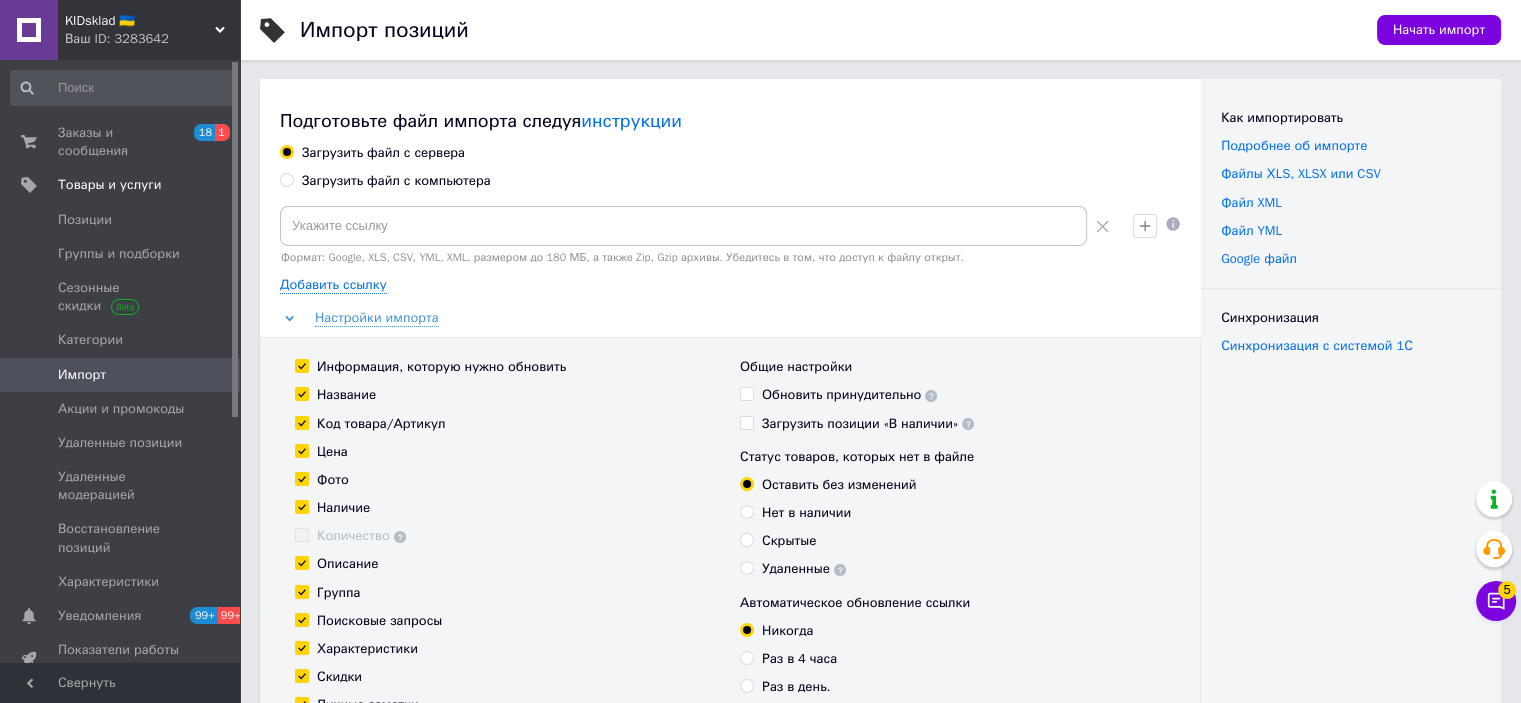 scroll, scrollTop: 0, scrollLeft: 0, axis: both 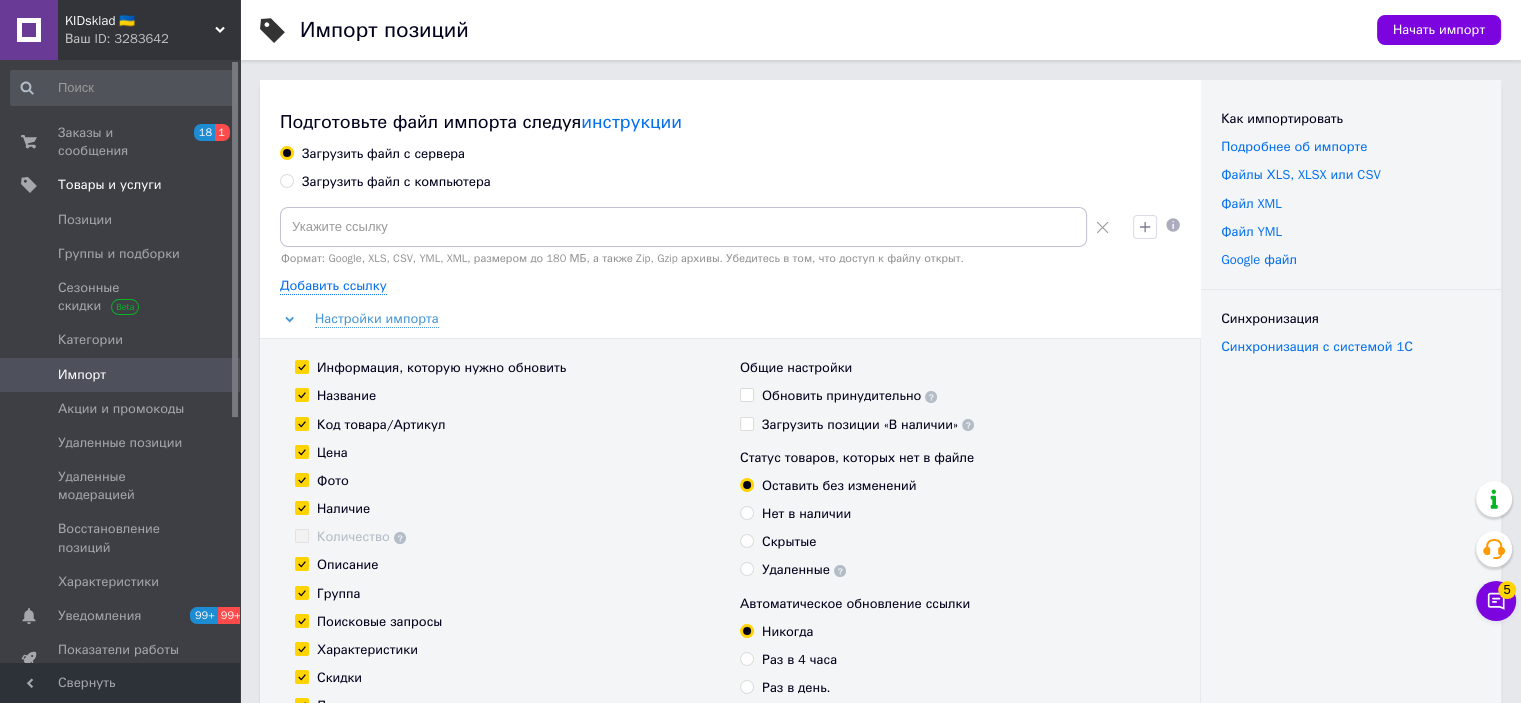 click on "Загрузить файл с компьютера" at bounding box center [396, 182] 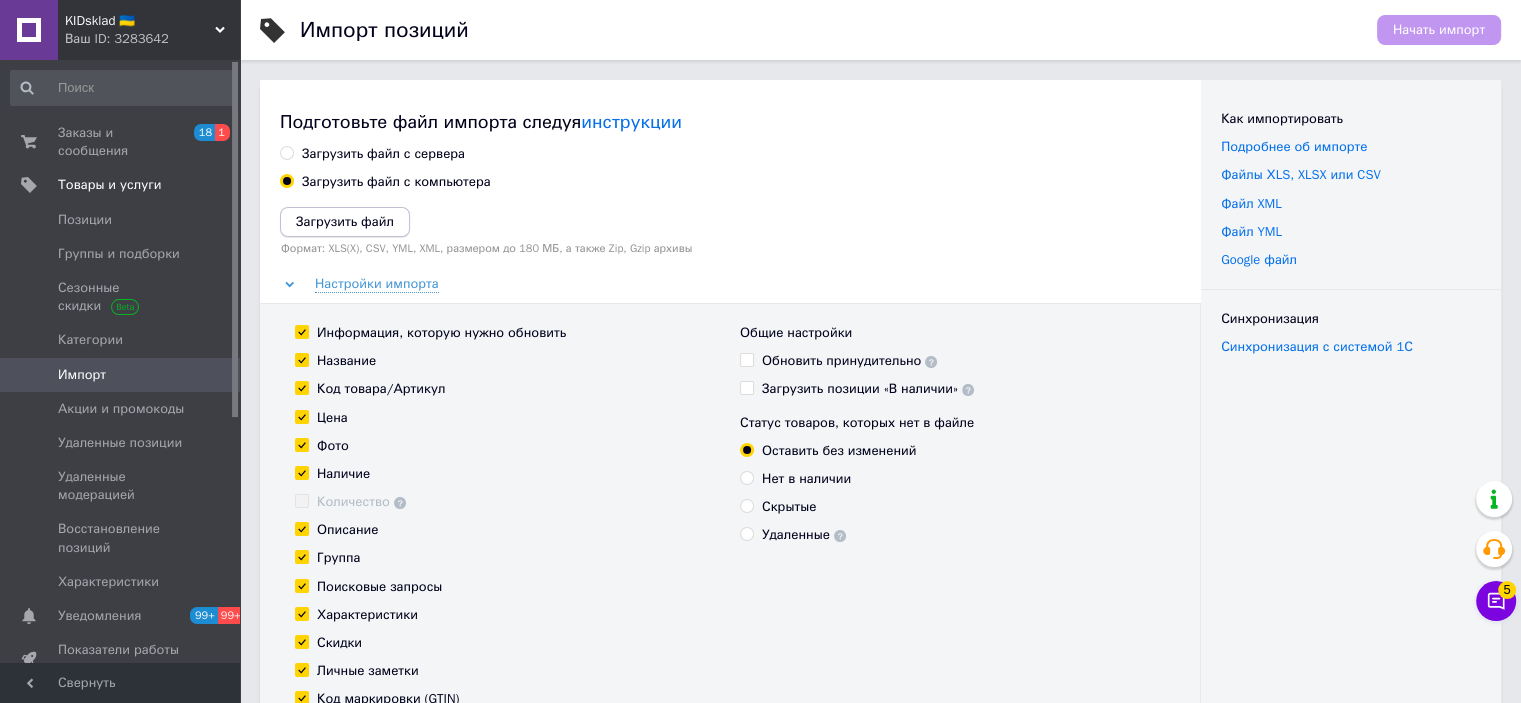 click on "Загрузить файл" at bounding box center [345, 221] 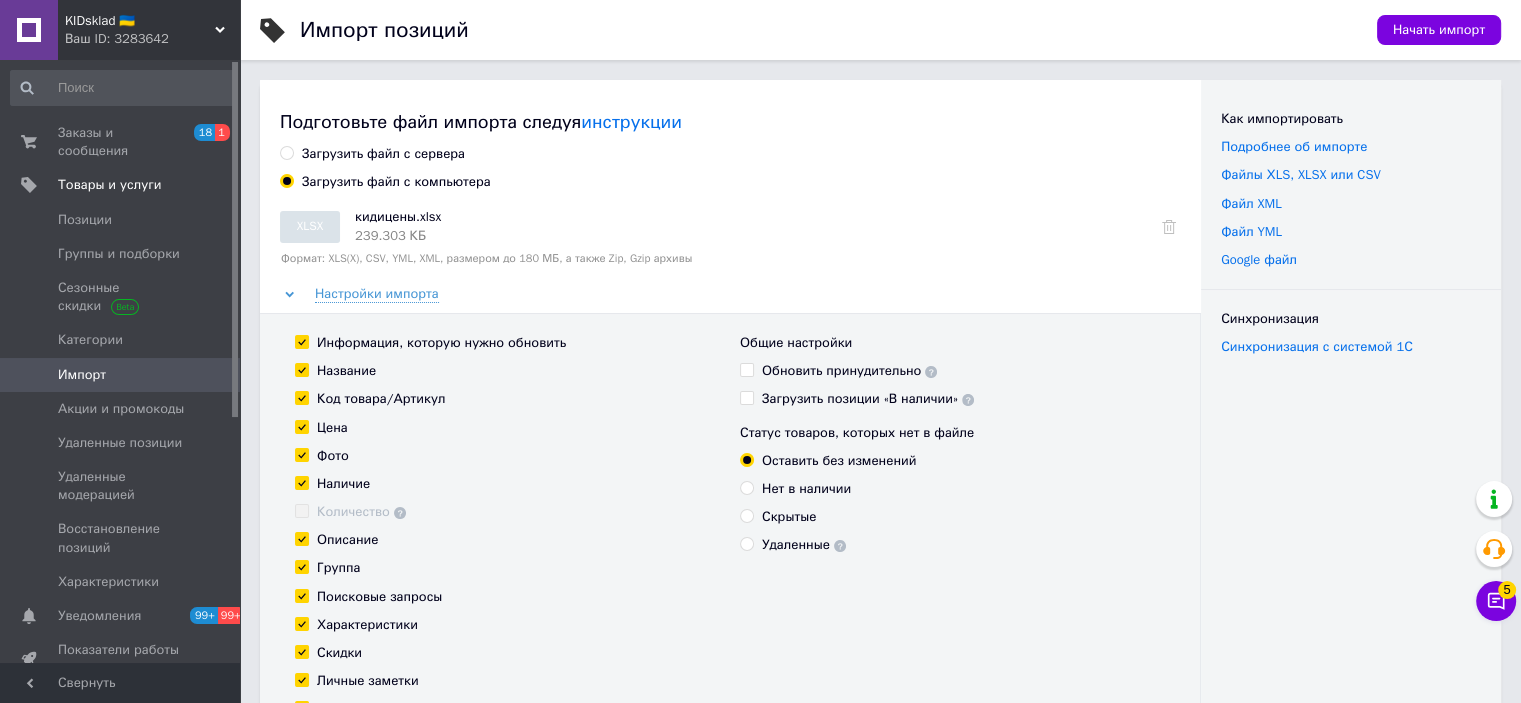 click on "Фото" at bounding box center [333, 456] 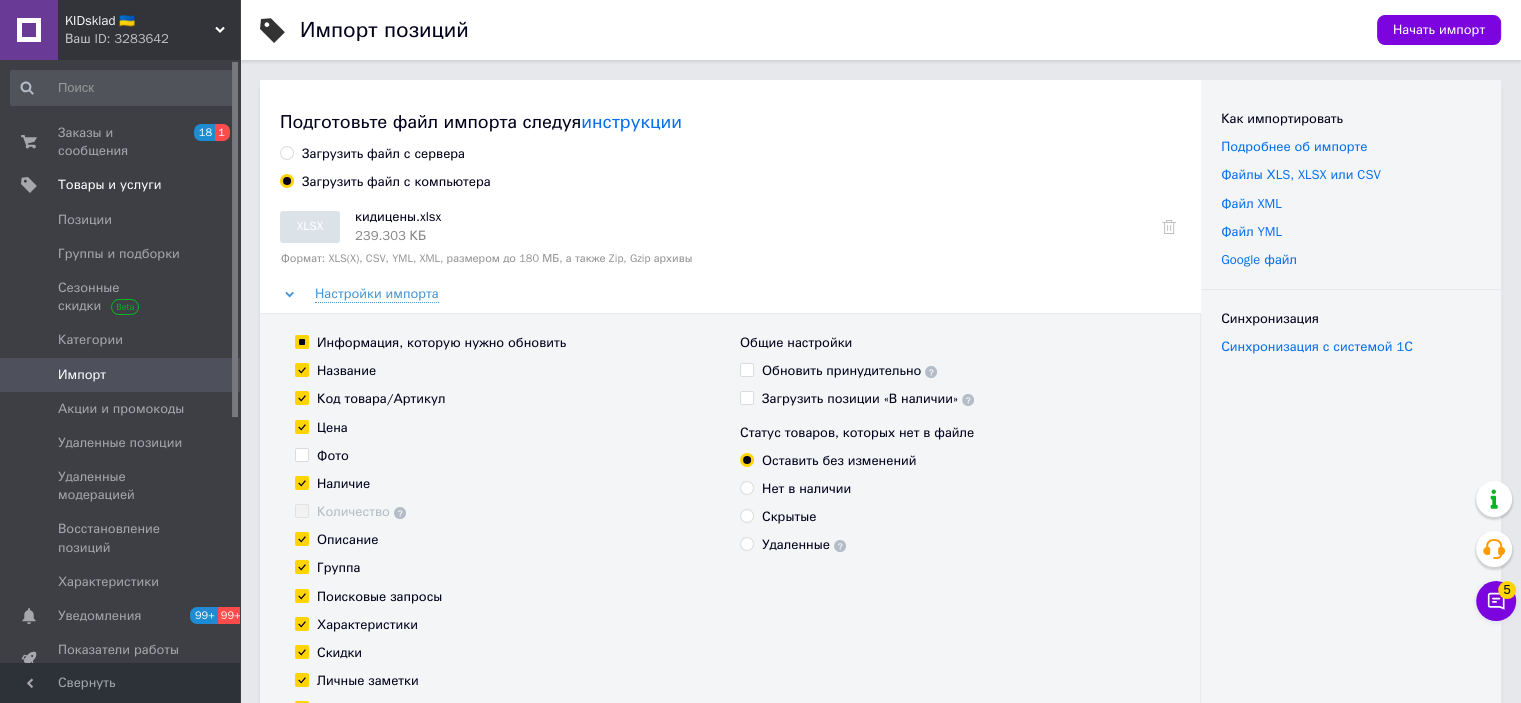 click on "Наличие" at bounding box center (343, 484) 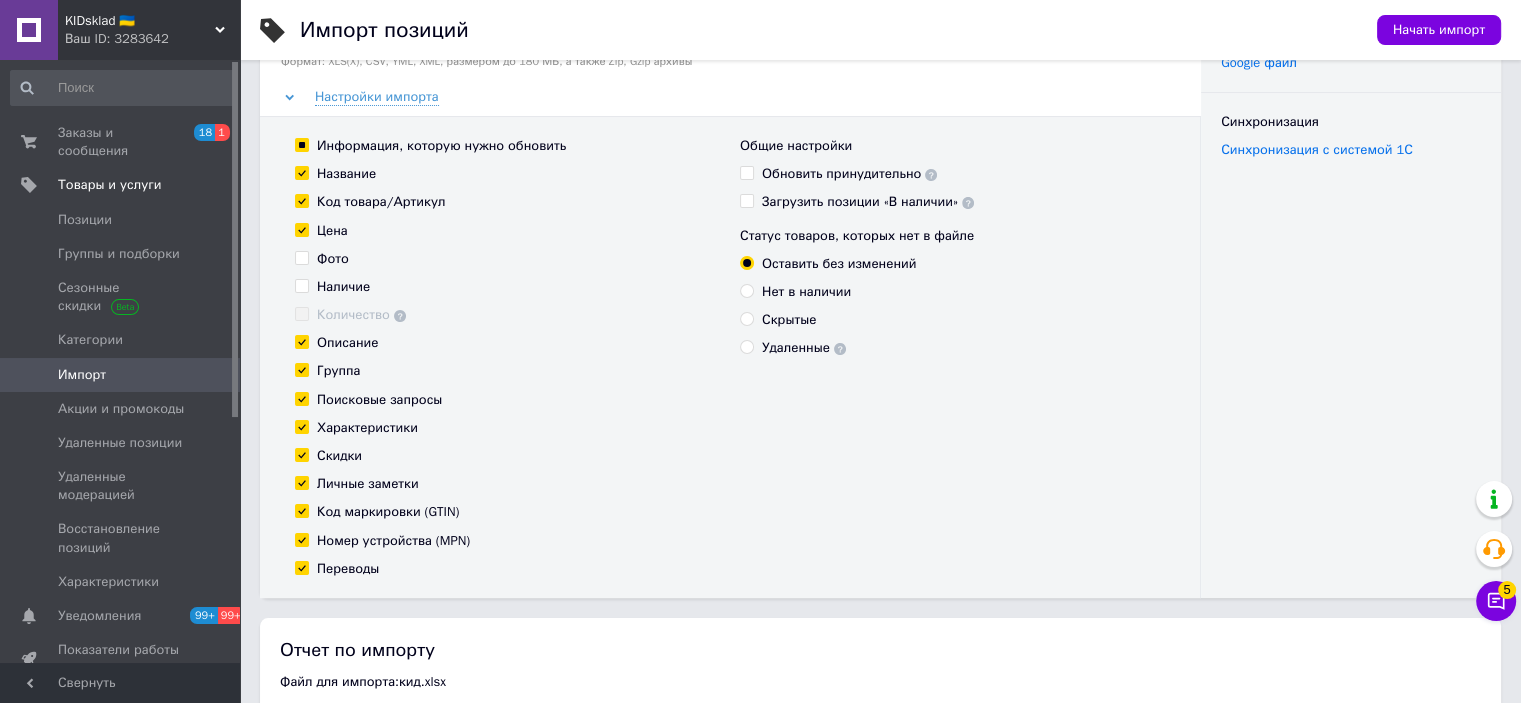 scroll, scrollTop: 200, scrollLeft: 0, axis: vertical 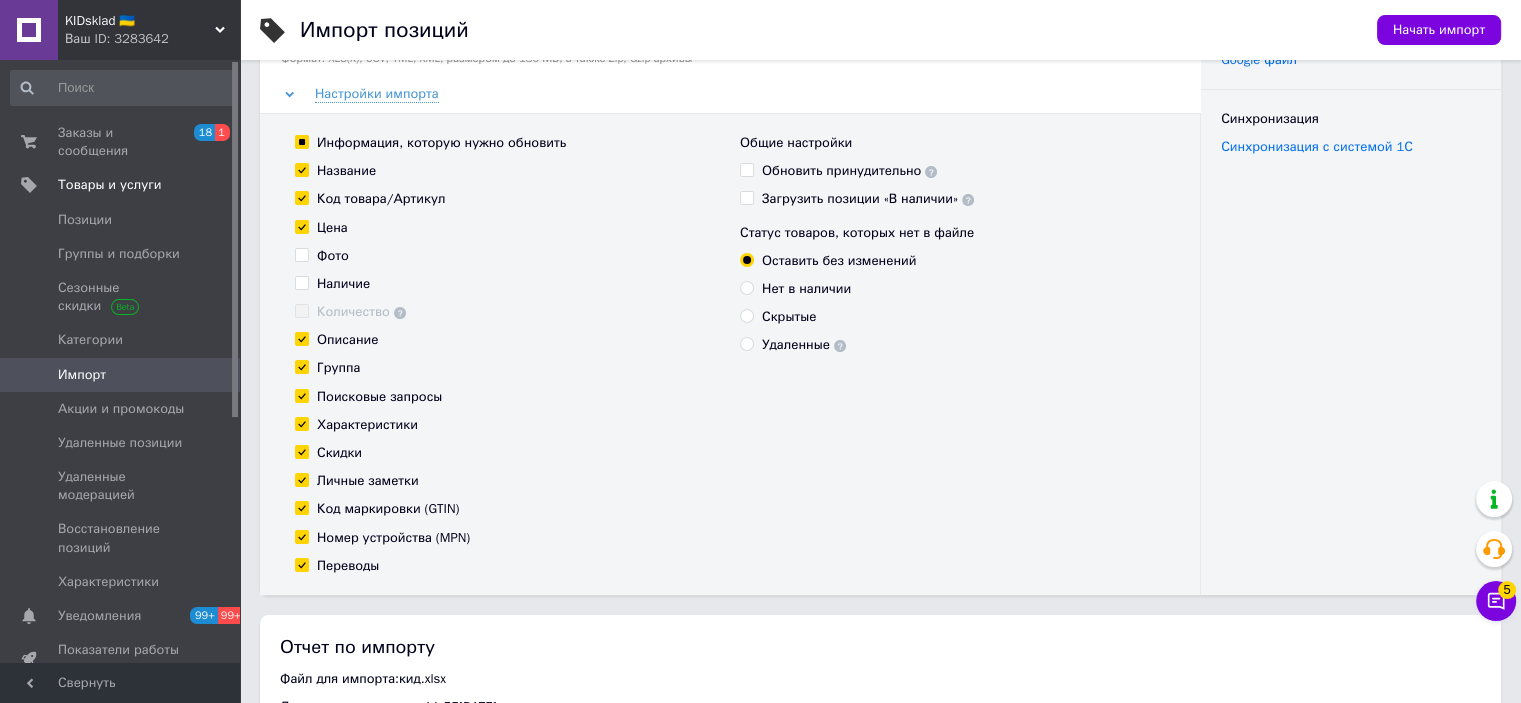 click on "Описание" at bounding box center (347, 340) 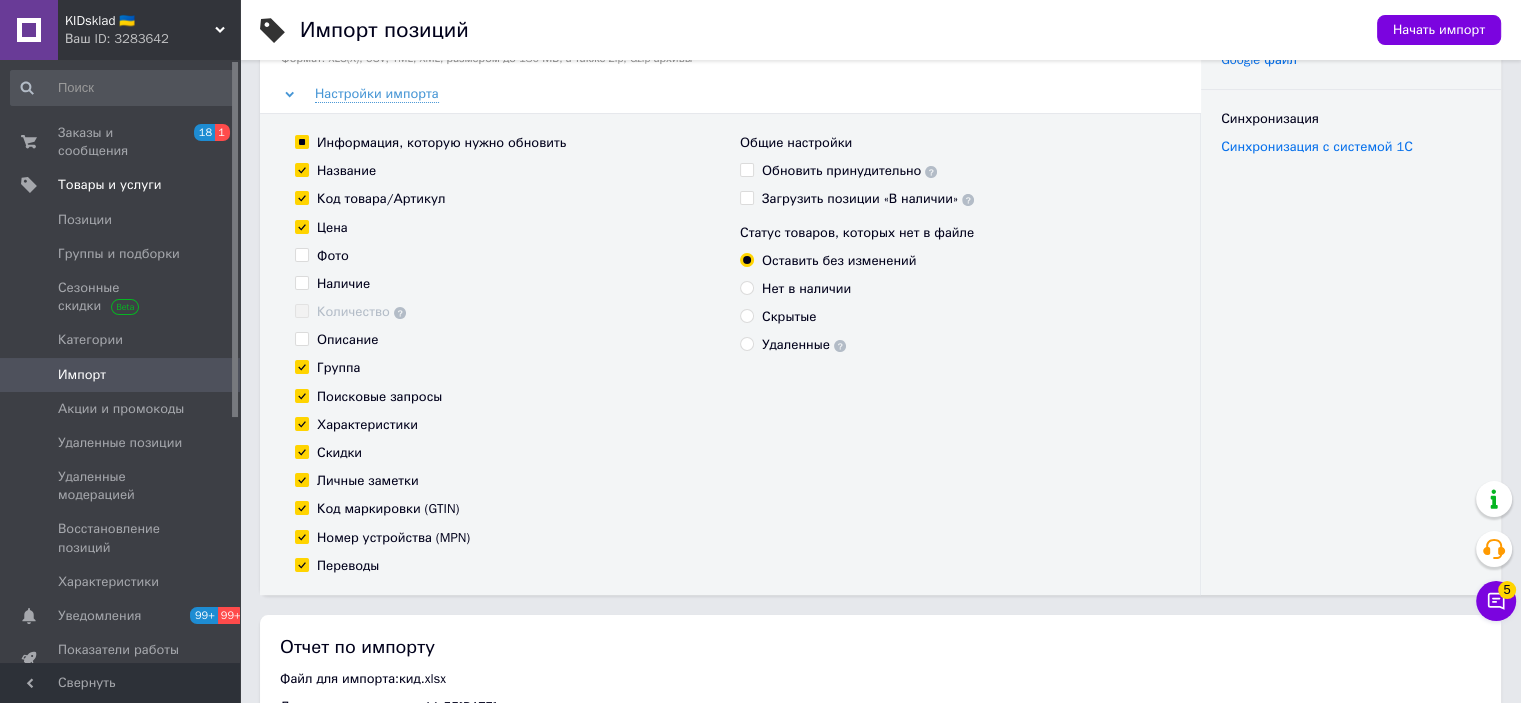 checkbox on "false" 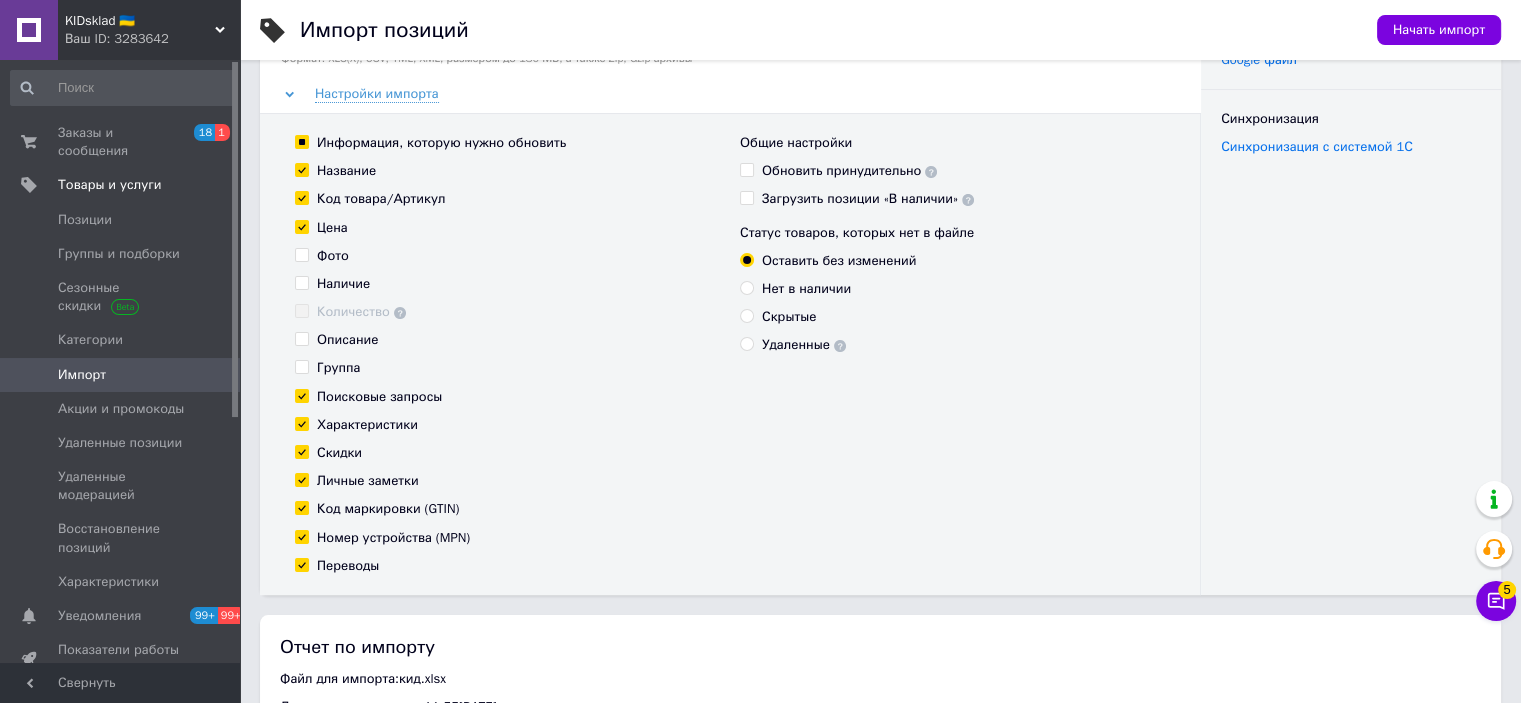 checkbox on "false" 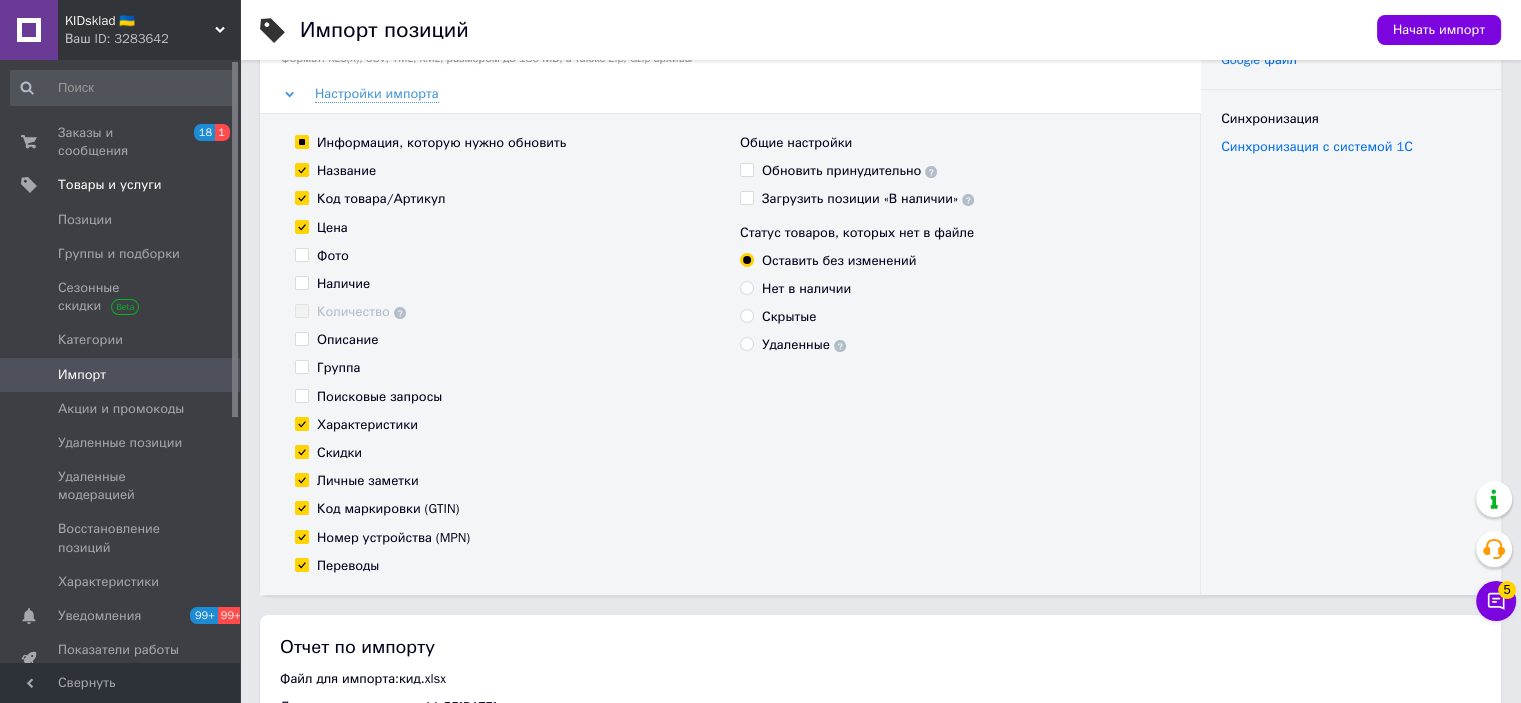 checkbox on "false" 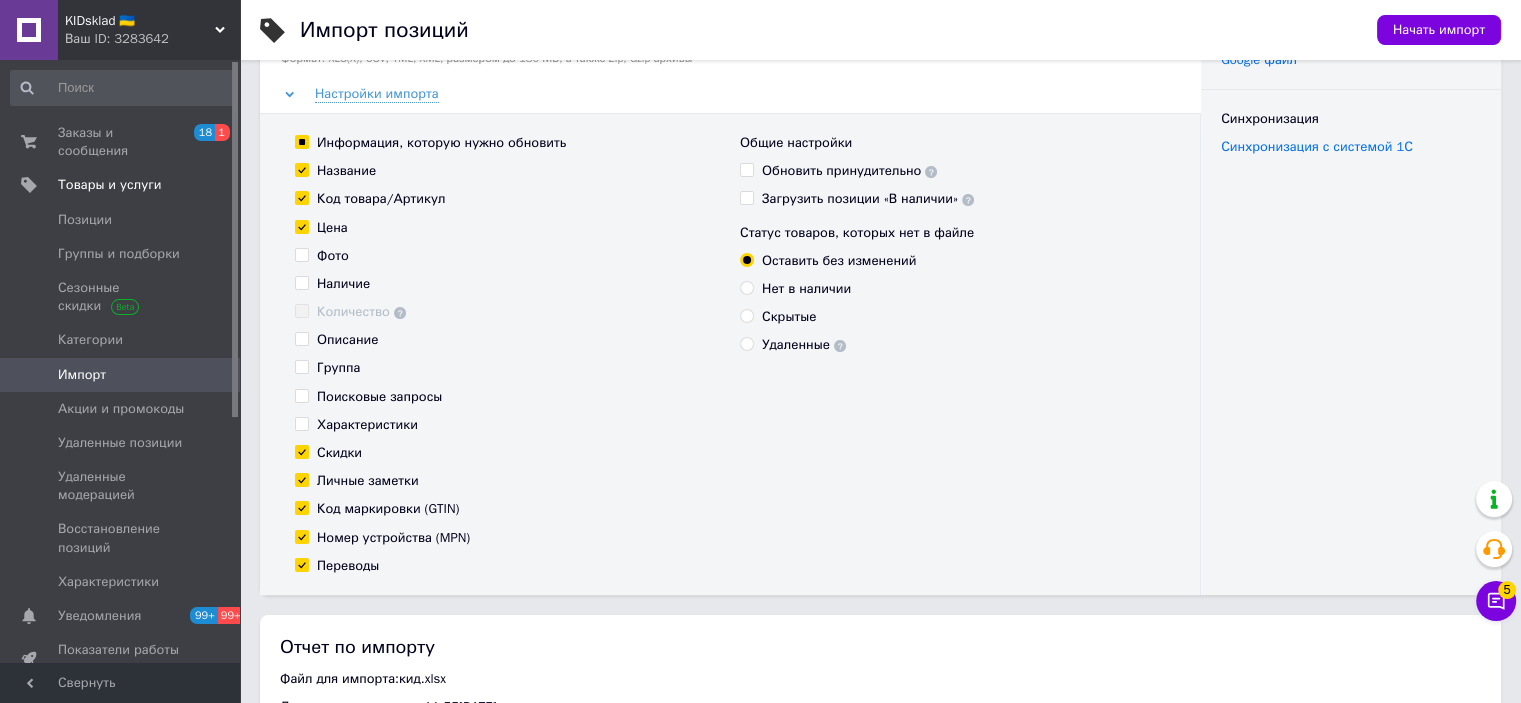 checkbox on "false" 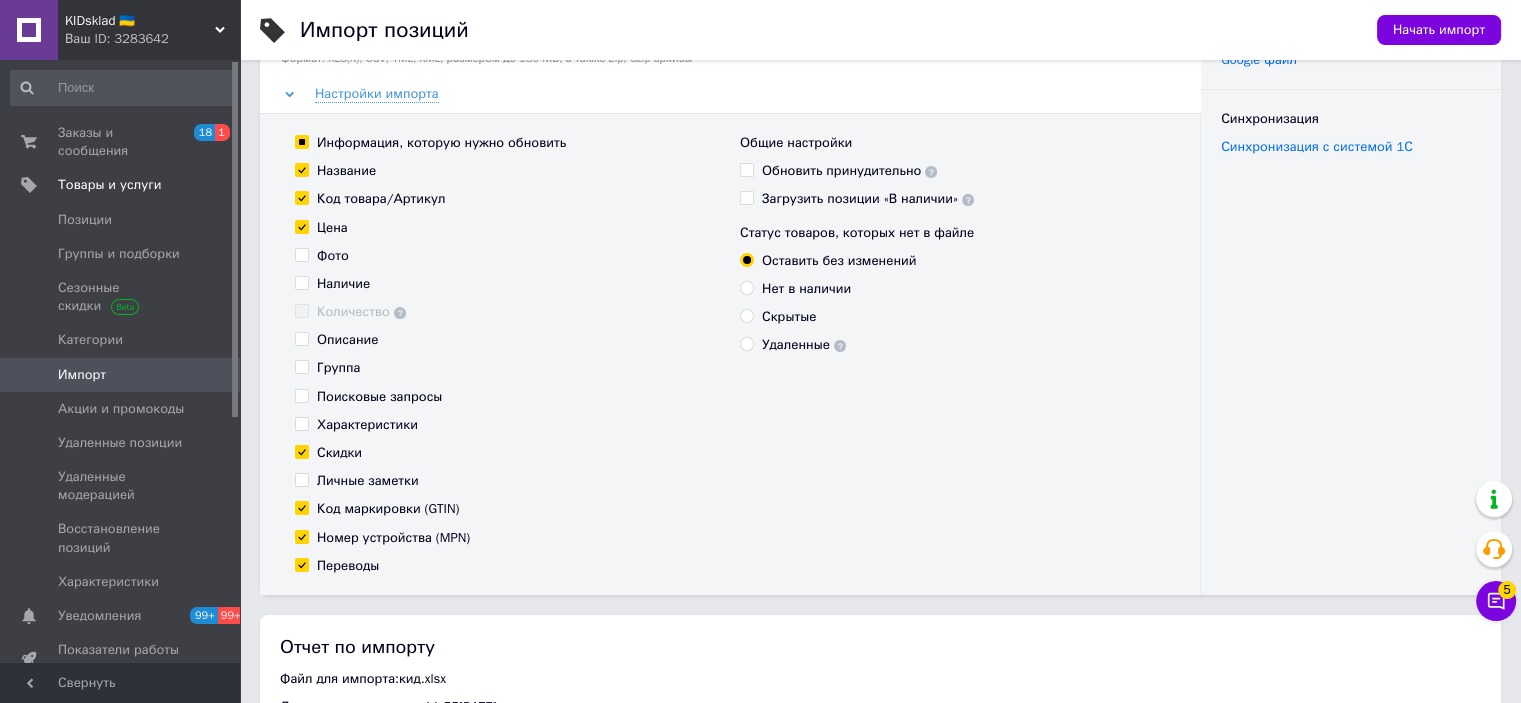 checkbox on "false" 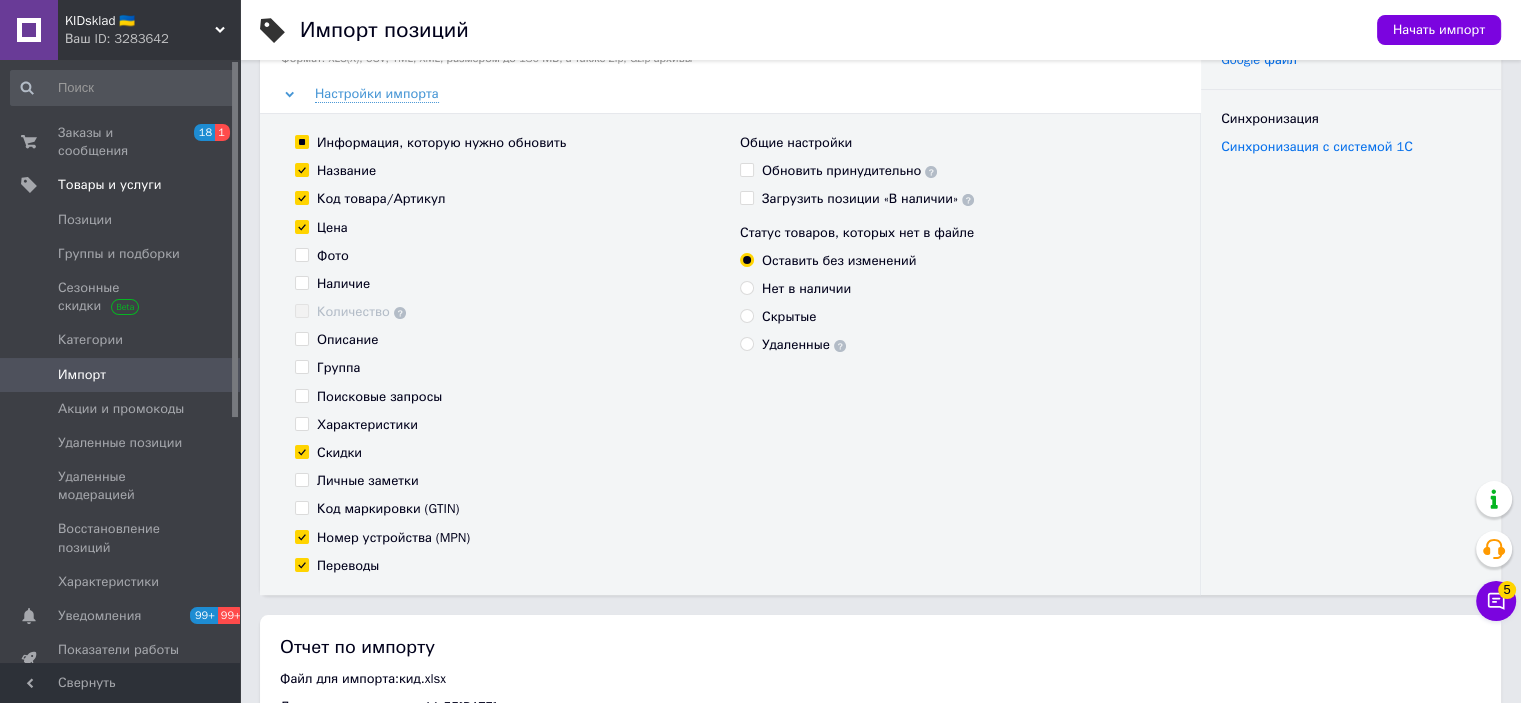 checkbox on "false" 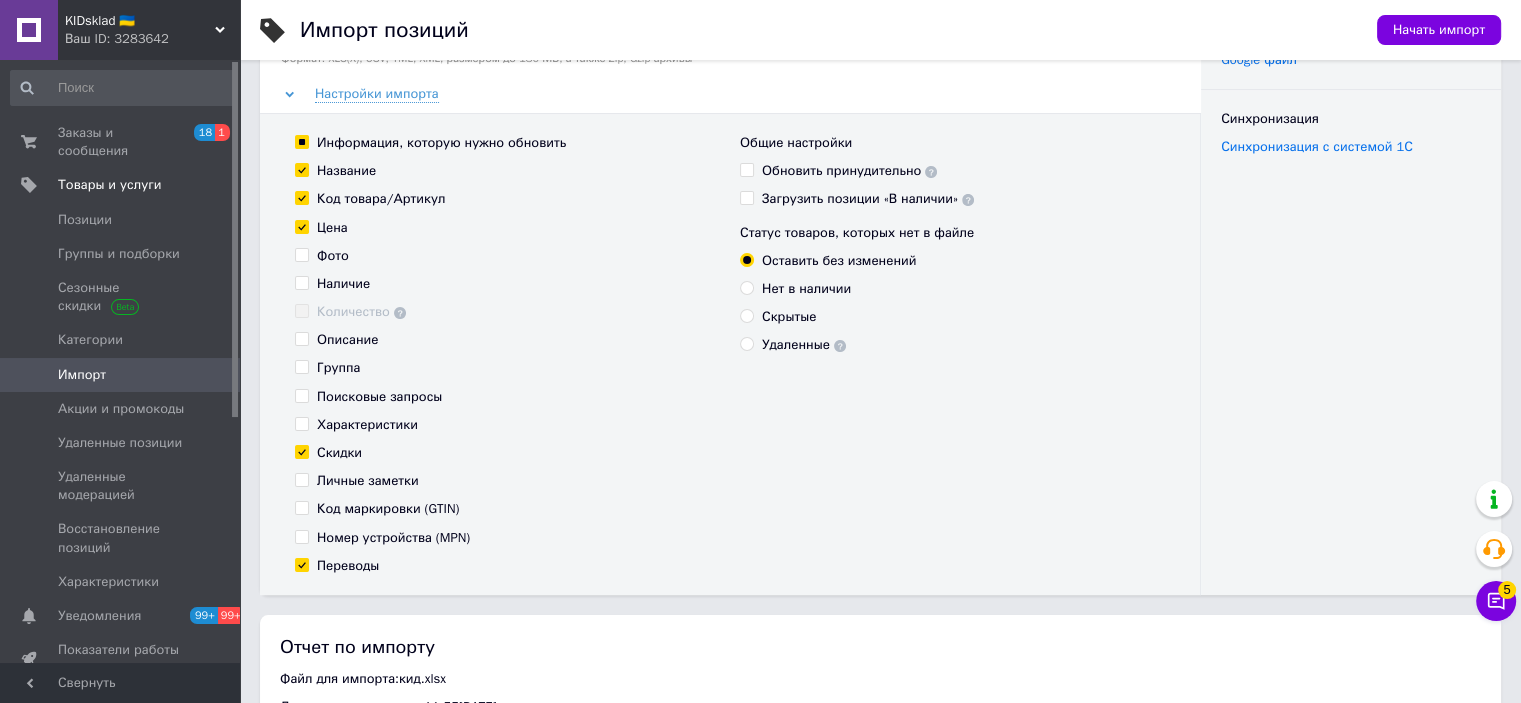 click on "Переводы" at bounding box center [348, 566] 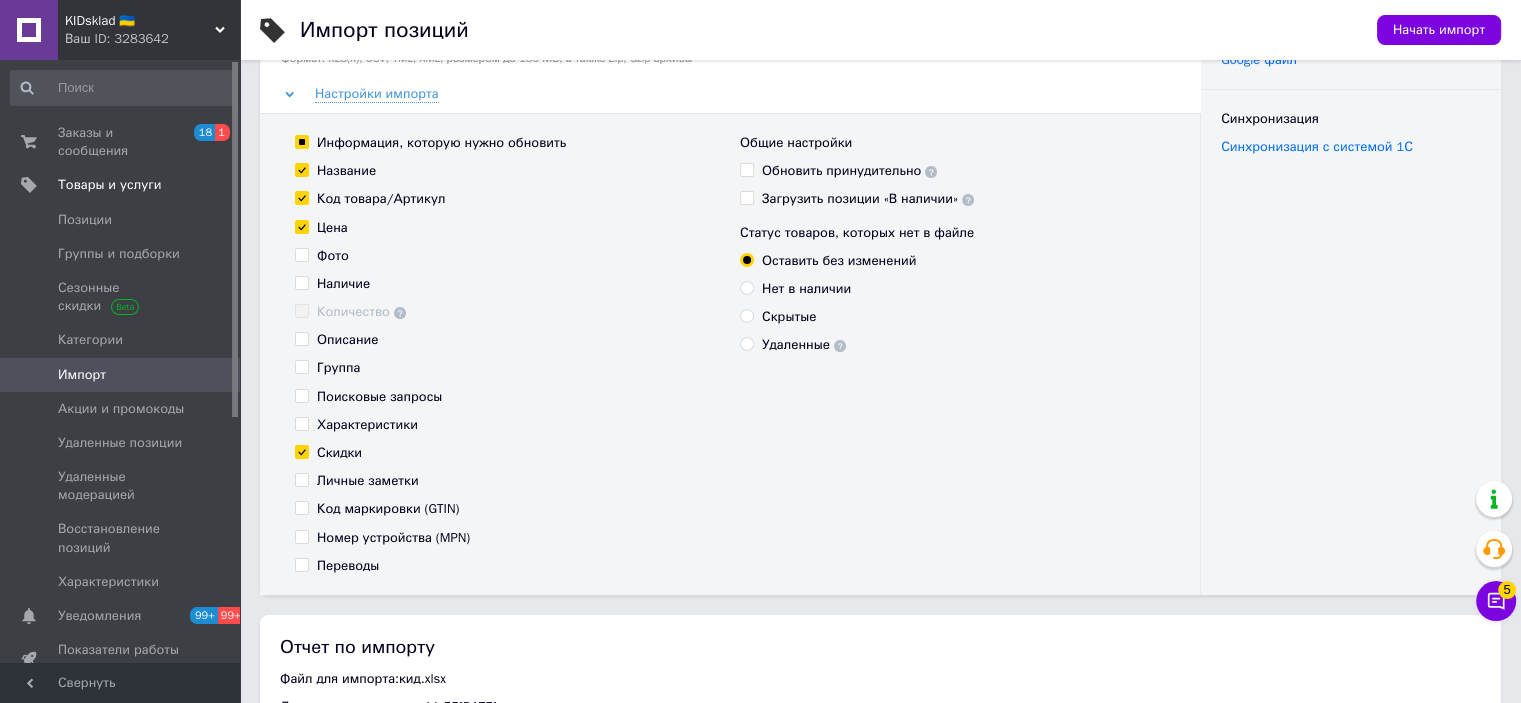 checkbox on "false" 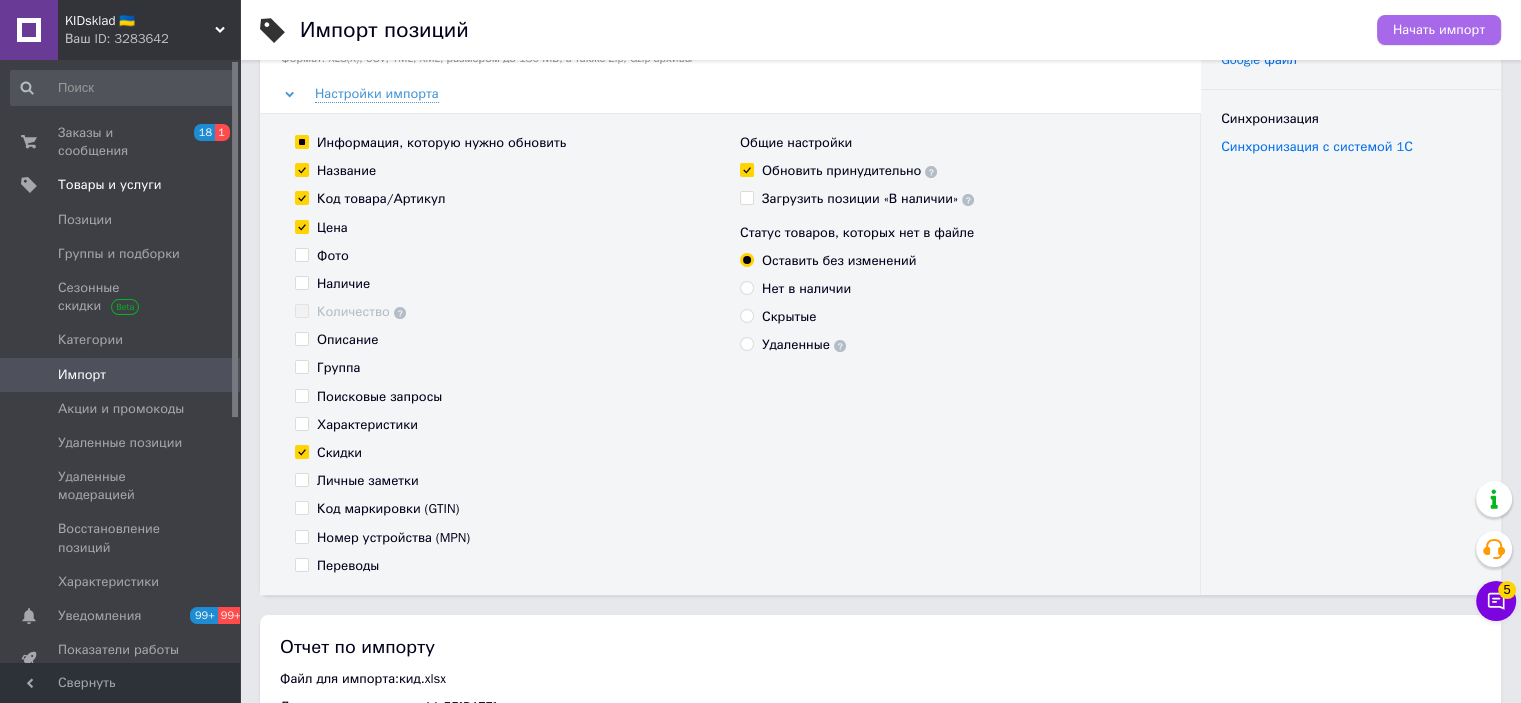 click on "Начать импорт" at bounding box center (1439, 30) 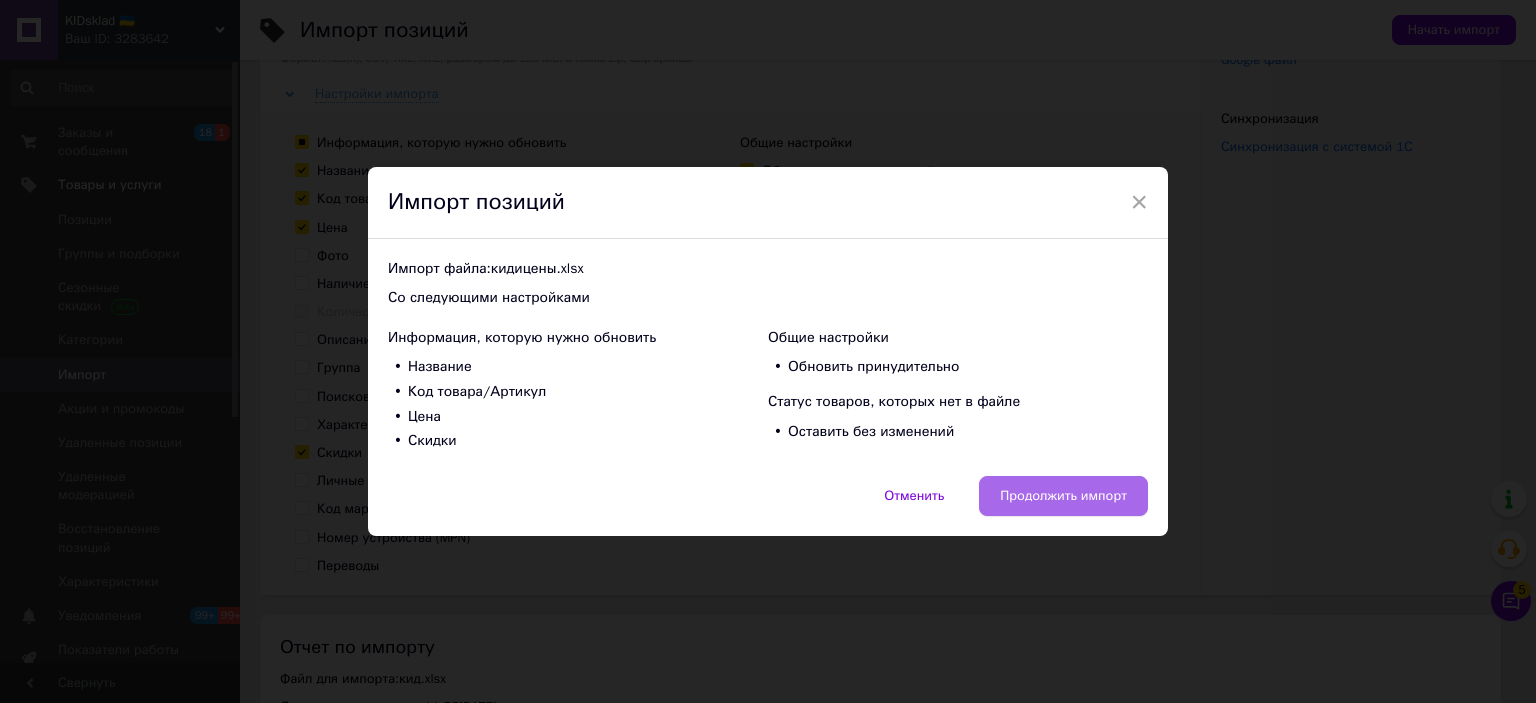 click on "Продолжить импорт" at bounding box center (1063, 496) 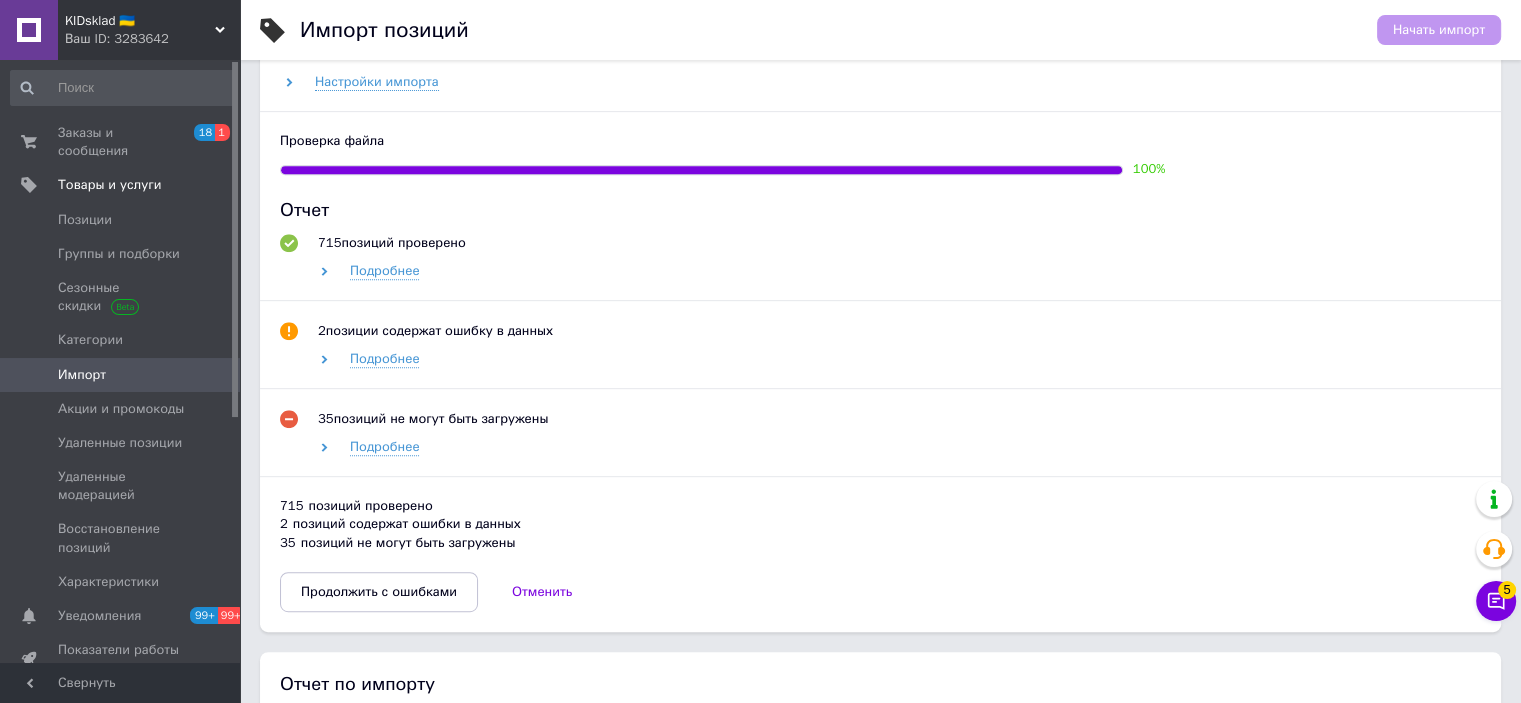 scroll, scrollTop: 1000, scrollLeft: 0, axis: vertical 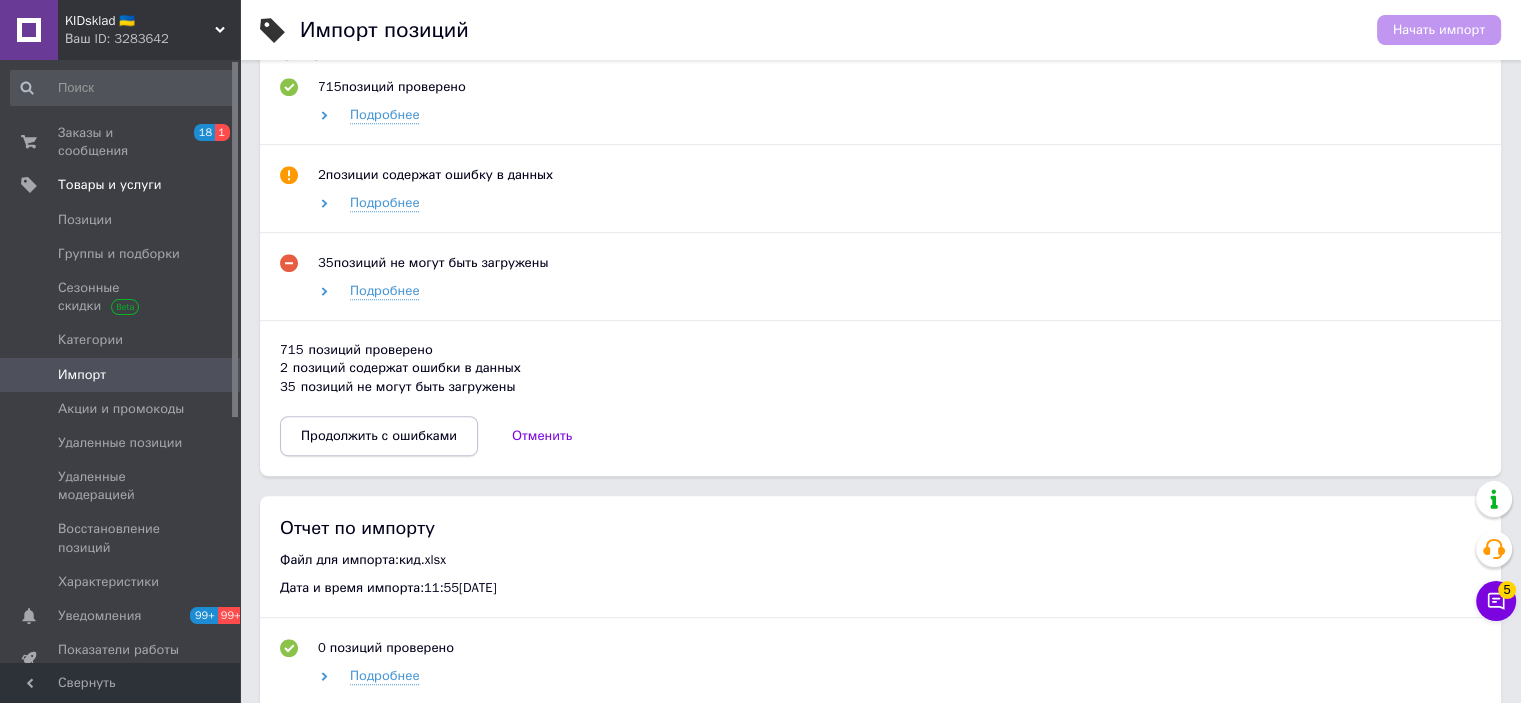 click on "Продолжить с ошибками" at bounding box center (379, 436) 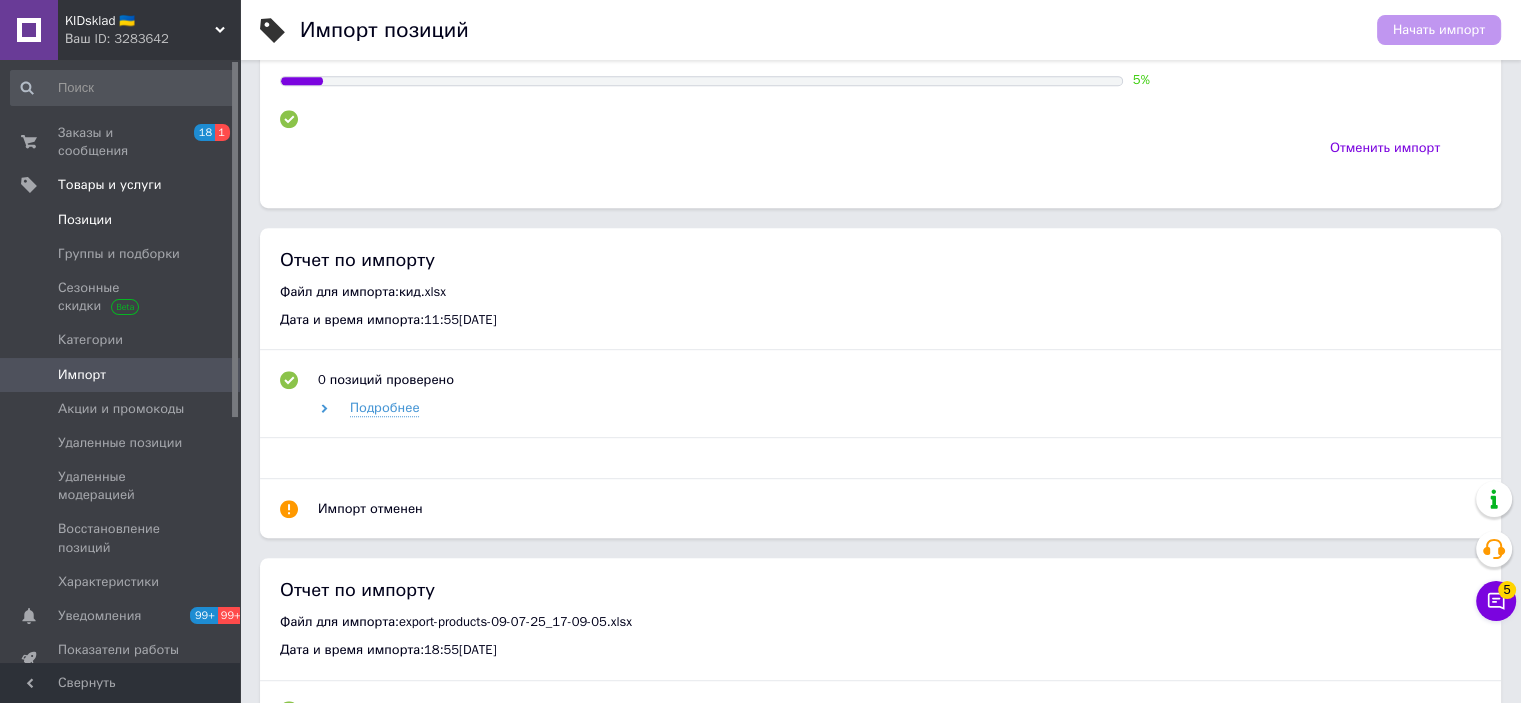 click on "Позиции" at bounding box center (121, 220) 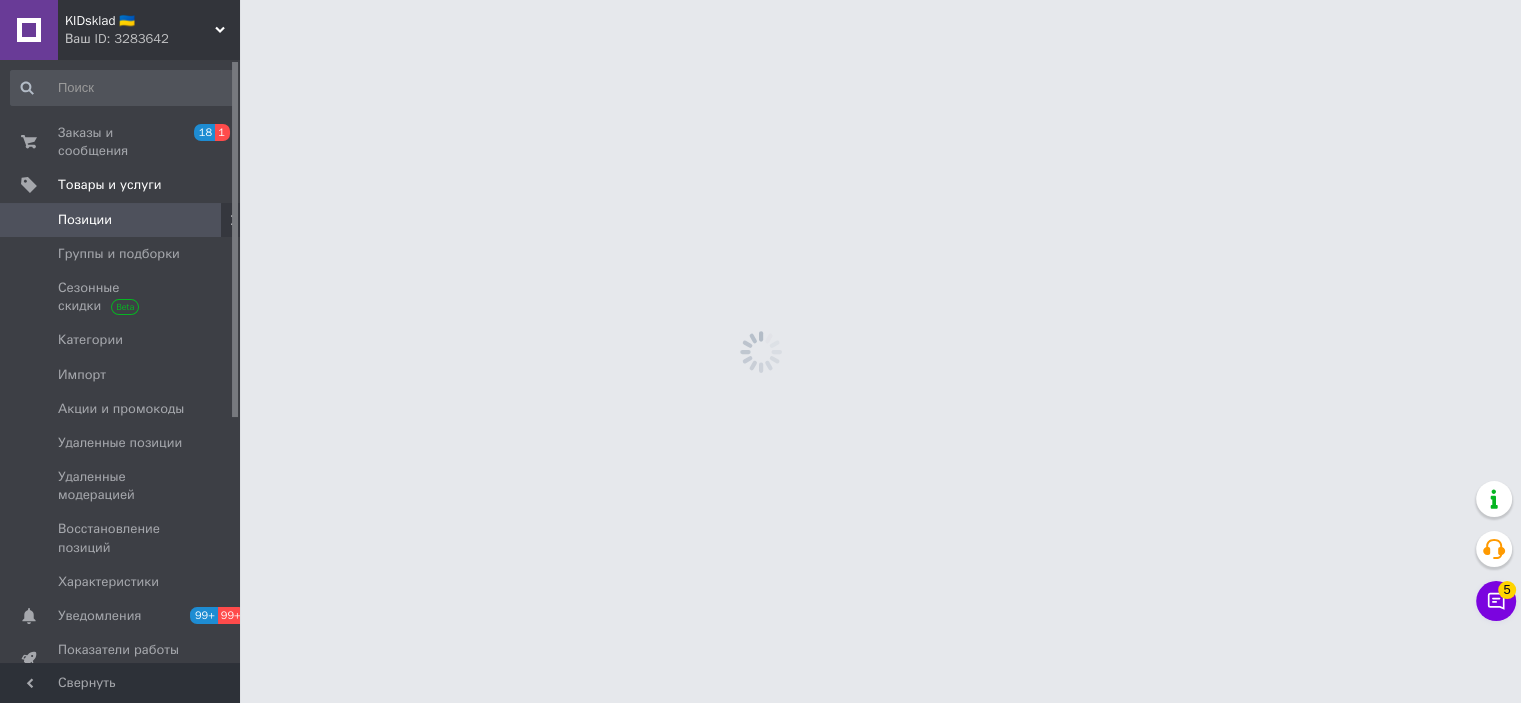 scroll, scrollTop: 0, scrollLeft: 0, axis: both 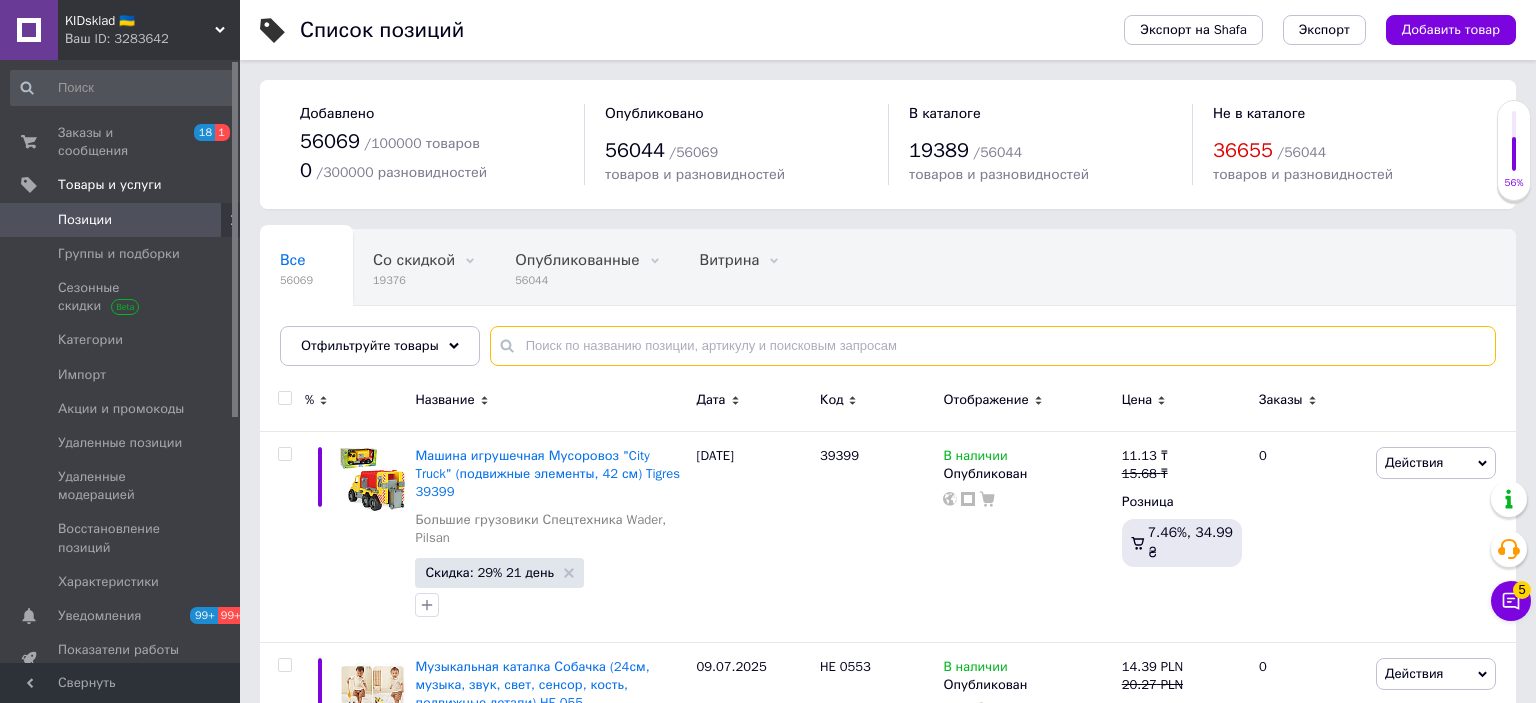 click at bounding box center [993, 346] 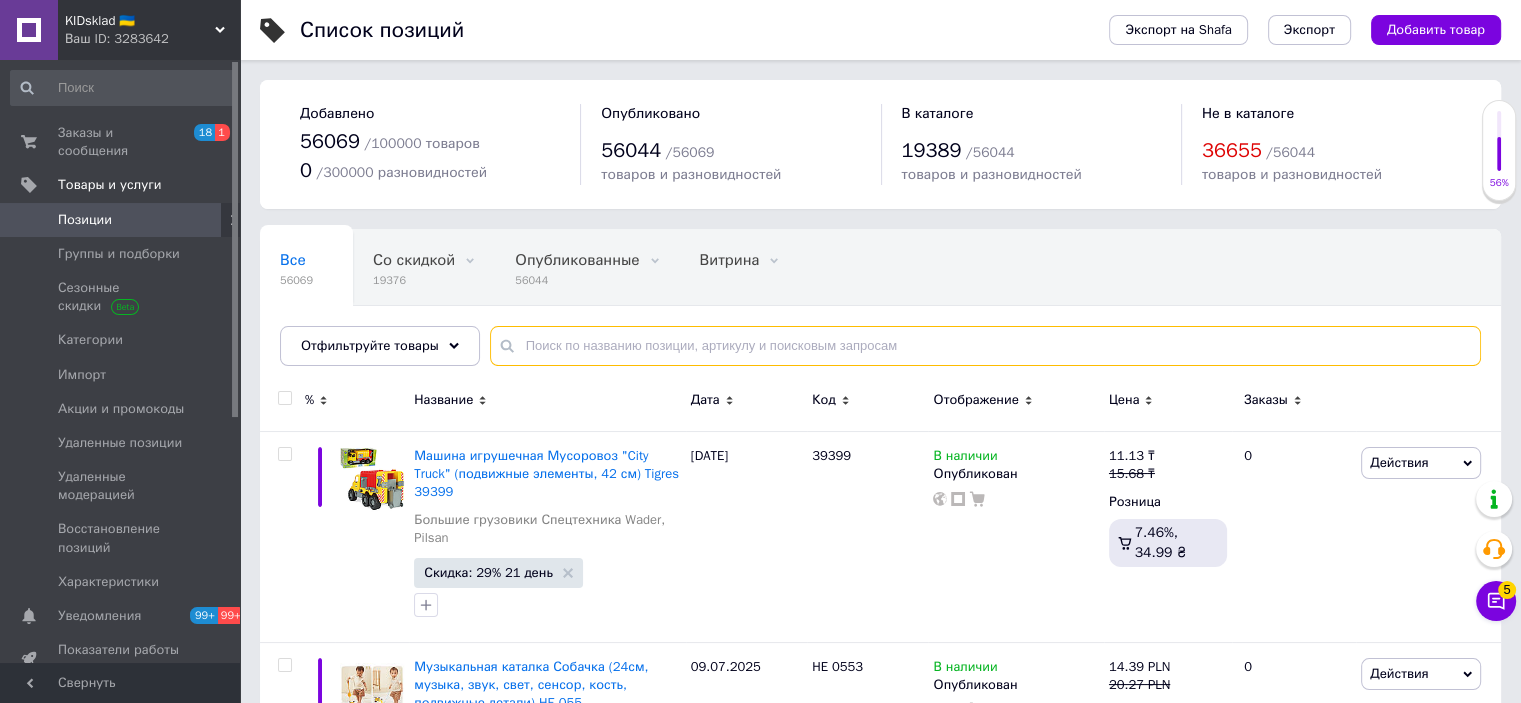 paste on "55022 P" 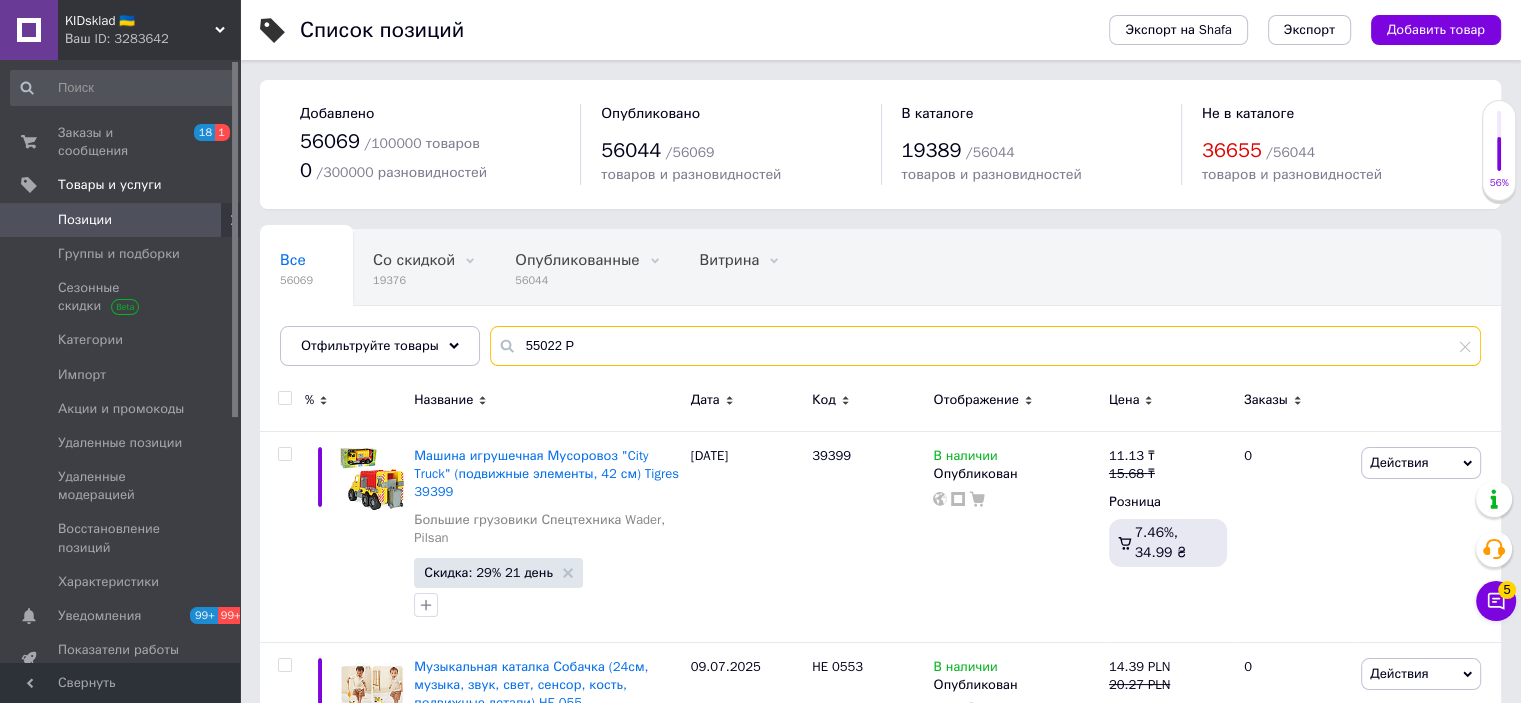 paste on "55022 P" 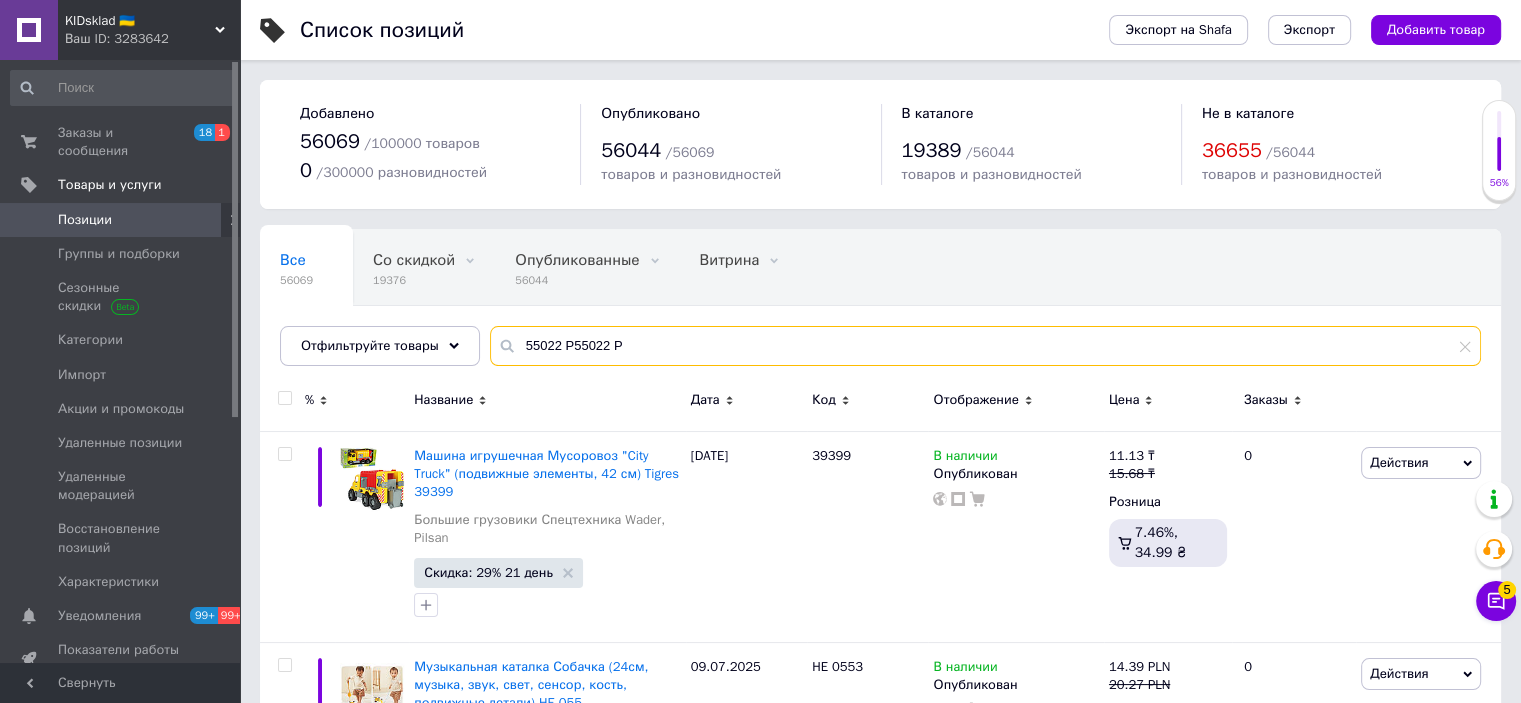 click on "Все 56069 Со скидкой 19376 Удалить Редактировать Опубликованные 56044 Удалить Редактировать Витрина 0 Удалить Редактировать Скрытые 25 Удалить Редактировать Ok Отфильтровано...  Сохранить Мы ничего не нашли Возможно, ошибка в слове  или нет соответствий по вашему запросу. Все 56069 Со скидкой 19376 Опубликованные 56044 Витрина 0 Скрытые 25 Отфильтруйте товары 55022 P55022 P % Название Дата Код Отображение Цена Заказы Машина игрушечная Мусоровоз "City Truck" (подвижные элементы, 42 см) Tigres 39399 Большие грузовики Спецтехника Wader, Pilsan Скидка: 29% 21 день 10.07.2025 39399 В наличии Опубликован 11.13   ₸" at bounding box center [880, 9703] 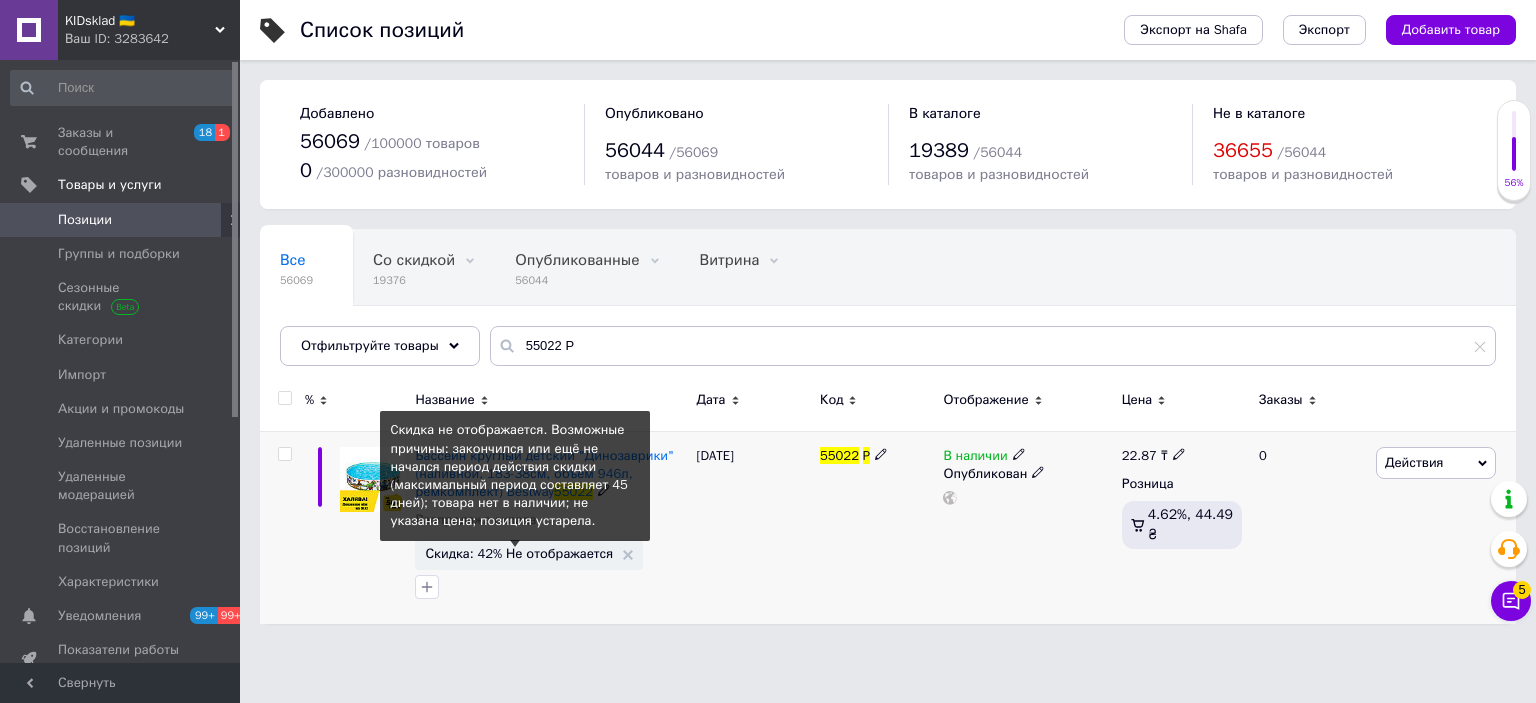 click on "Скидка: 42% Не отображается" at bounding box center [519, 553] 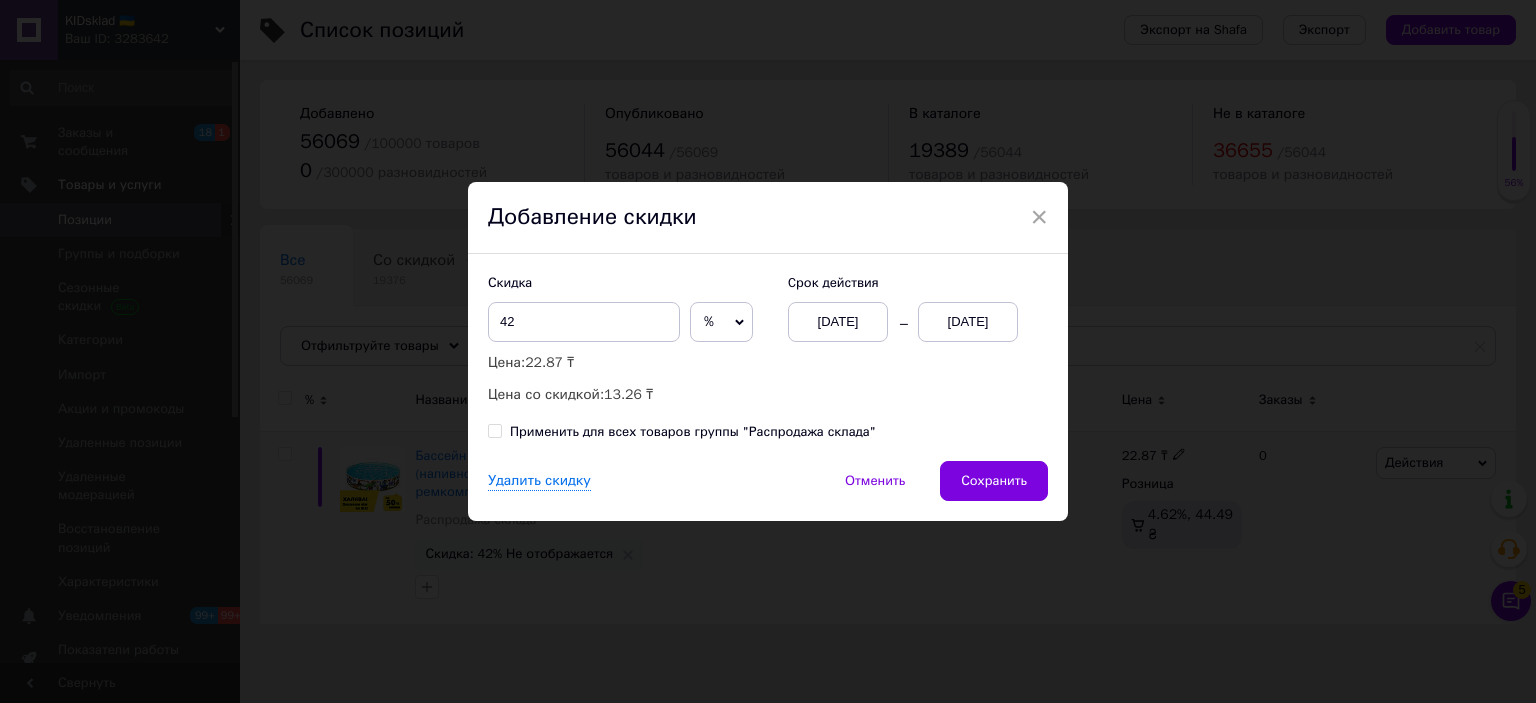 click on "[DATE]" at bounding box center [968, 322] 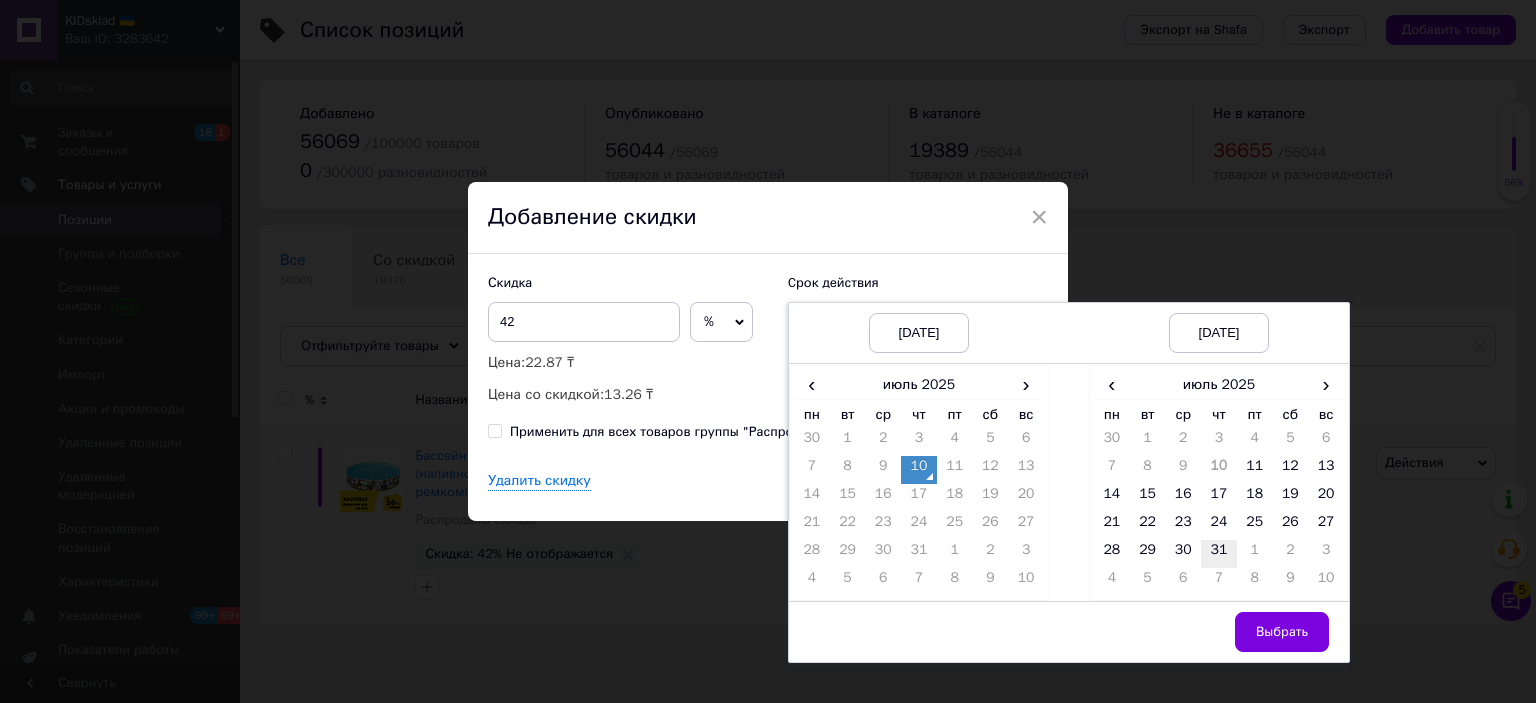 click on "31" at bounding box center (1219, 554) 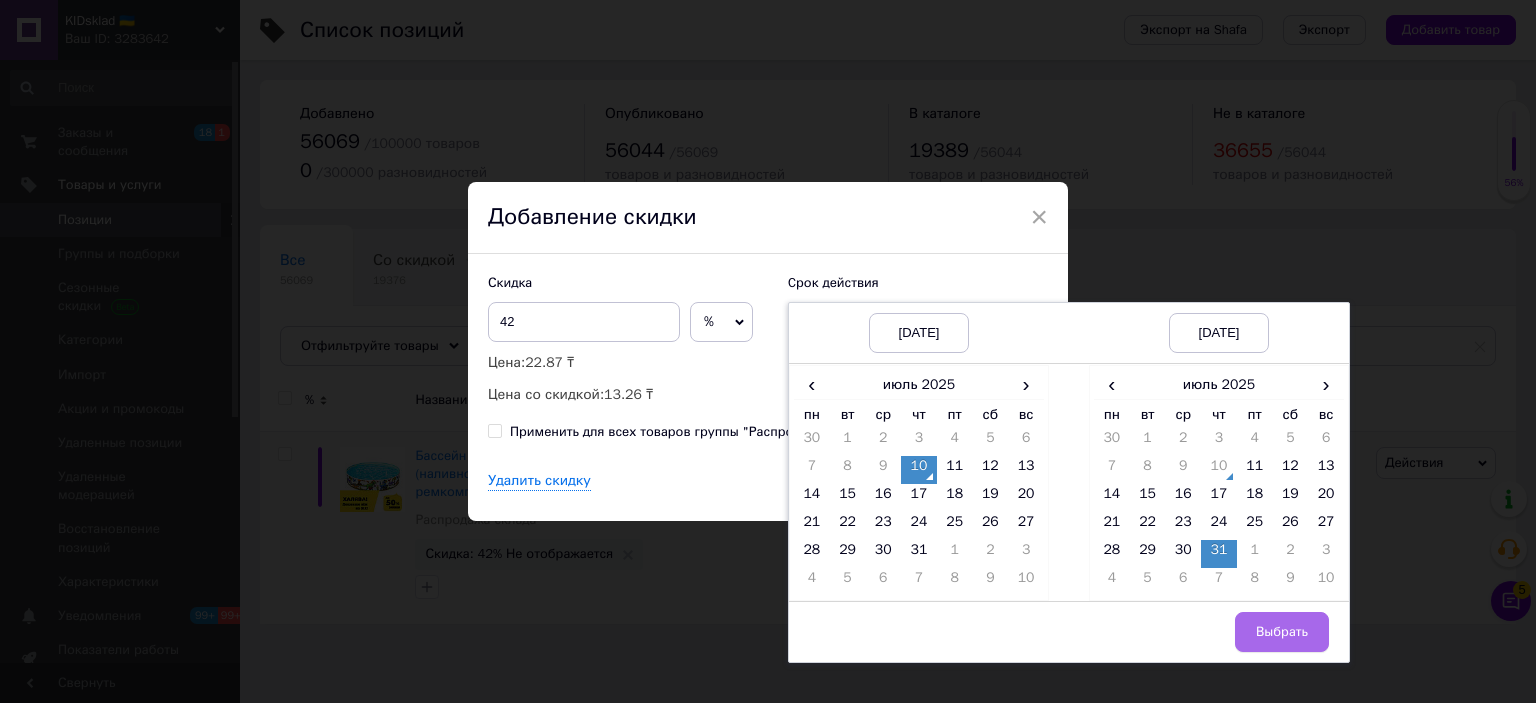 click on "Выбрать" at bounding box center [1282, 632] 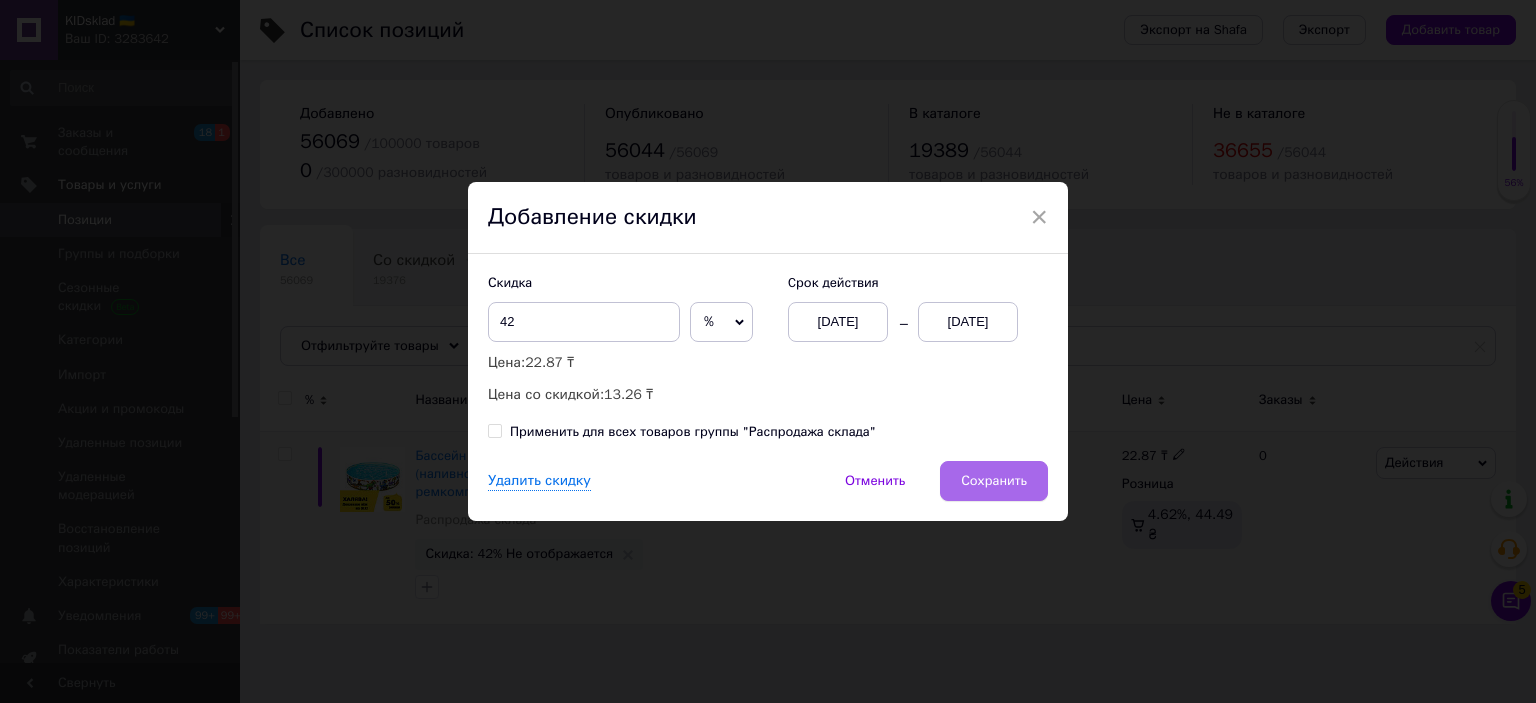 click on "Сохранить" at bounding box center [994, 481] 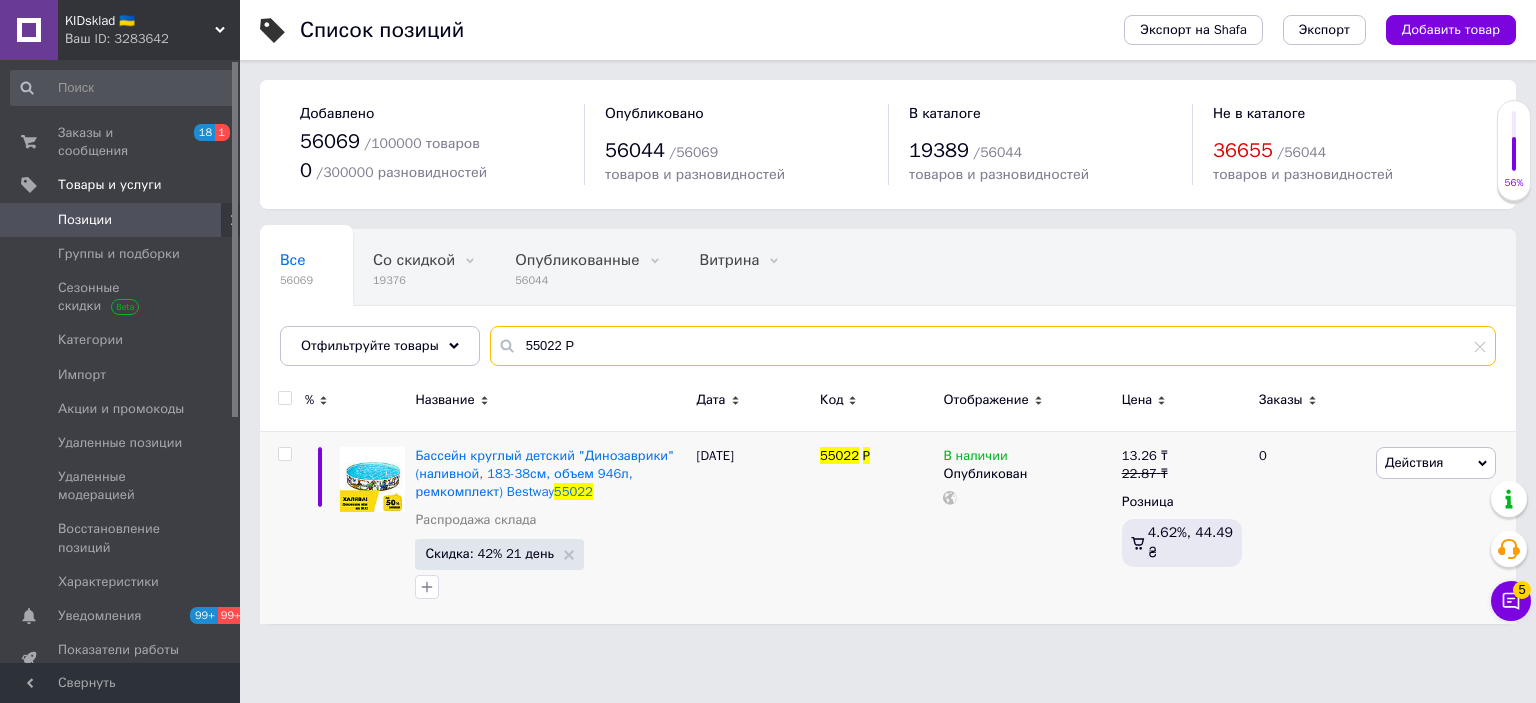 click on "55022 P" at bounding box center (993, 346) 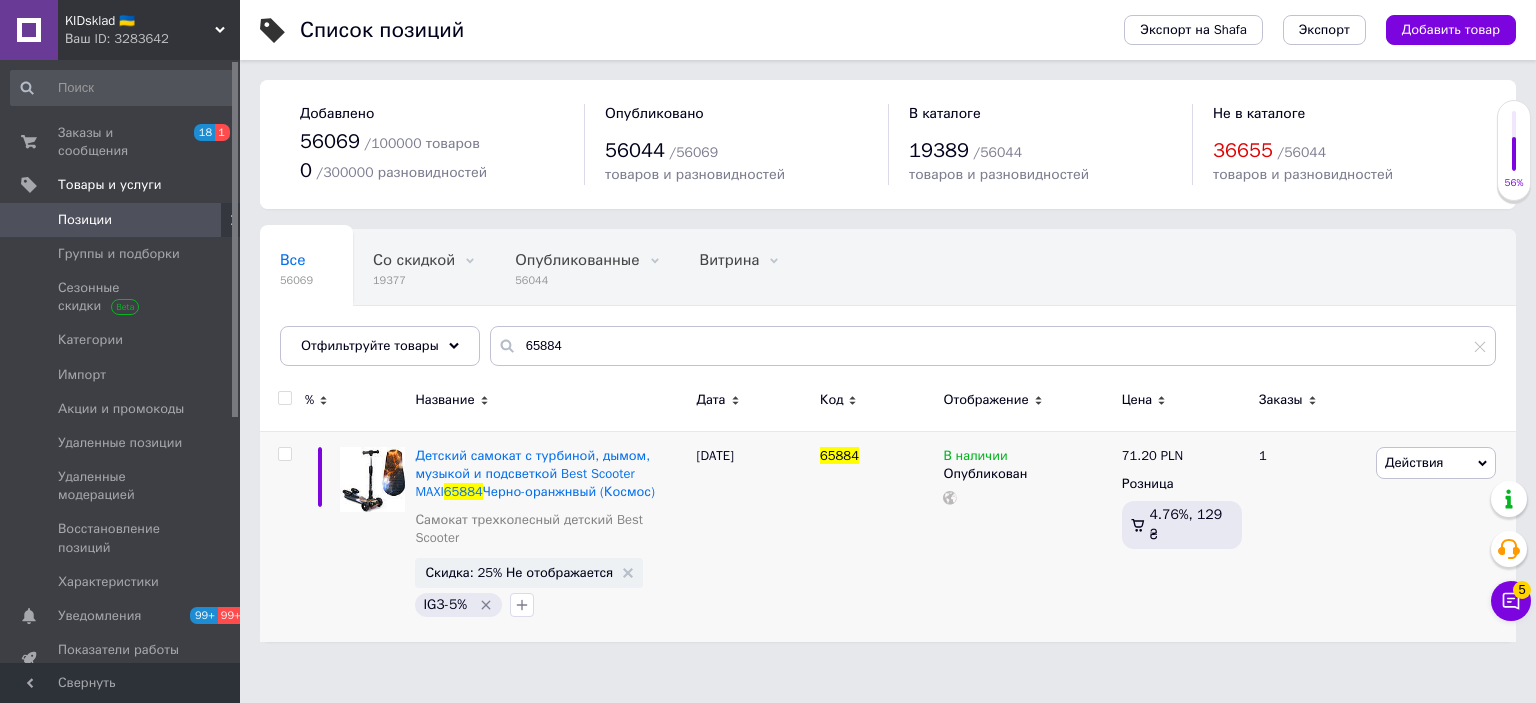 click on "Скидка: 25% Не отображается" at bounding box center [519, 572] 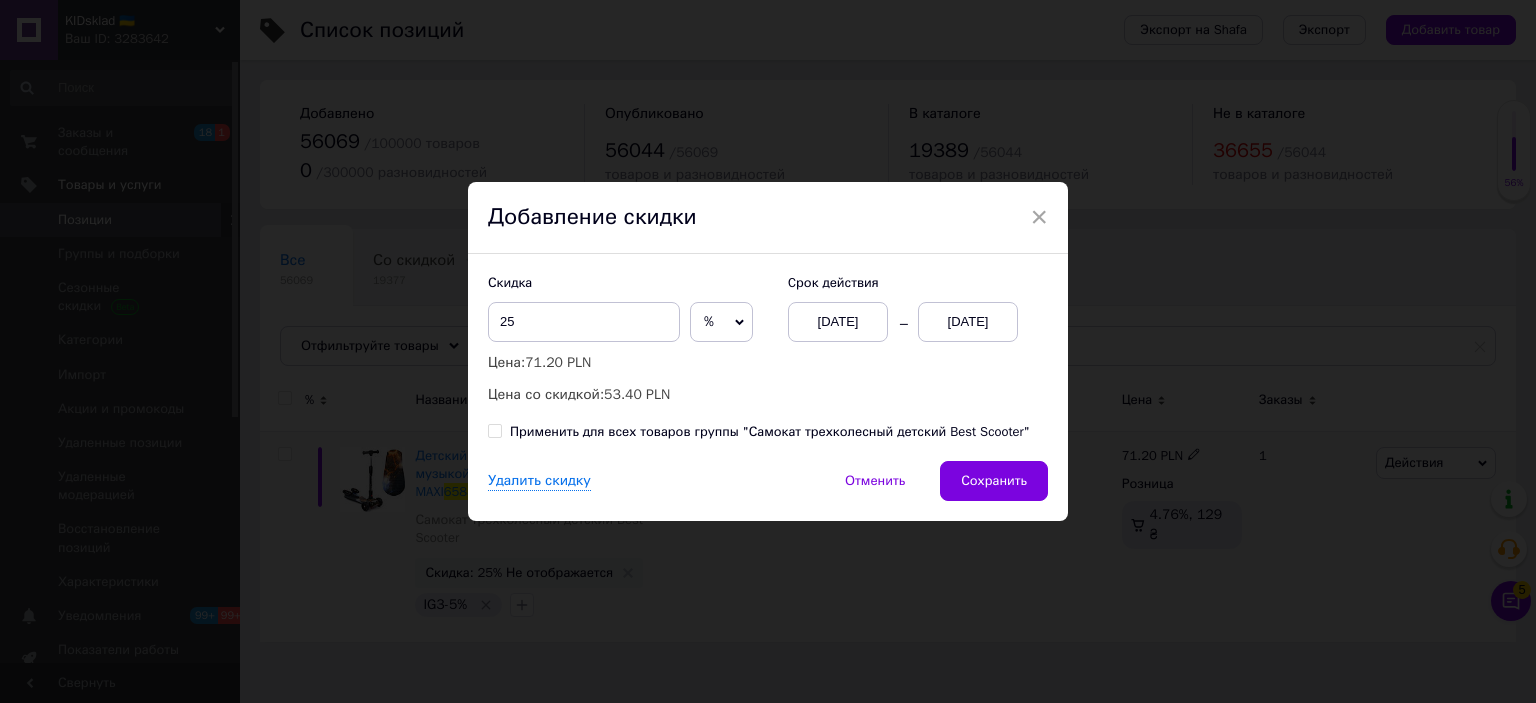 click on "× Добавление скидки Скидка 25 % PLN Цена:  71.20   PLN Цена со скидкой:  53.40   PLN Cрок действия 10.07.2025 10.07.2025 Применить для всех товаров группы "Самокат трехколесный детский Best Scooter" Удалить скидку   Отменить   Сохранить" at bounding box center [768, 351] 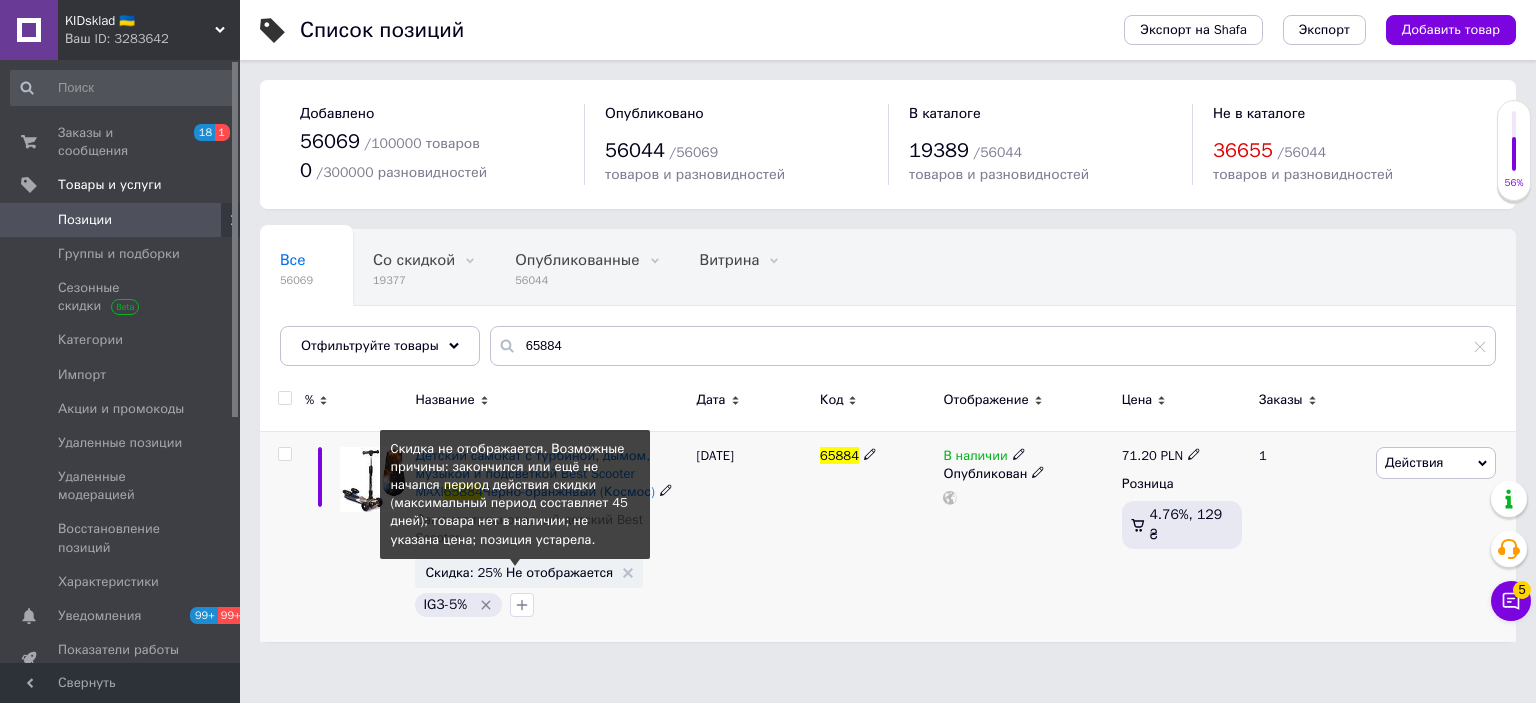 click on "Скидка: 25% Не отображается" at bounding box center (519, 572) 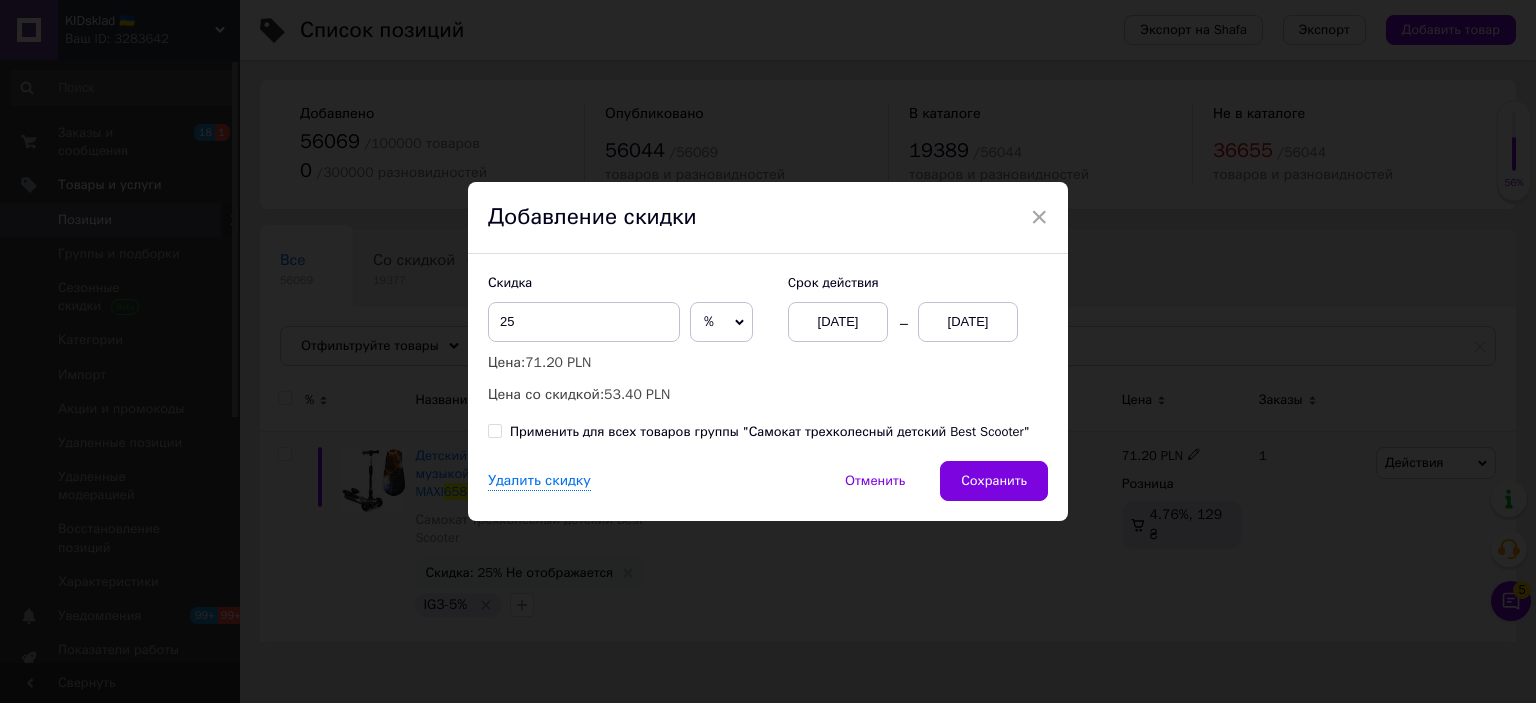 click on "[DATE]" at bounding box center [968, 322] 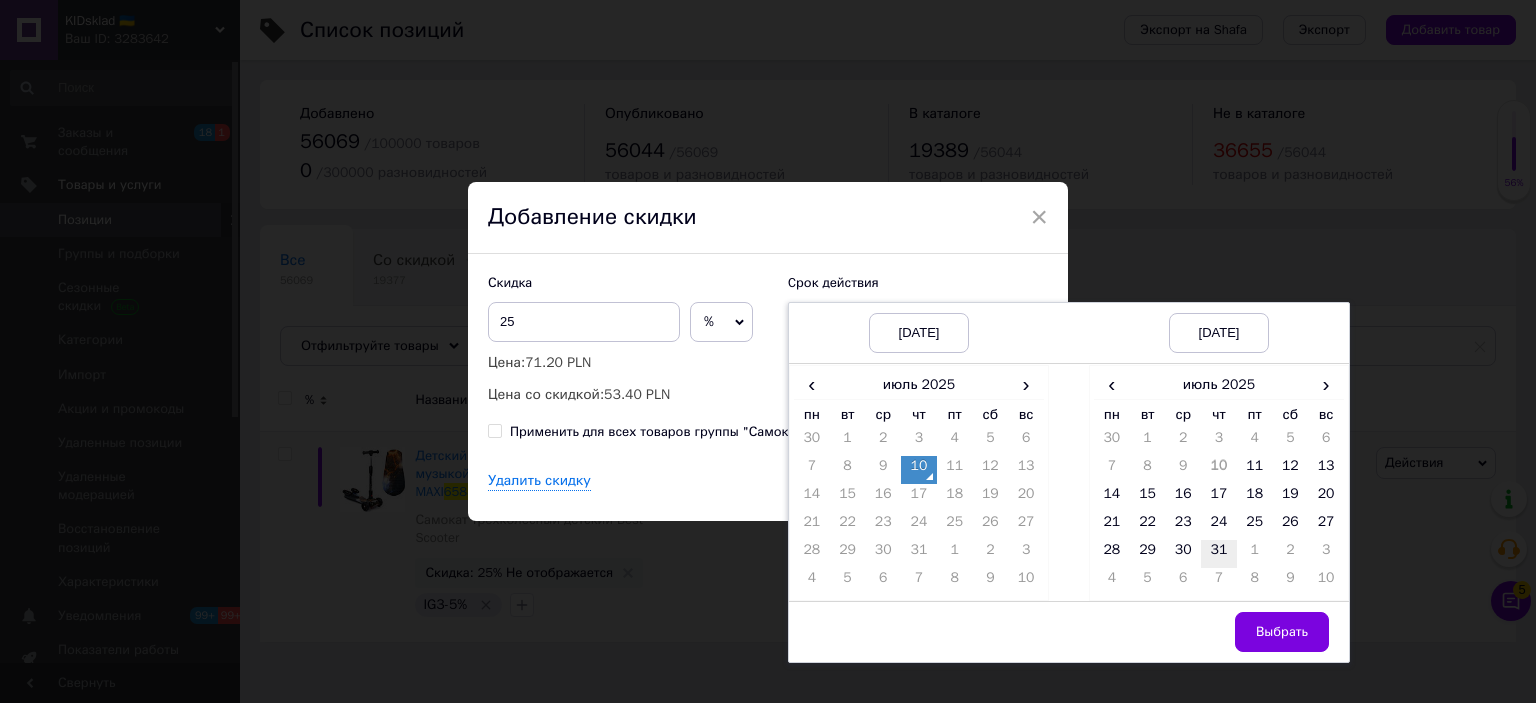 click on "31" at bounding box center [1219, 554] 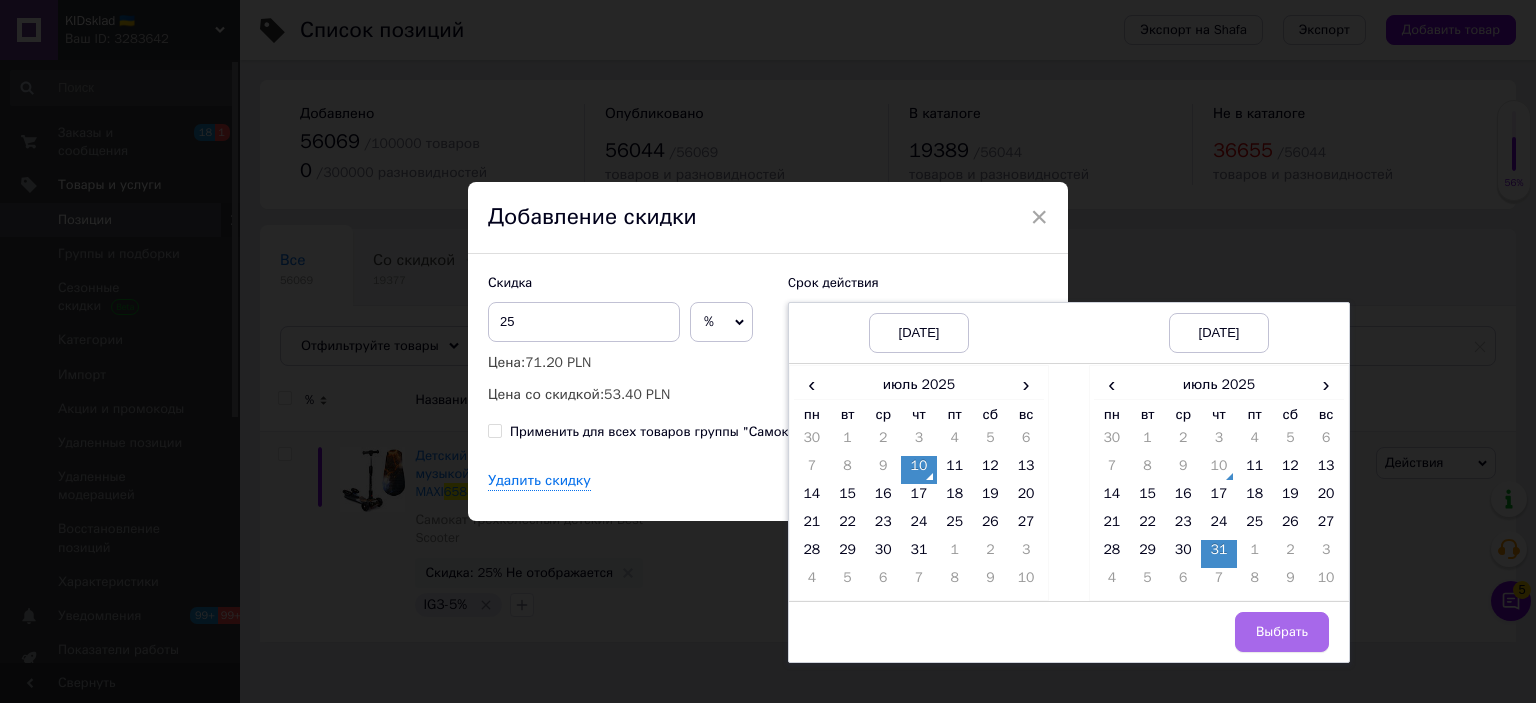 click on "Выбрать" at bounding box center [1282, 632] 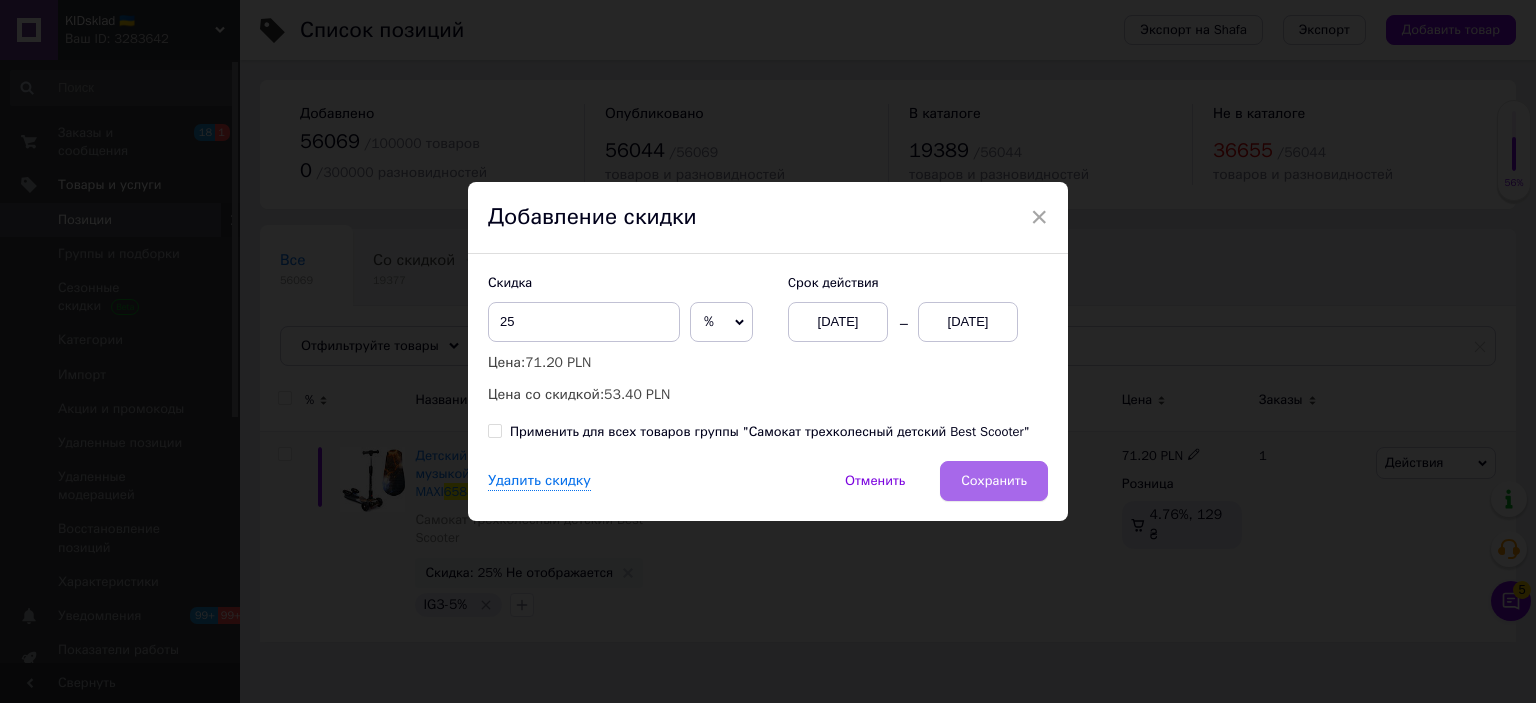 click on "Сохранить" at bounding box center (994, 481) 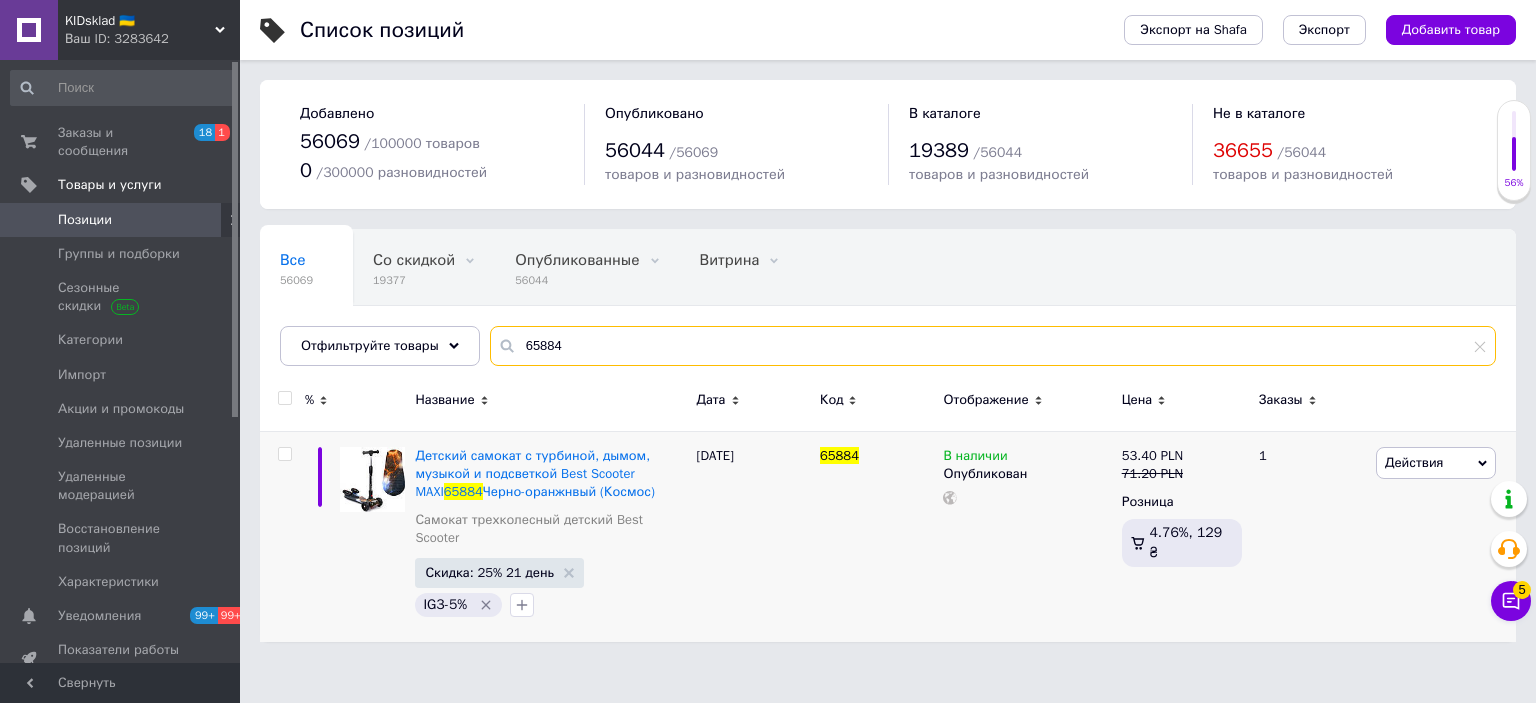 click on "65884" at bounding box center (993, 346) 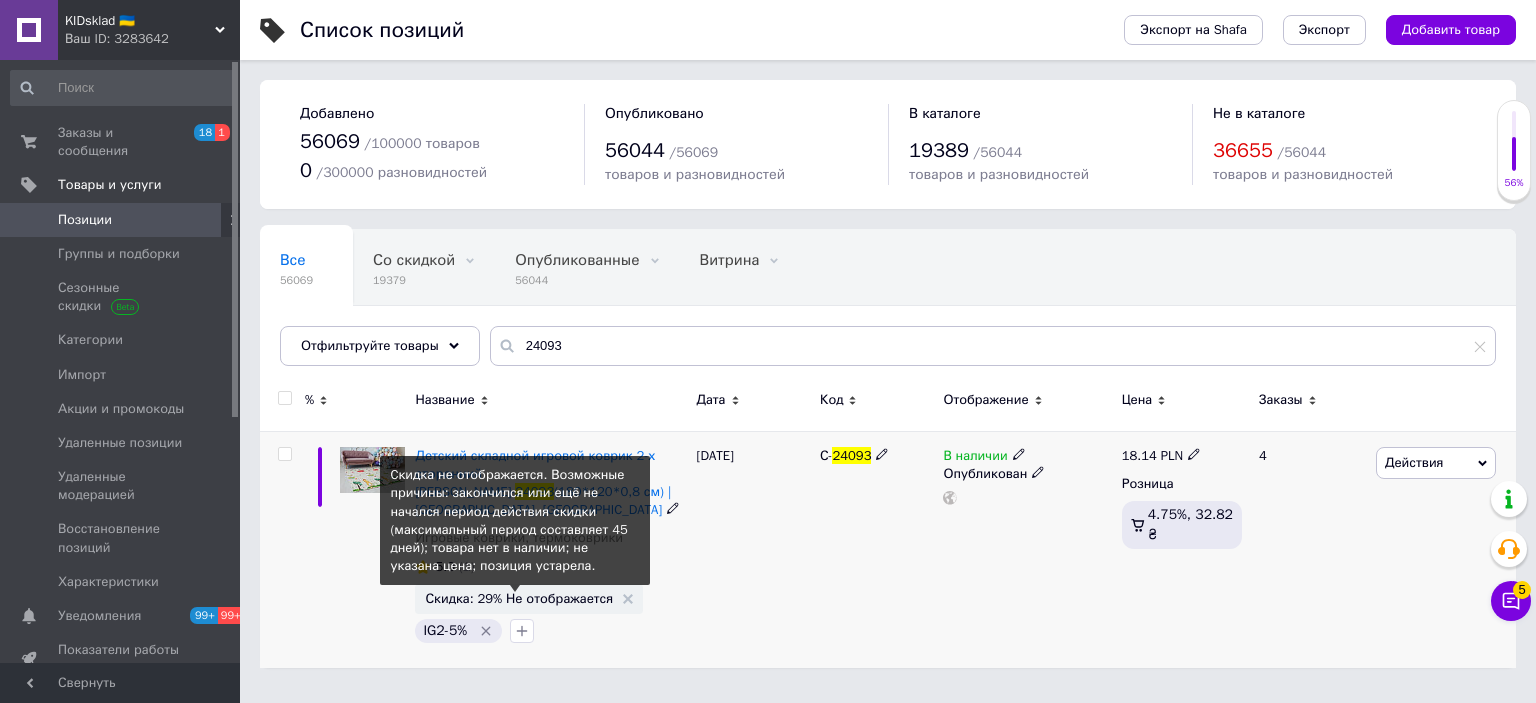 click on "Скидка: 29% Не отображается" at bounding box center (519, 598) 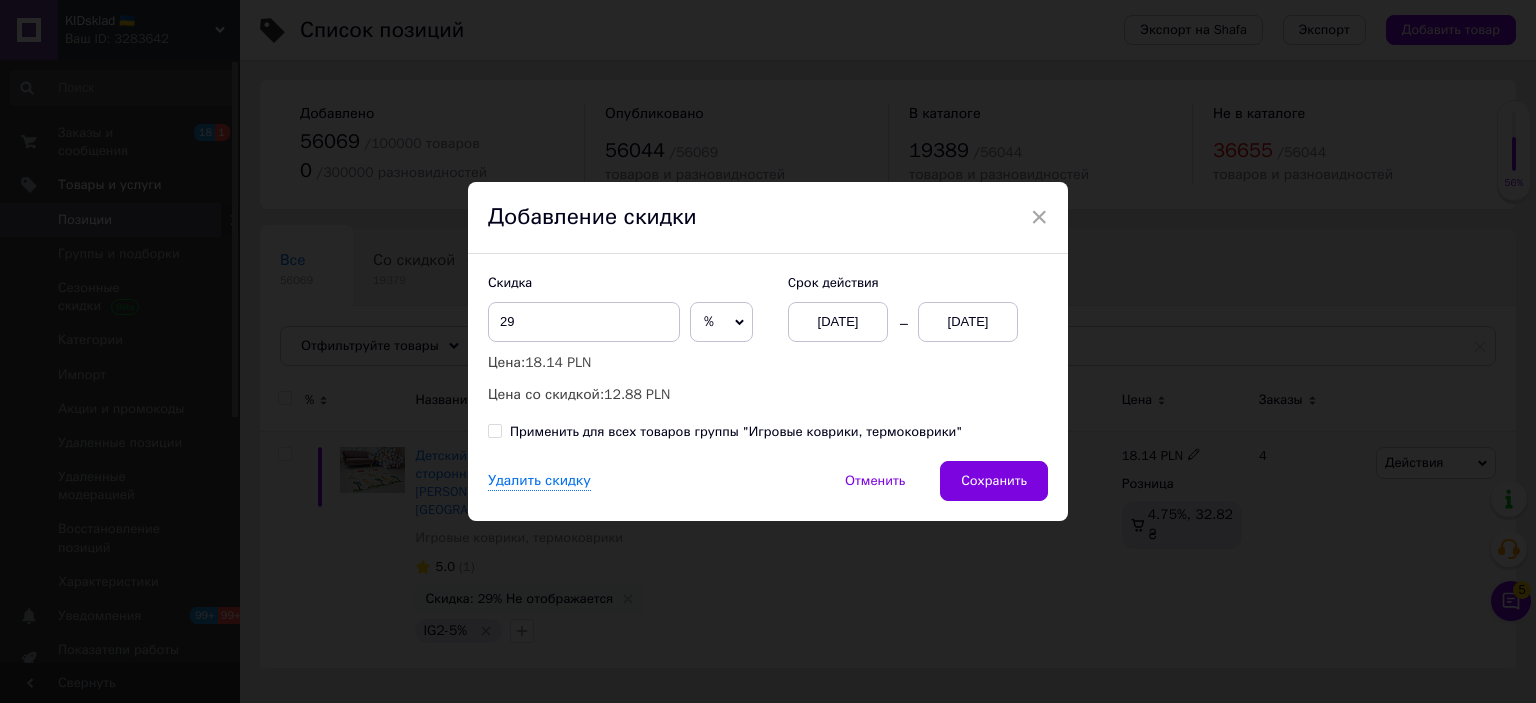 click on "[DATE]" at bounding box center (968, 322) 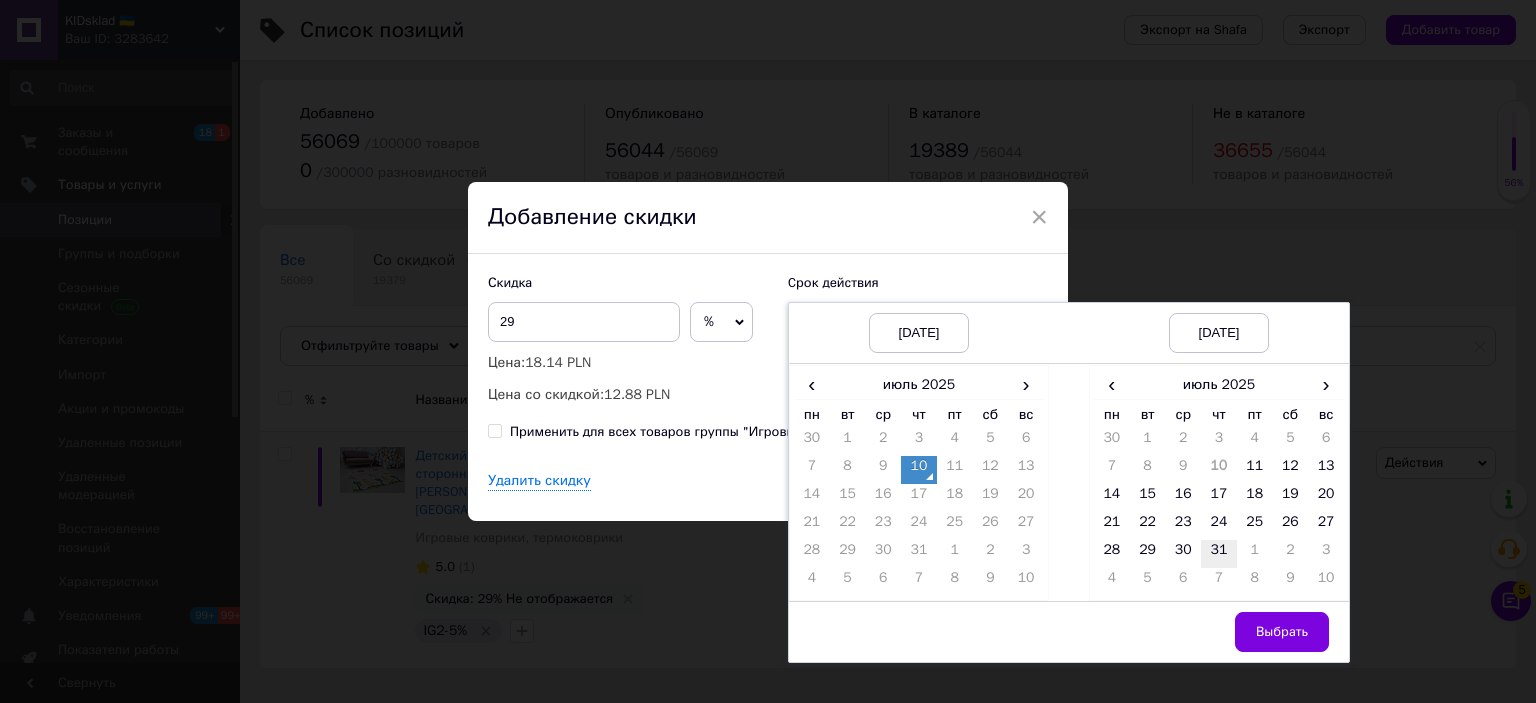 click on "31" at bounding box center [1219, 554] 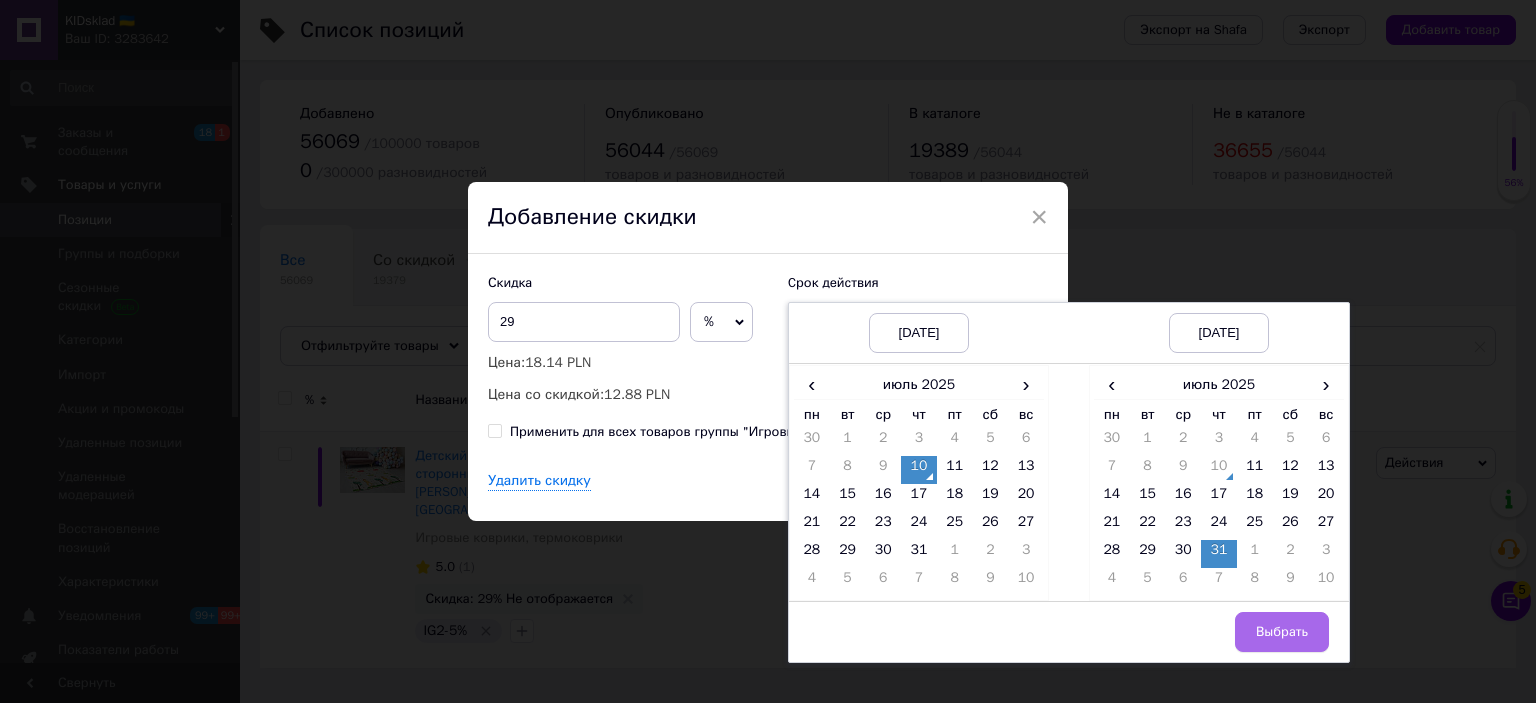 click on "Выбрать" at bounding box center (1282, 632) 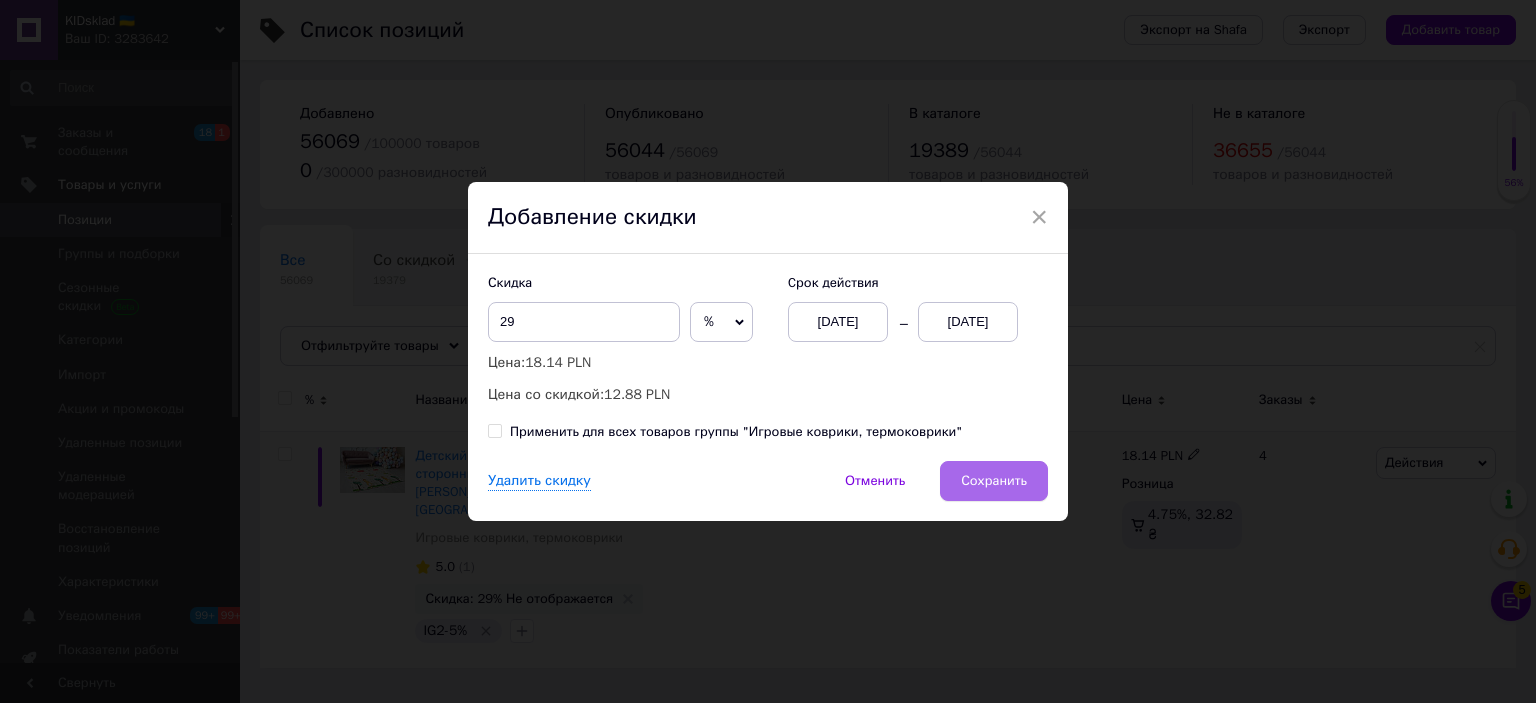click on "Сохранить" at bounding box center (994, 481) 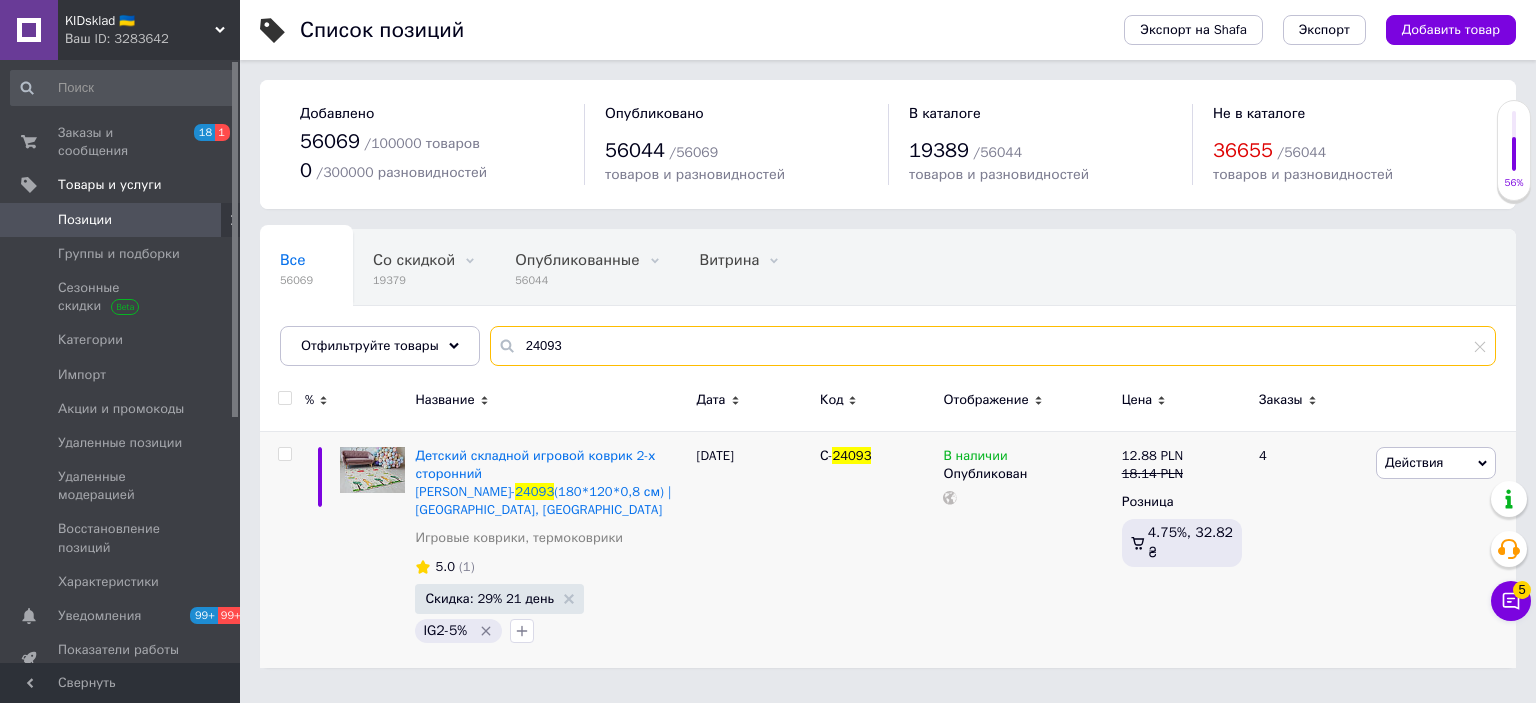 click on "24093" at bounding box center (993, 346) 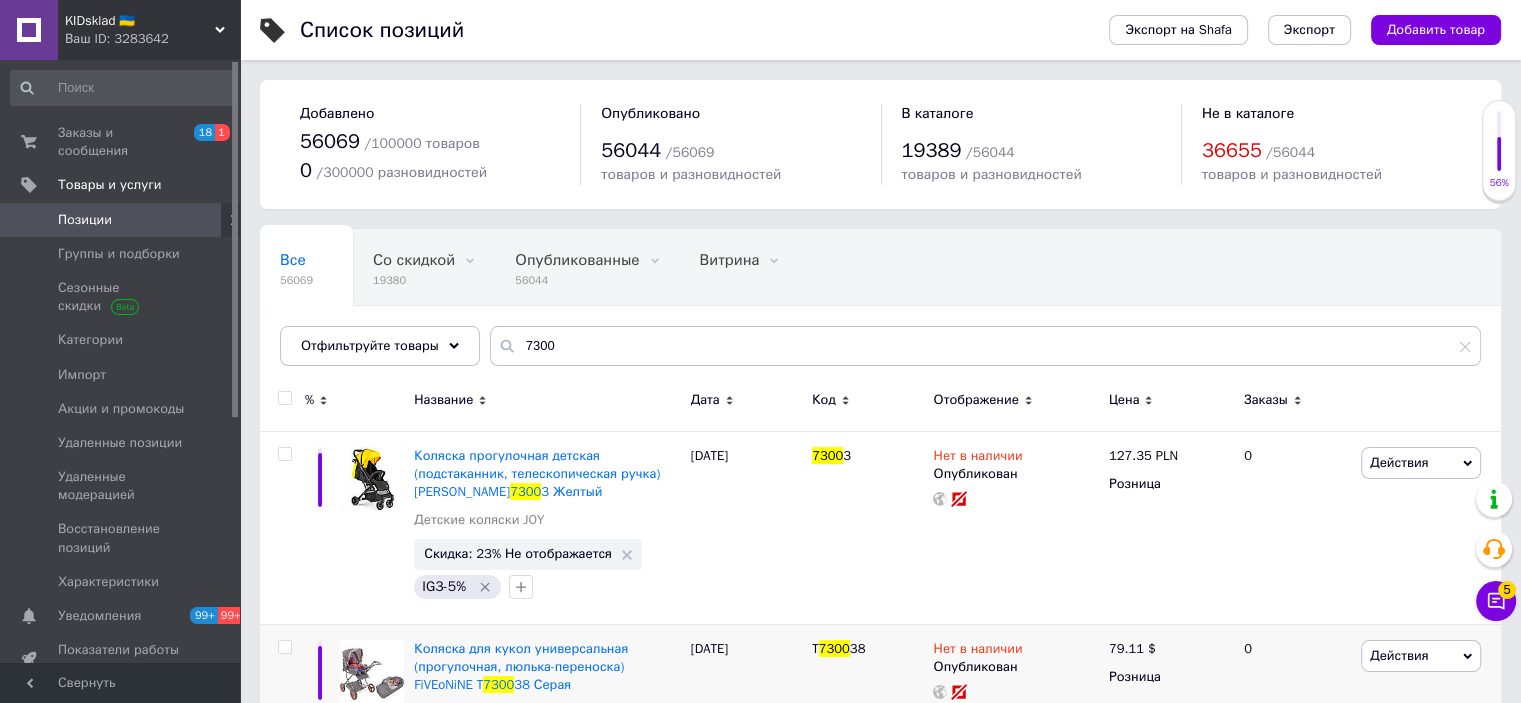 click at bounding box center [547, 780] 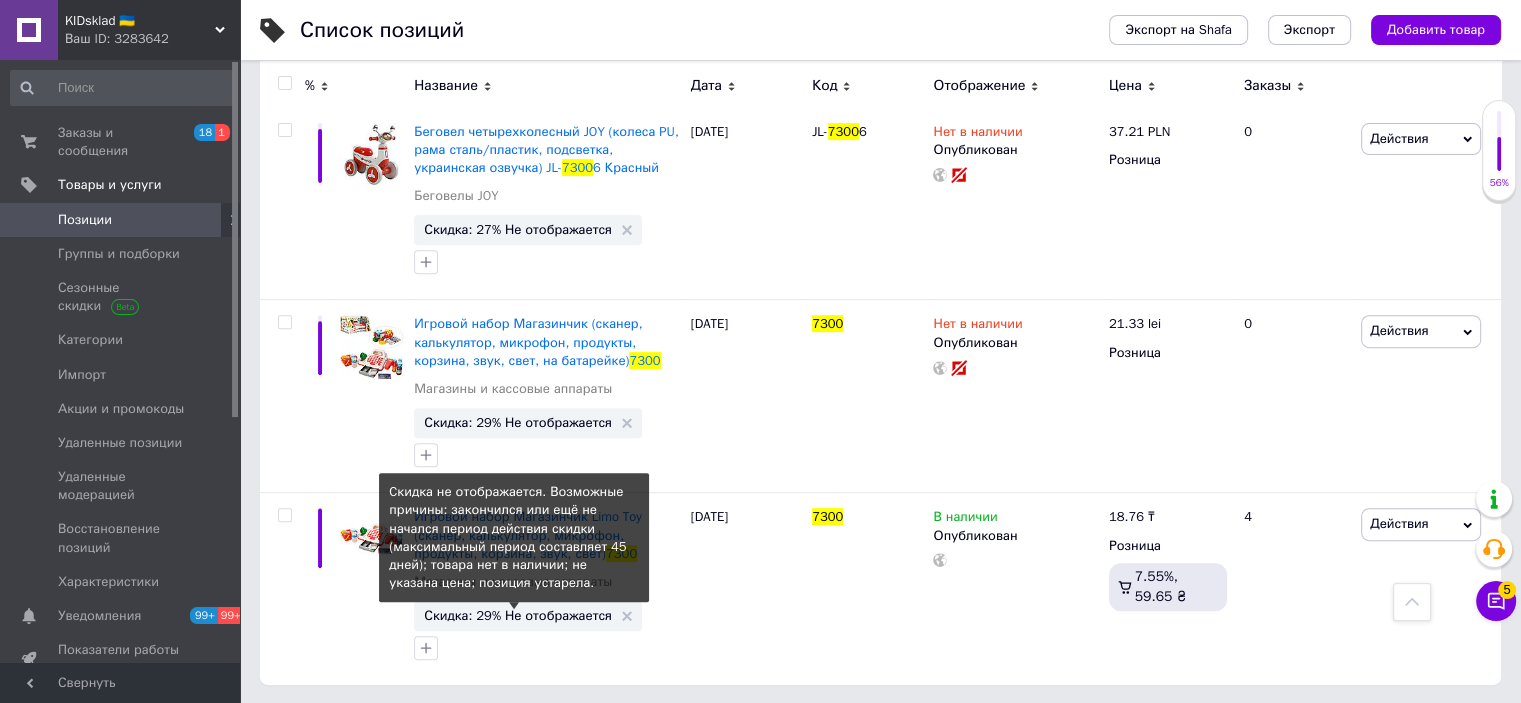 click on "Скидка: 29% Не отображается" at bounding box center [518, 615] 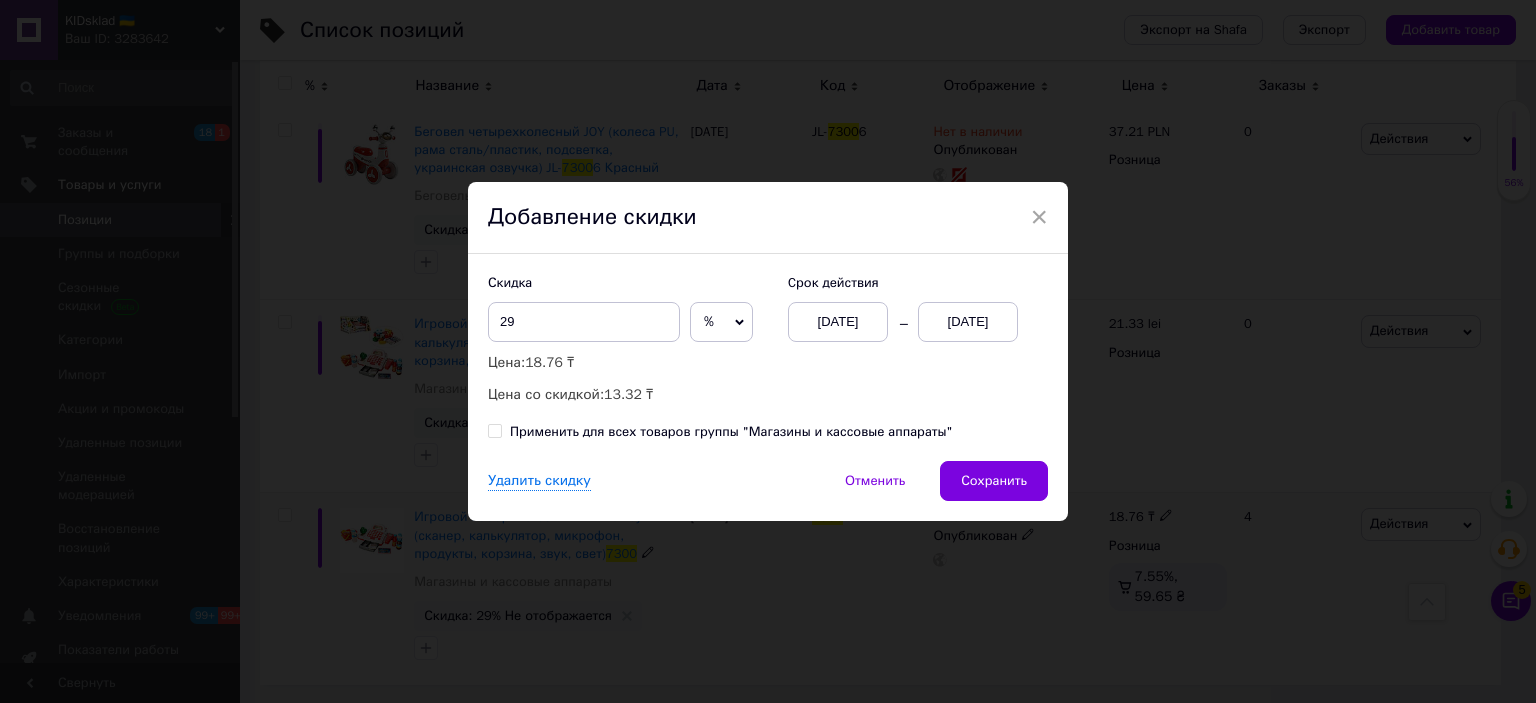 click on "Скидка 29 % ₸ Цена:  18.76   ₸ Цена со скидкой:  13.32   ₸ Cрок действия 10.07.2025 10.07.2025" at bounding box center (768, 340) 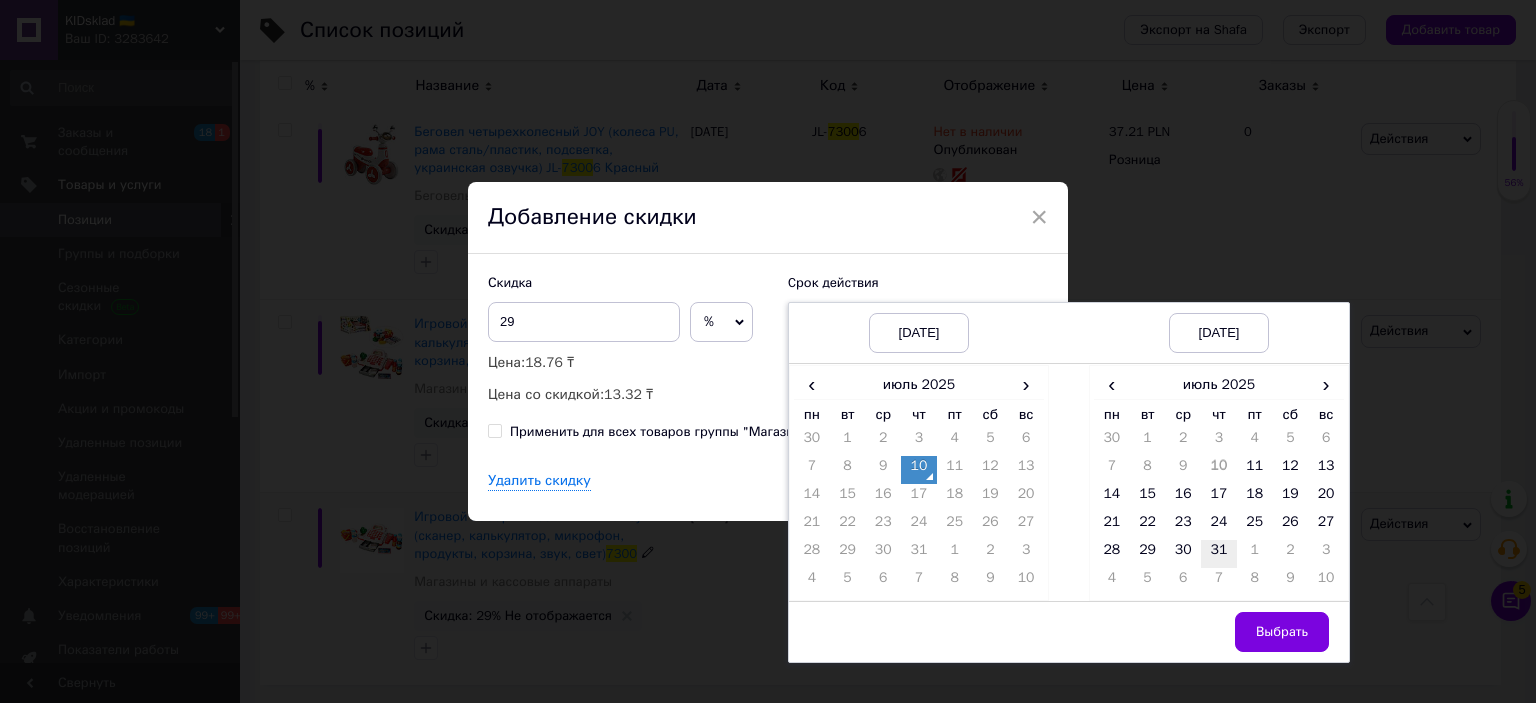 click on "31" at bounding box center (1219, 554) 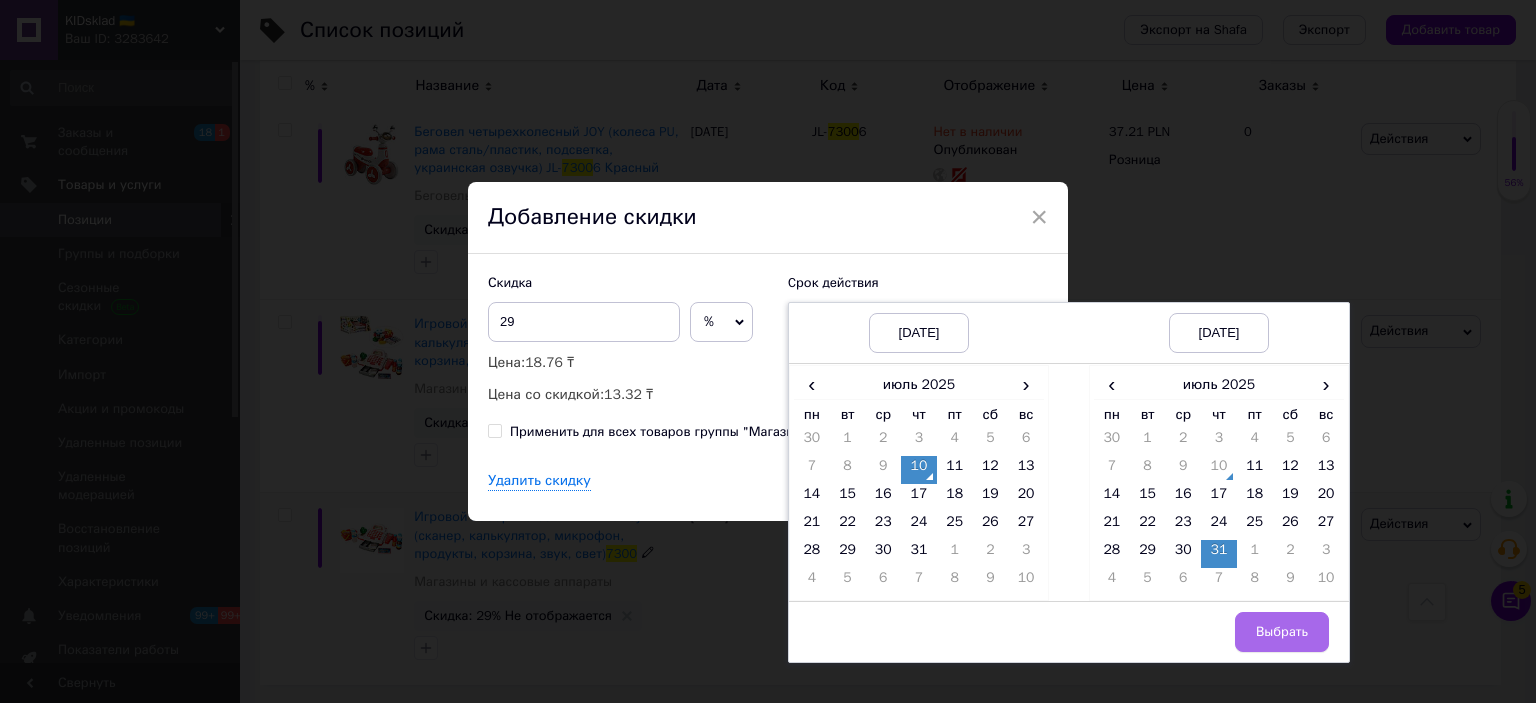 click on "Выбрать" at bounding box center (1282, 632) 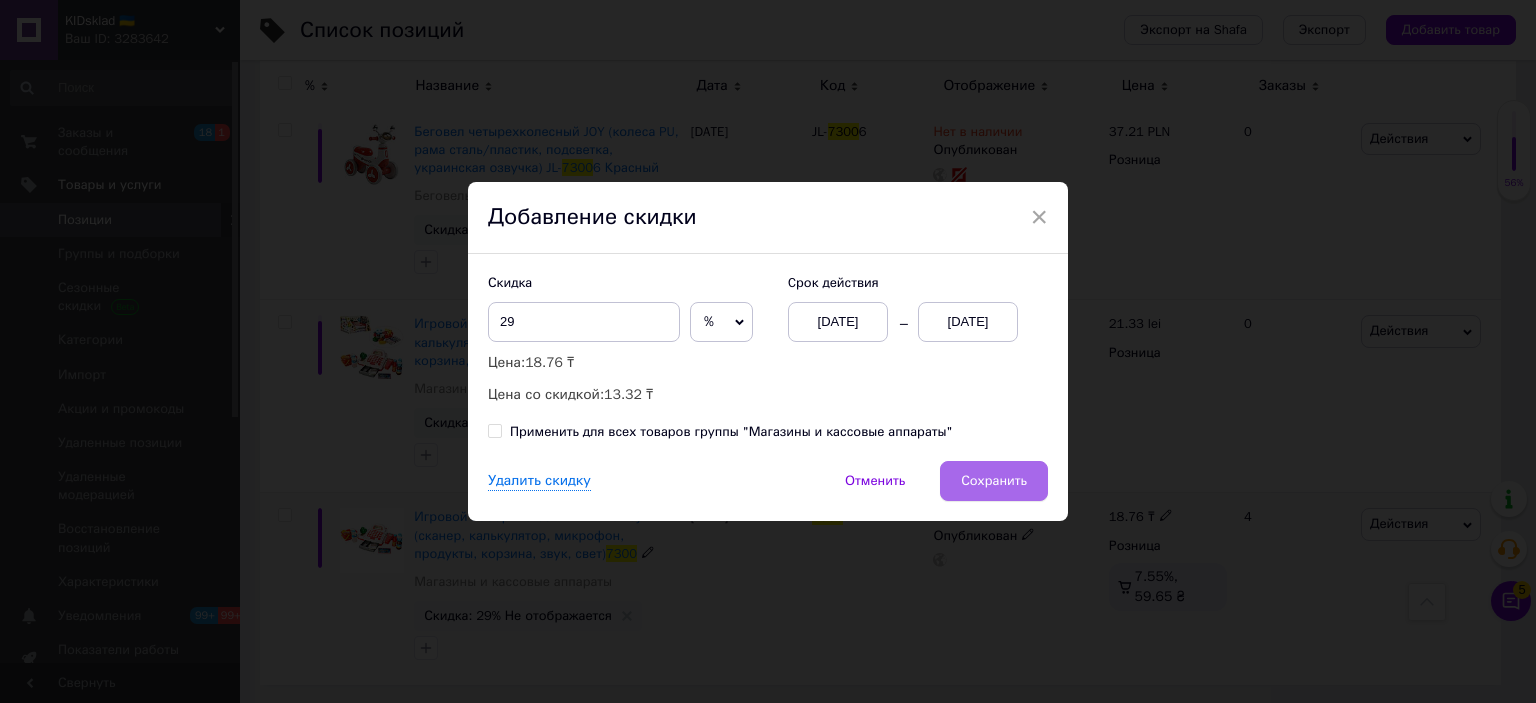 click on "Сохранить" at bounding box center (994, 481) 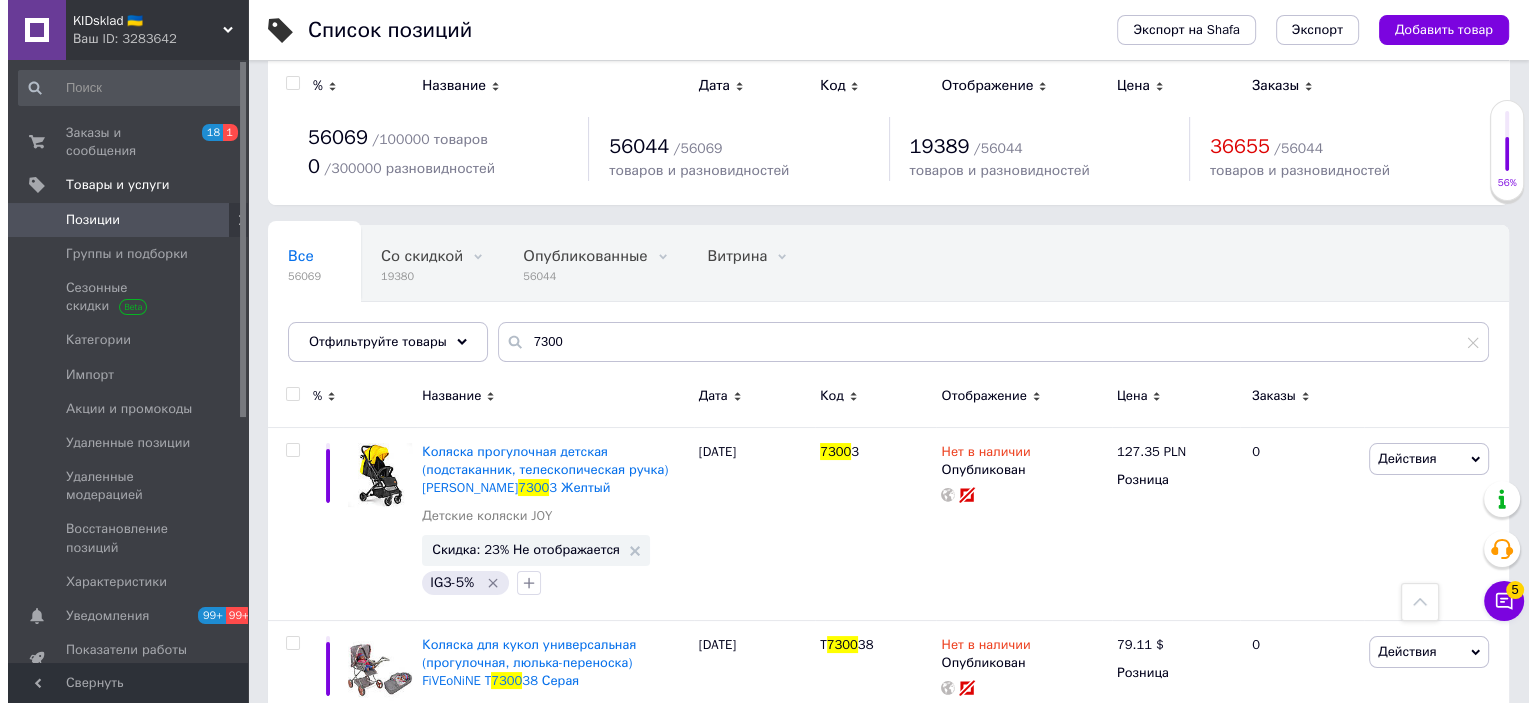 scroll, scrollTop: 0, scrollLeft: 0, axis: both 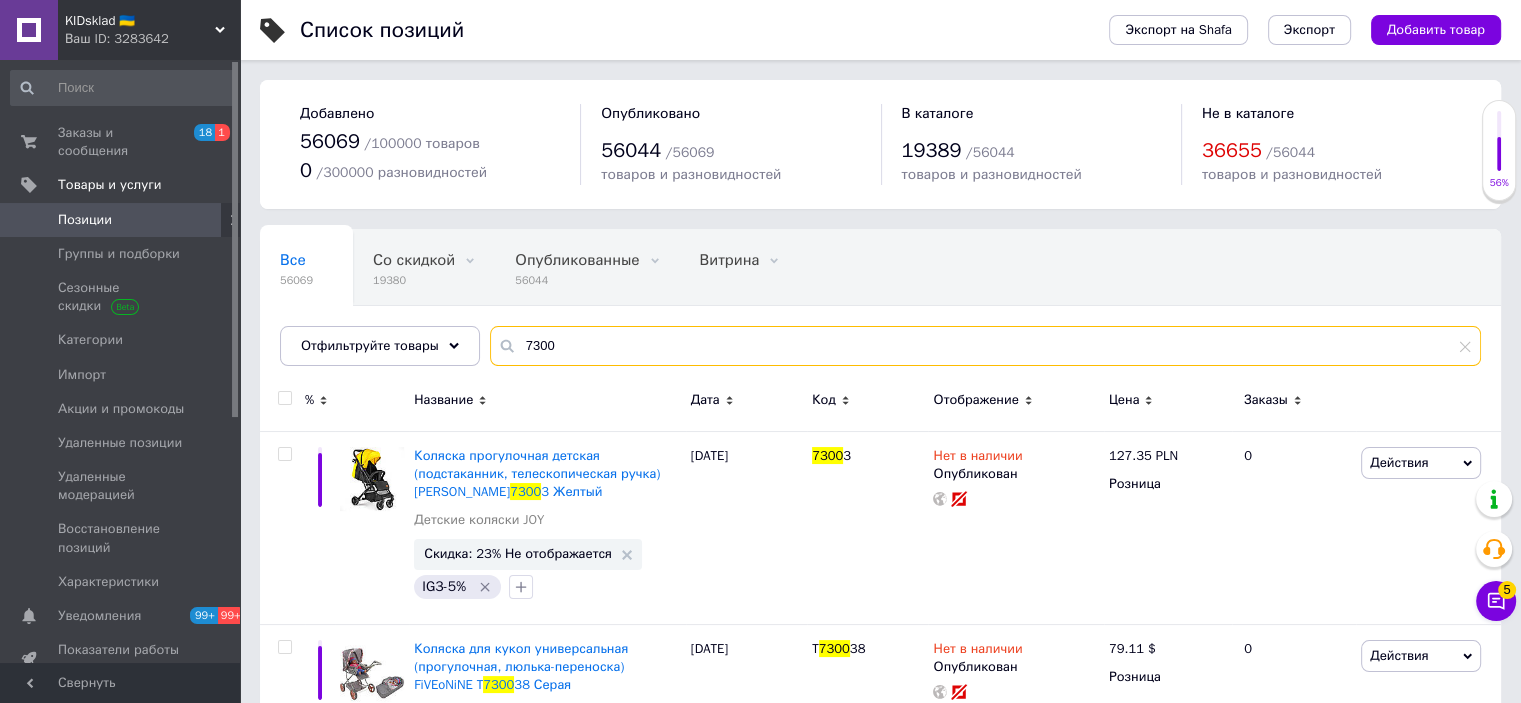 click on "7300" at bounding box center (985, 346) 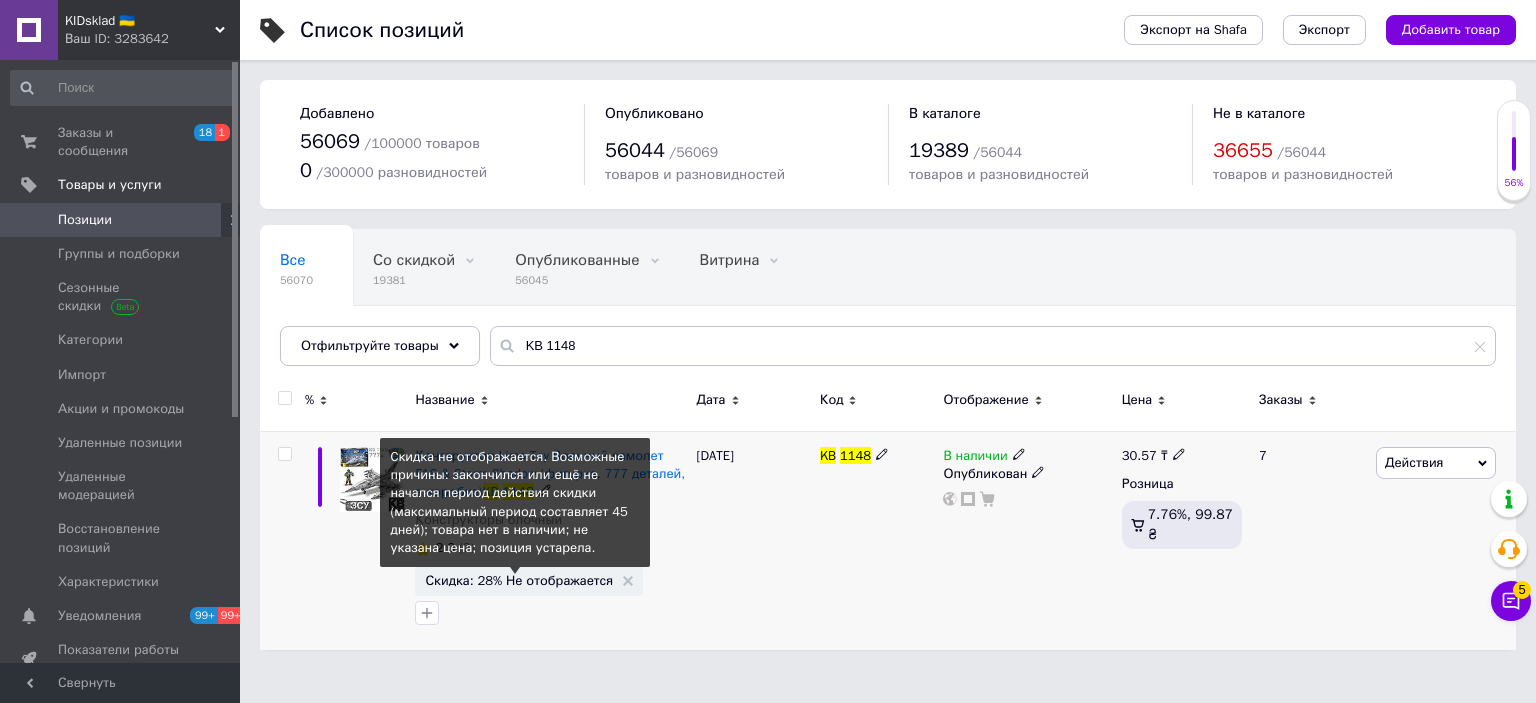 click on "Скидка: 28% Не отображается" at bounding box center [519, 580] 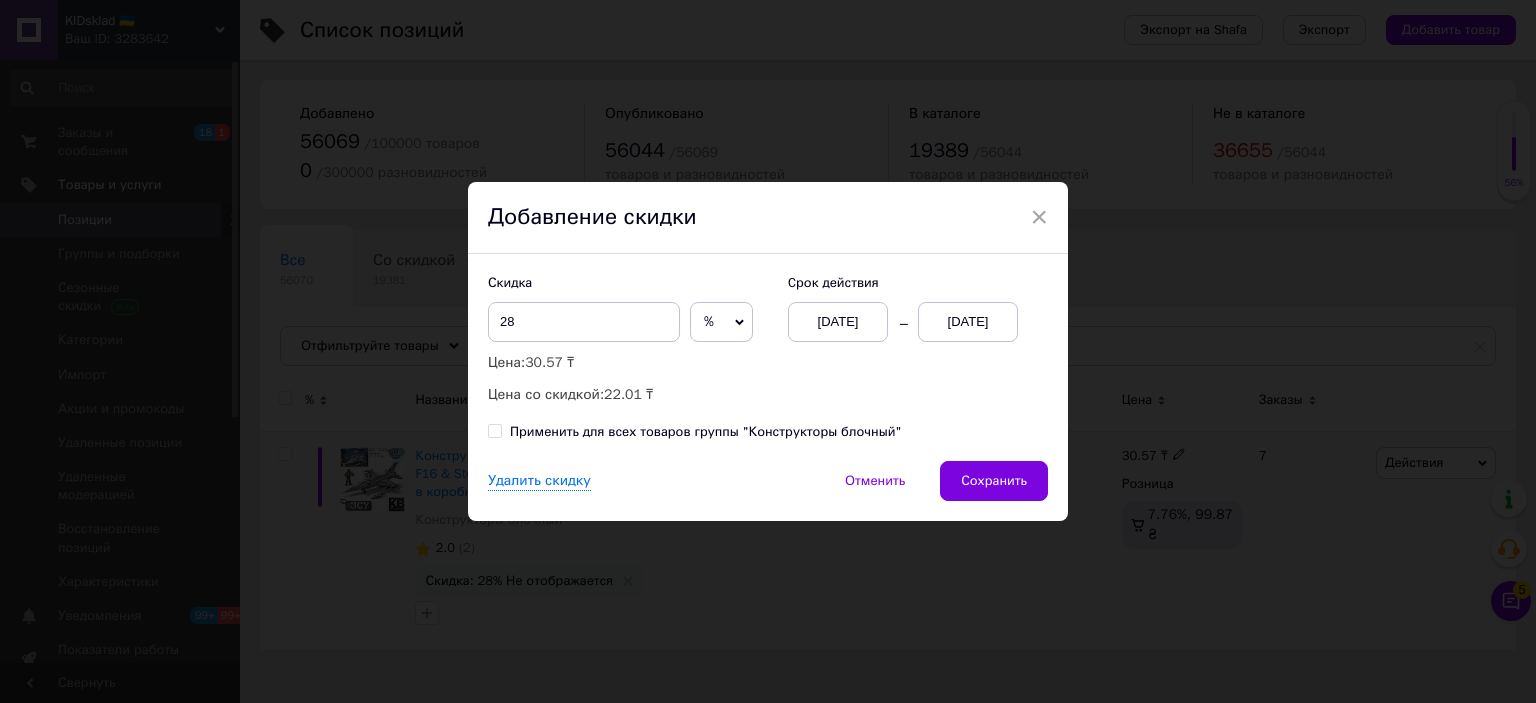 click on "[DATE]" at bounding box center (968, 322) 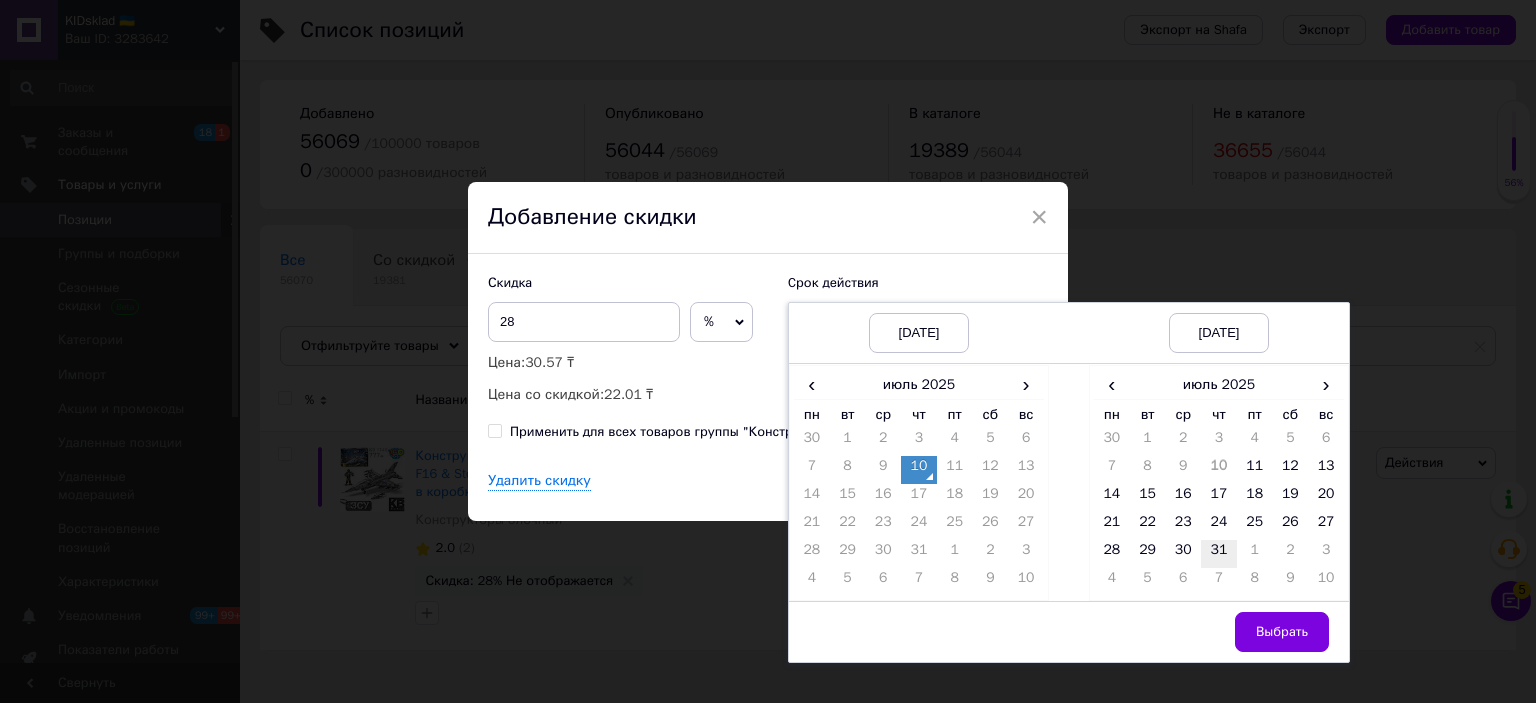 click on "31" at bounding box center (1219, 554) 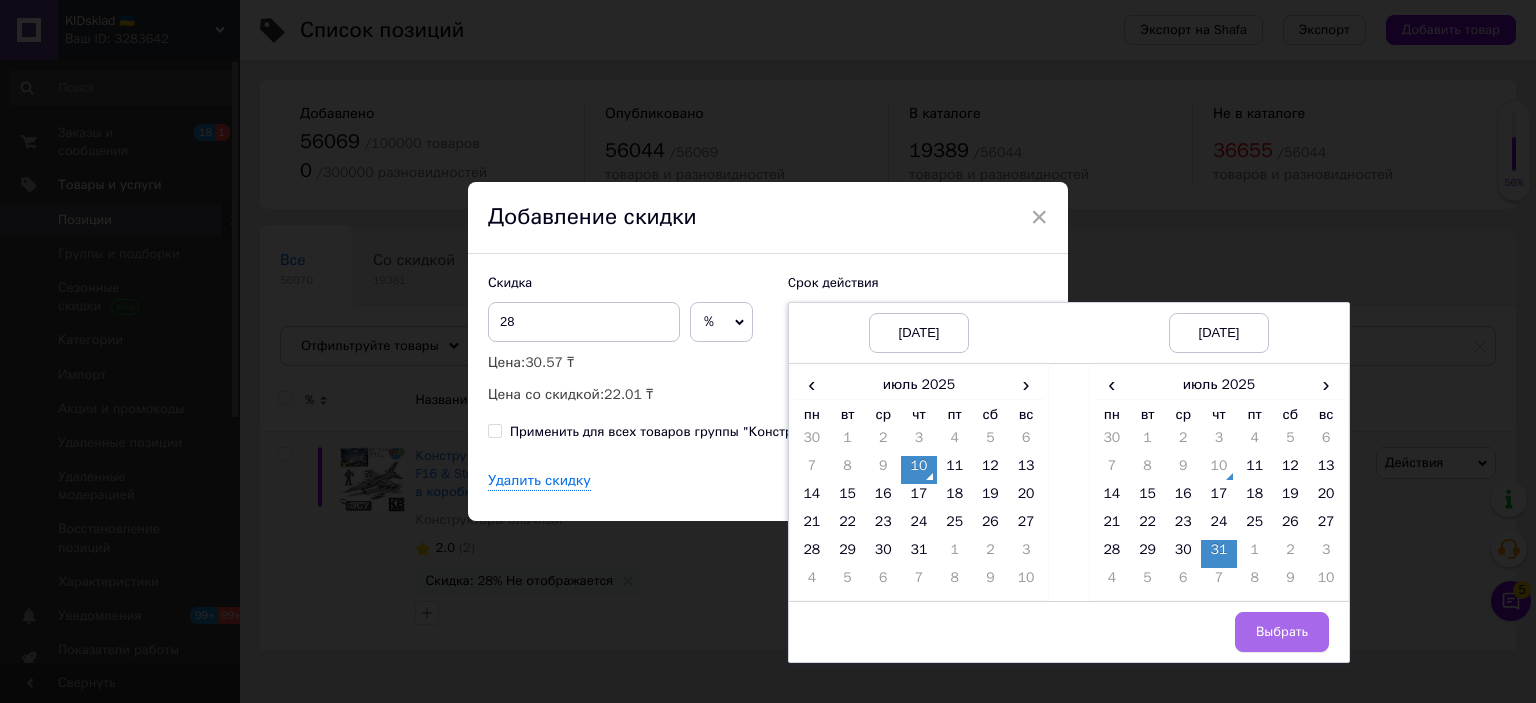 click on "Выбрать" at bounding box center [1282, 632] 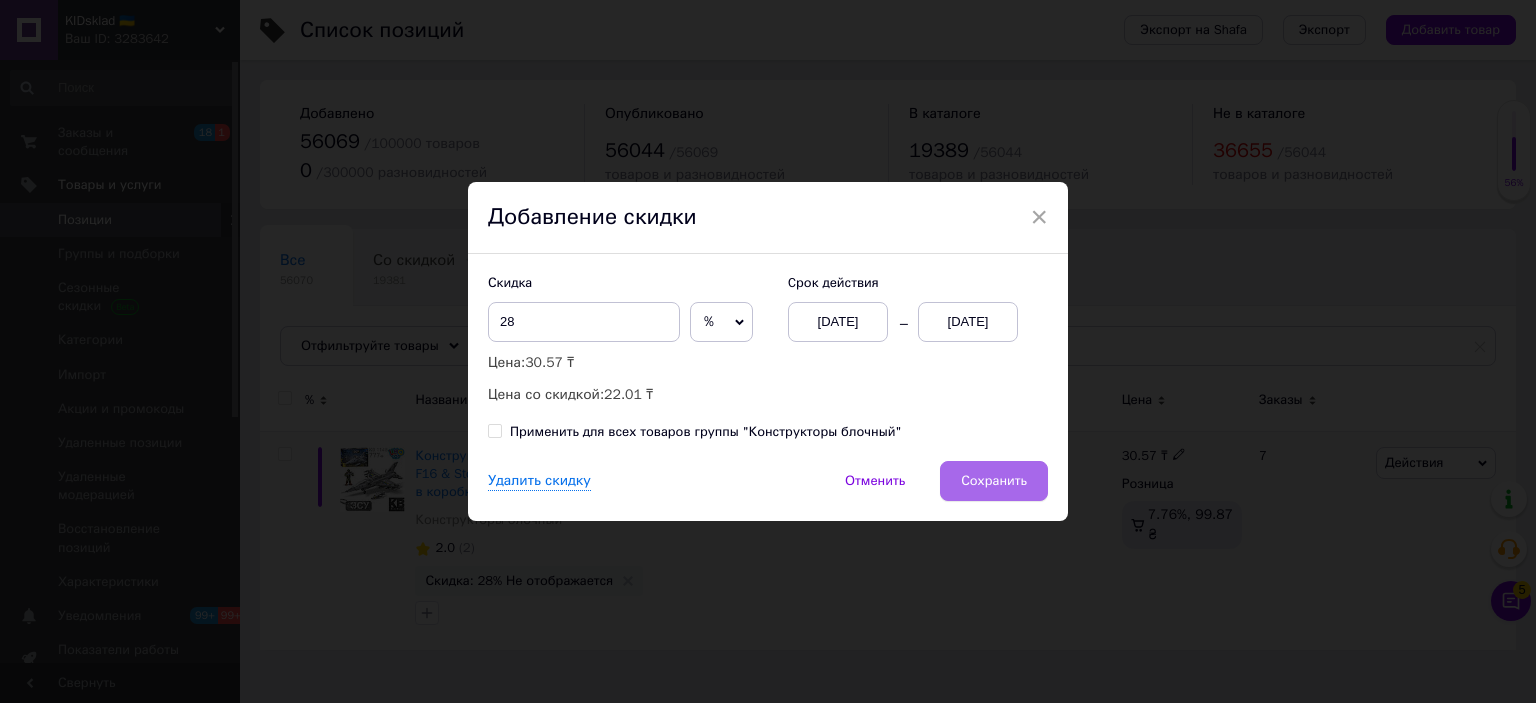 click on "Сохранить" at bounding box center (994, 481) 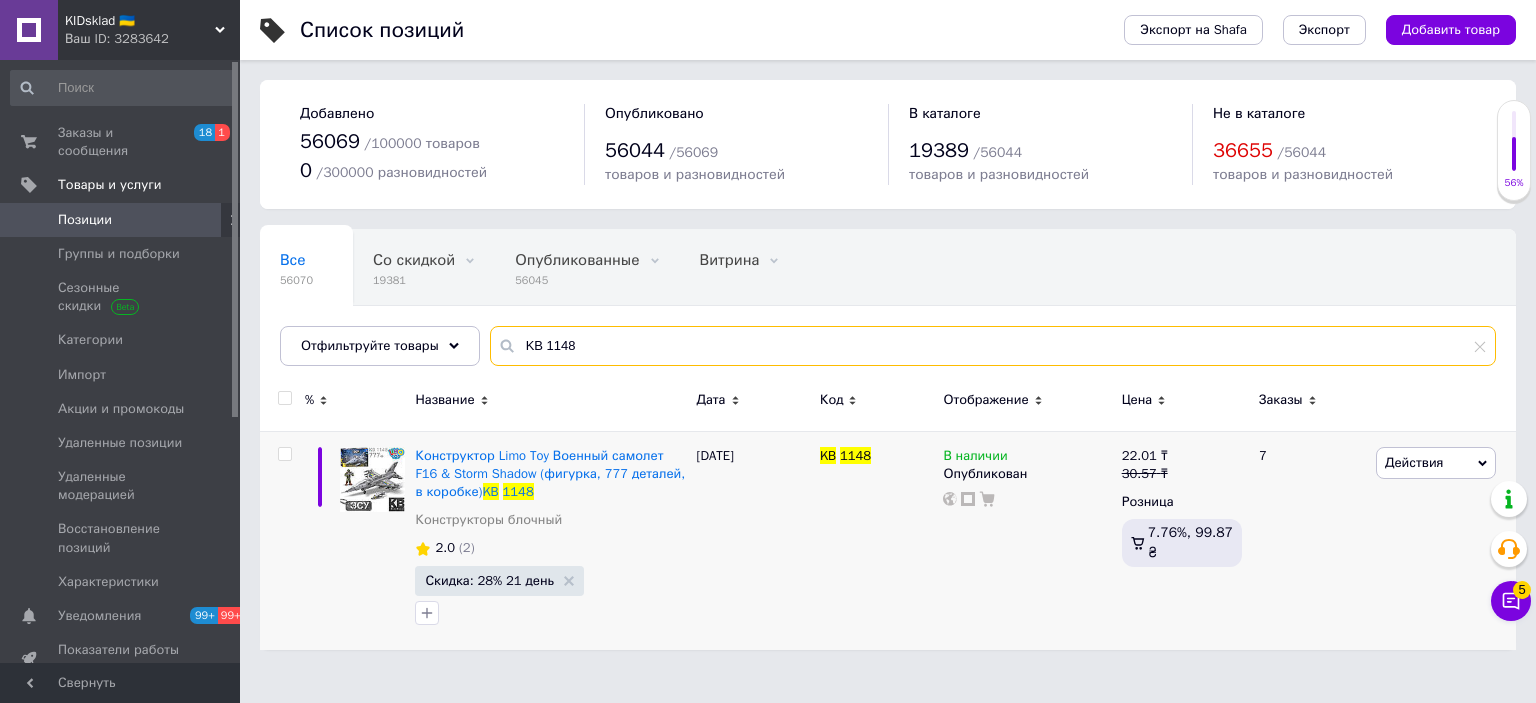 click on "KB 1148" at bounding box center [993, 346] 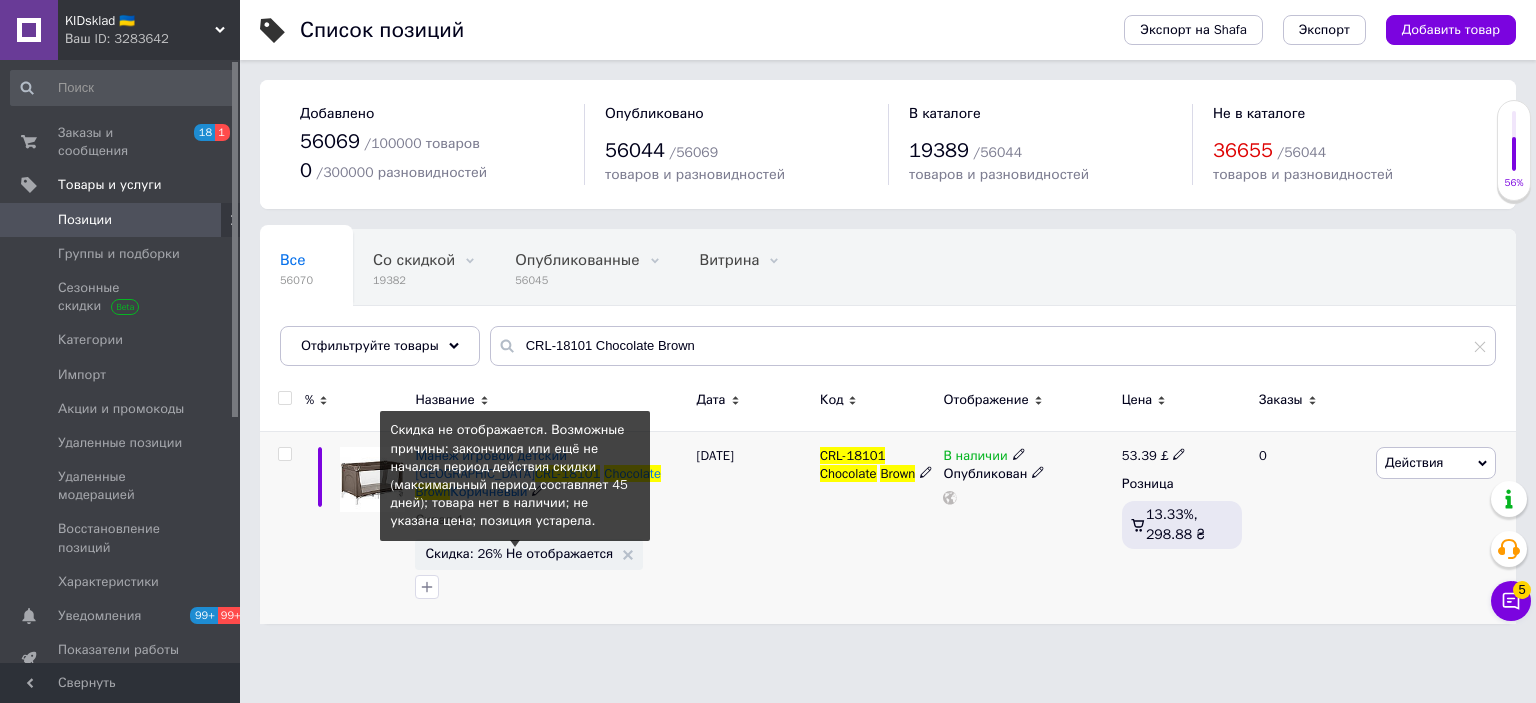 click on "Скидка: 26% Не отображается" at bounding box center (519, 553) 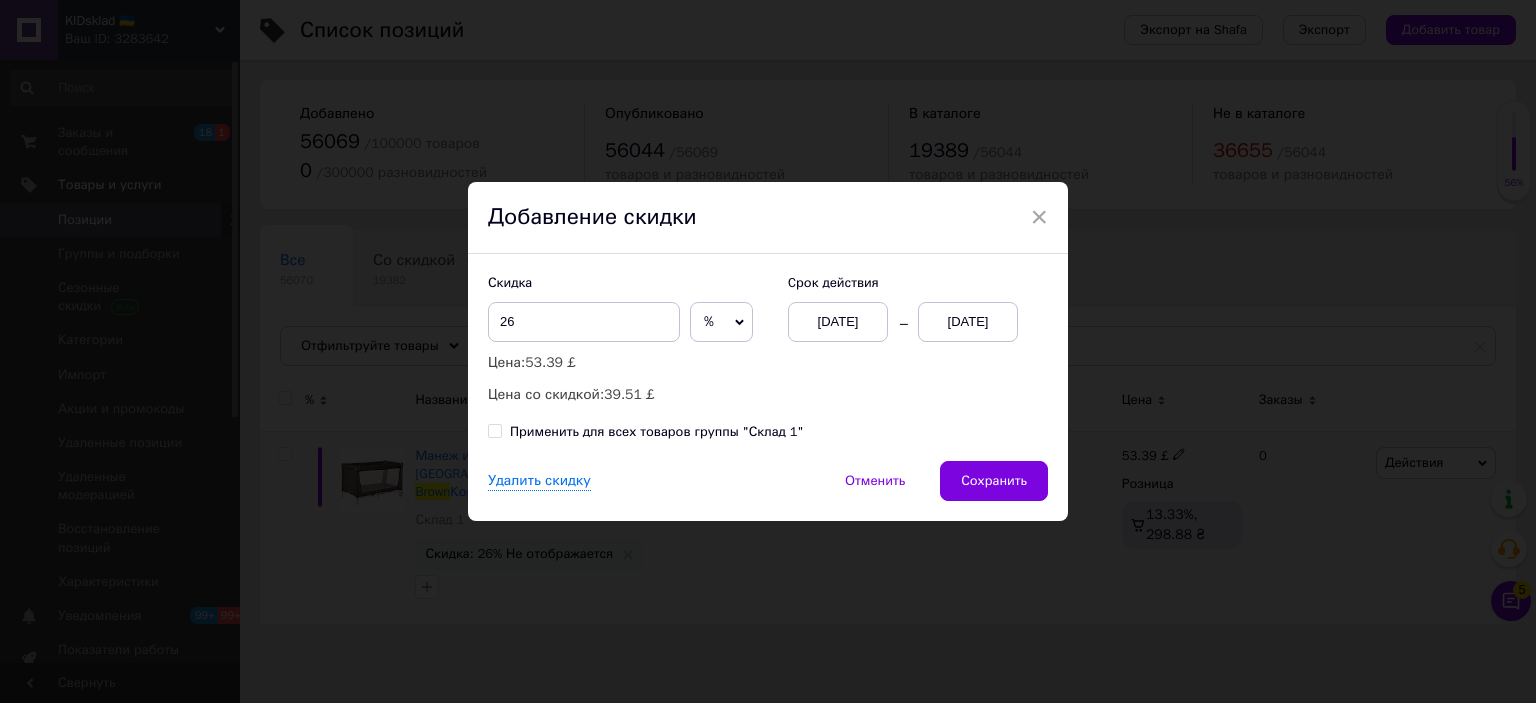 click on "[DATE]" at bounding box center (968, 322) 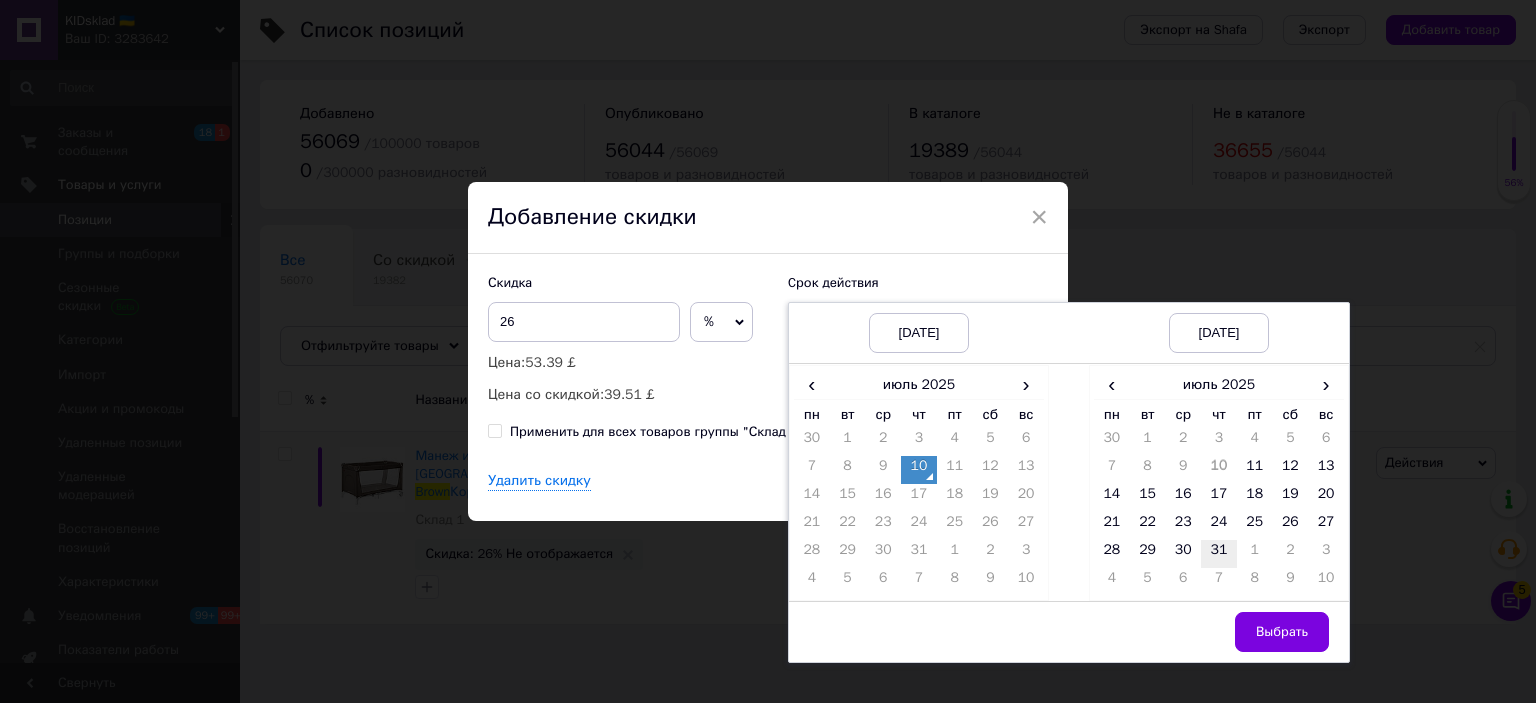 click on "31" at bounding box center (1219, 554) 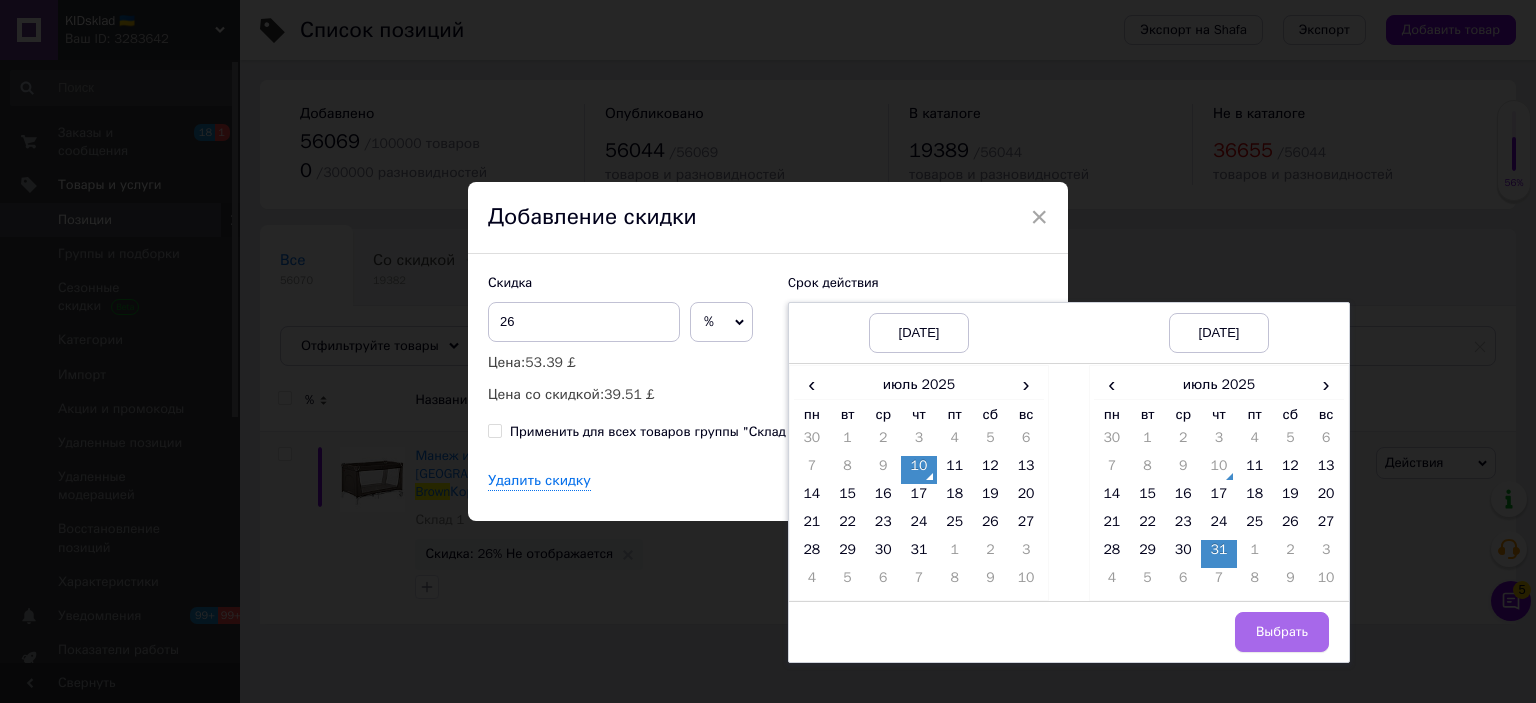 click on "Выбрать" at bounding box center [1282, 632] 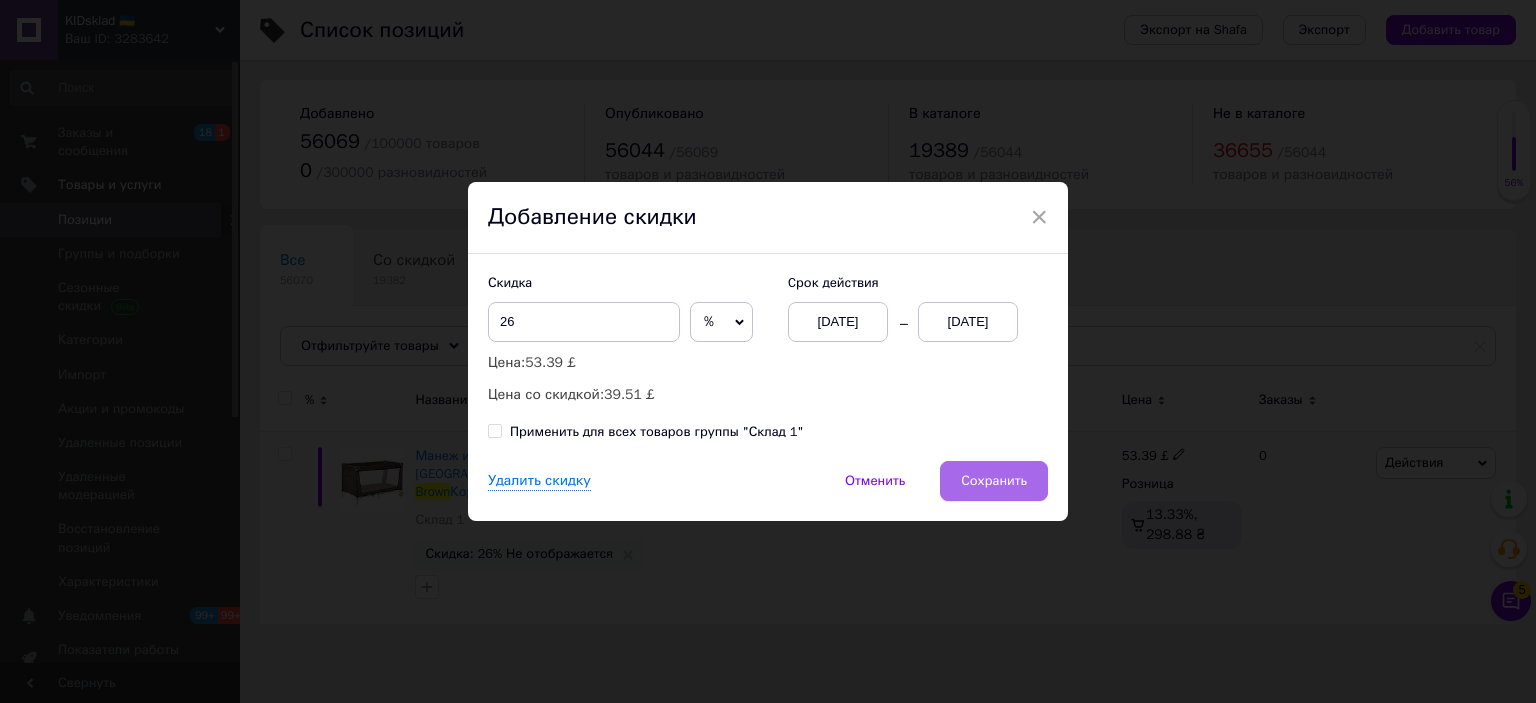 click on "Сохранить" at bounding box center (994, 481) 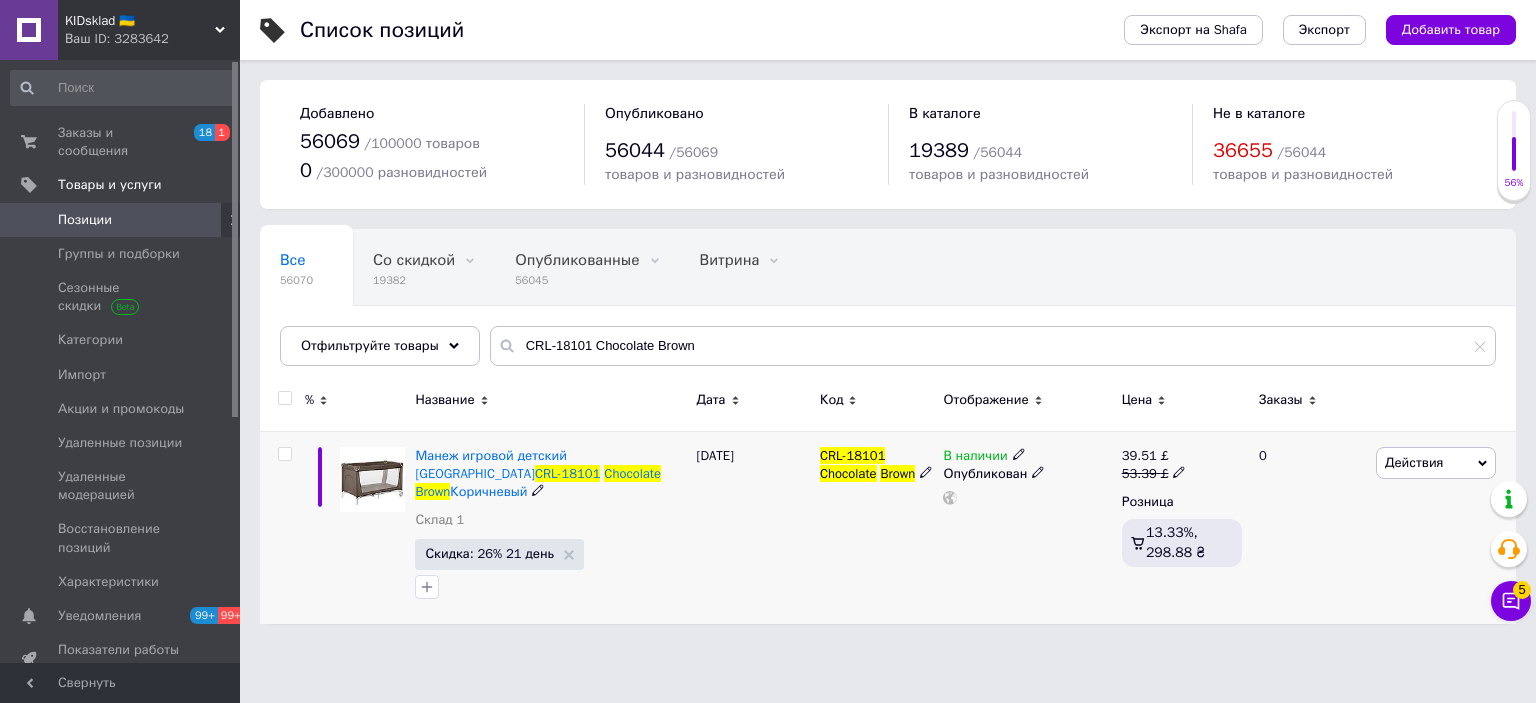 click on "В наличии" at bounding box center (975, 458) 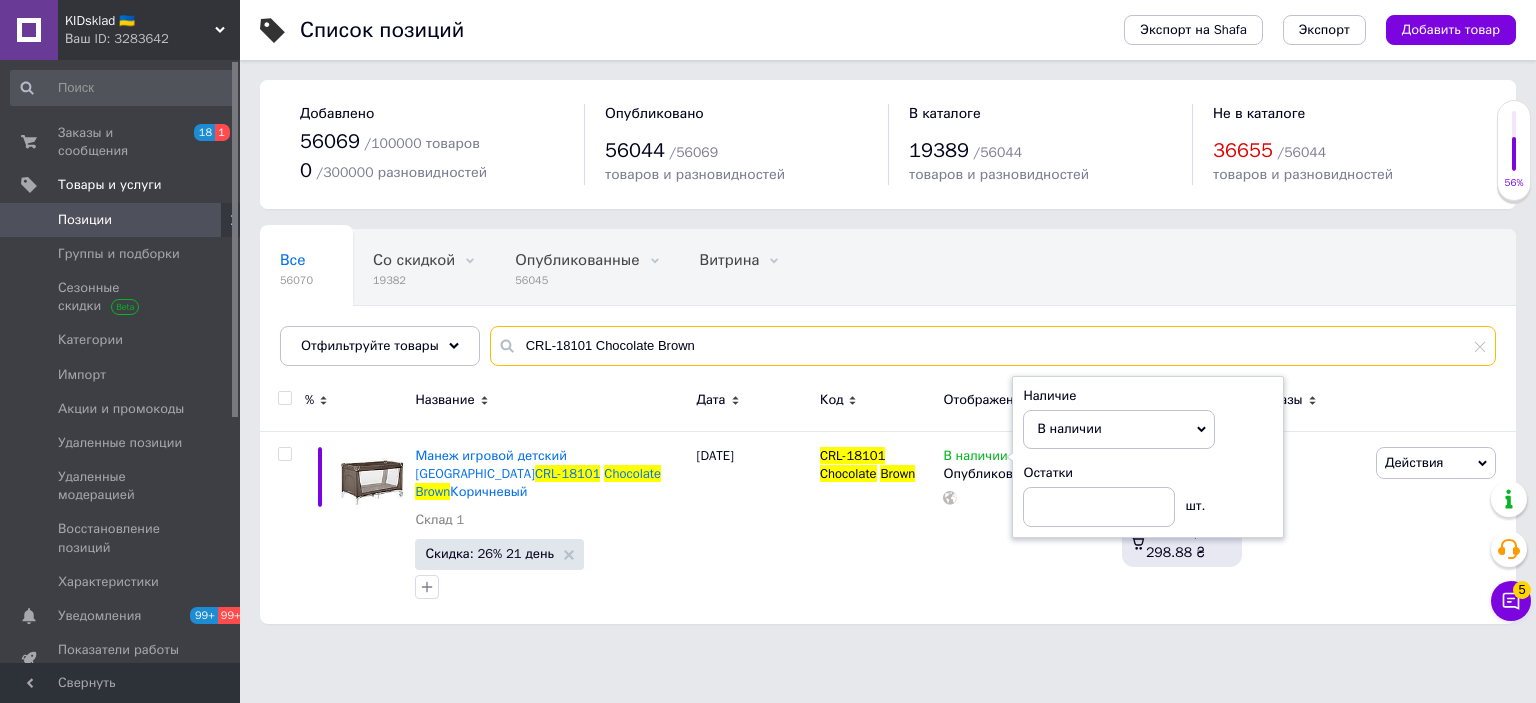 click on "CRL-18101 Chocolate Brown" at bounding box center (993, 346) 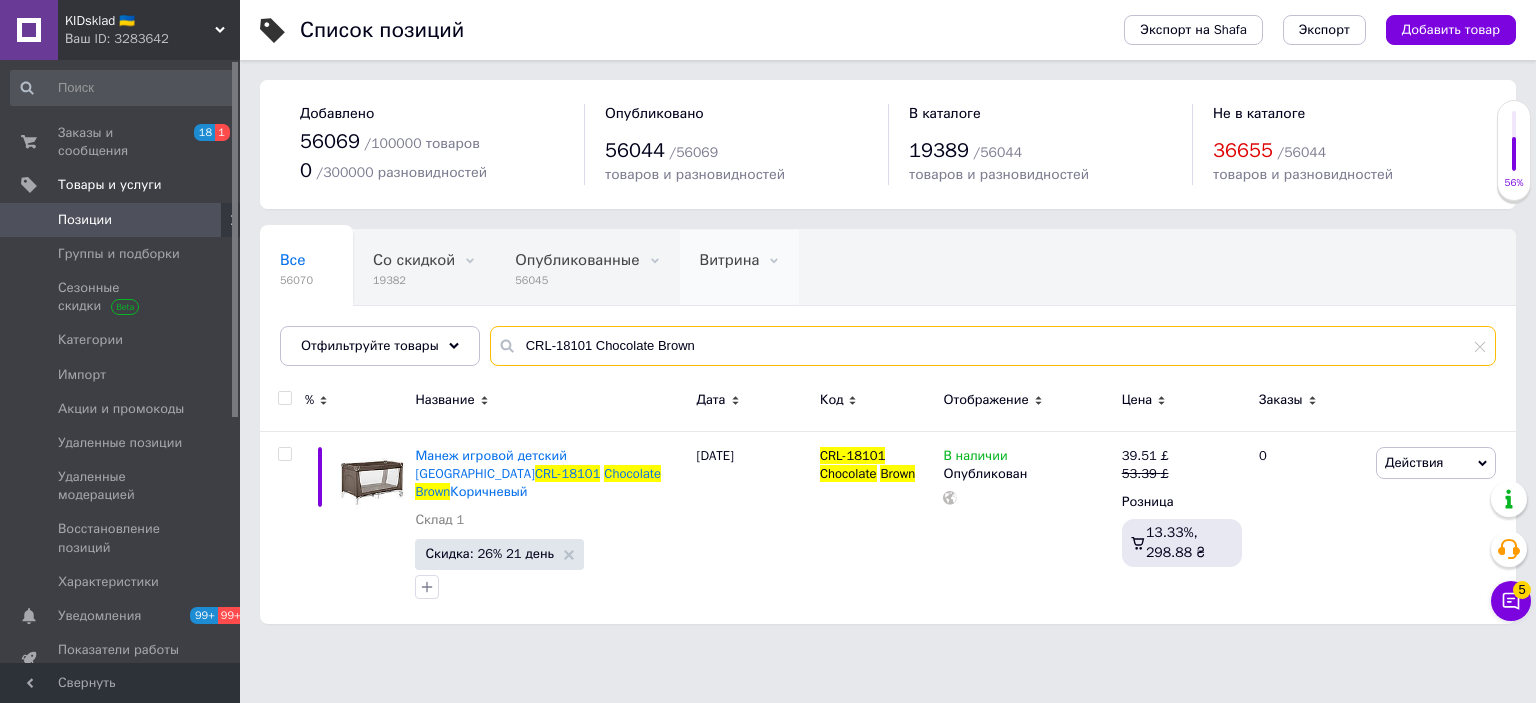 paste on "M 0395 U/R" 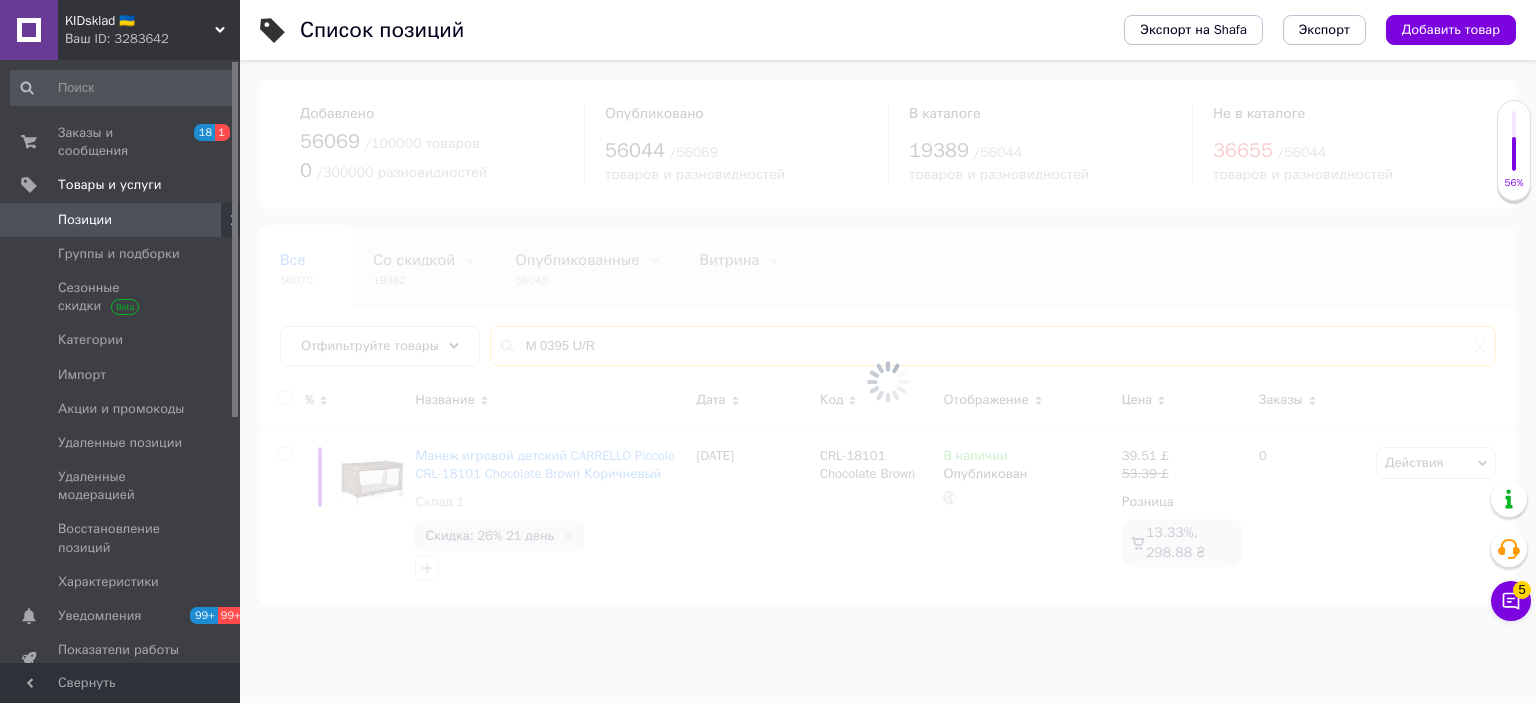 type on "M 0395 U/R" 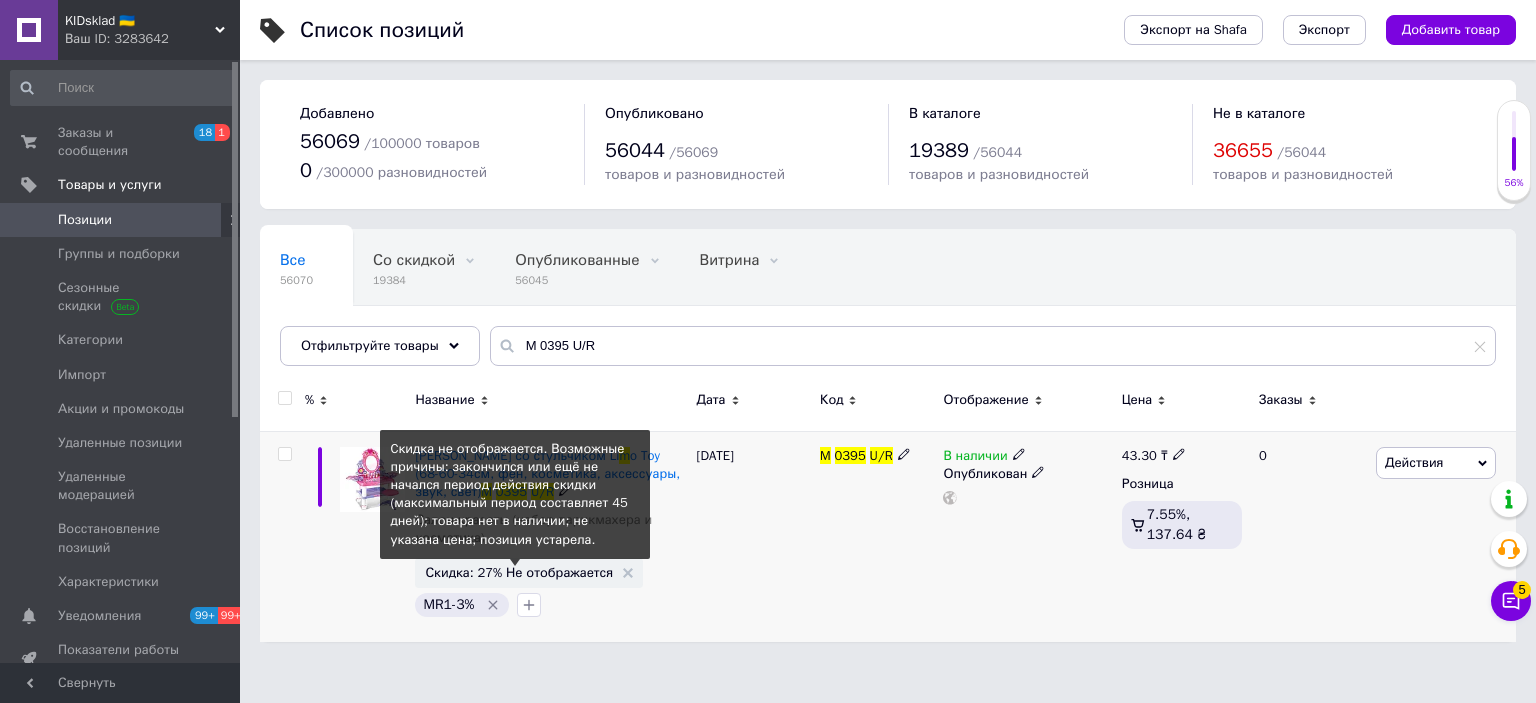 click on "Скидка: 27% Не отображается" at bounding box center [519, 572] 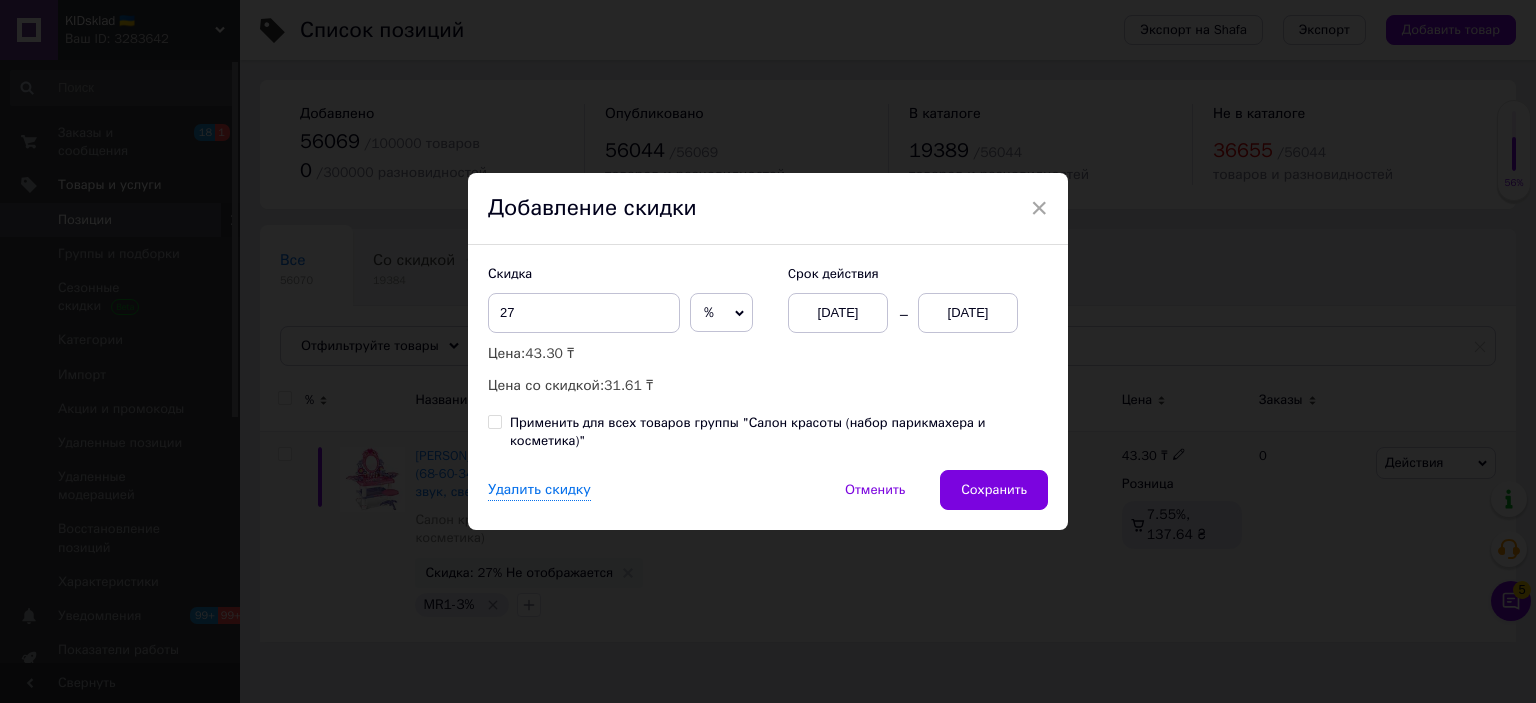 click on "[DATE]" at bounding box center (968, 313) 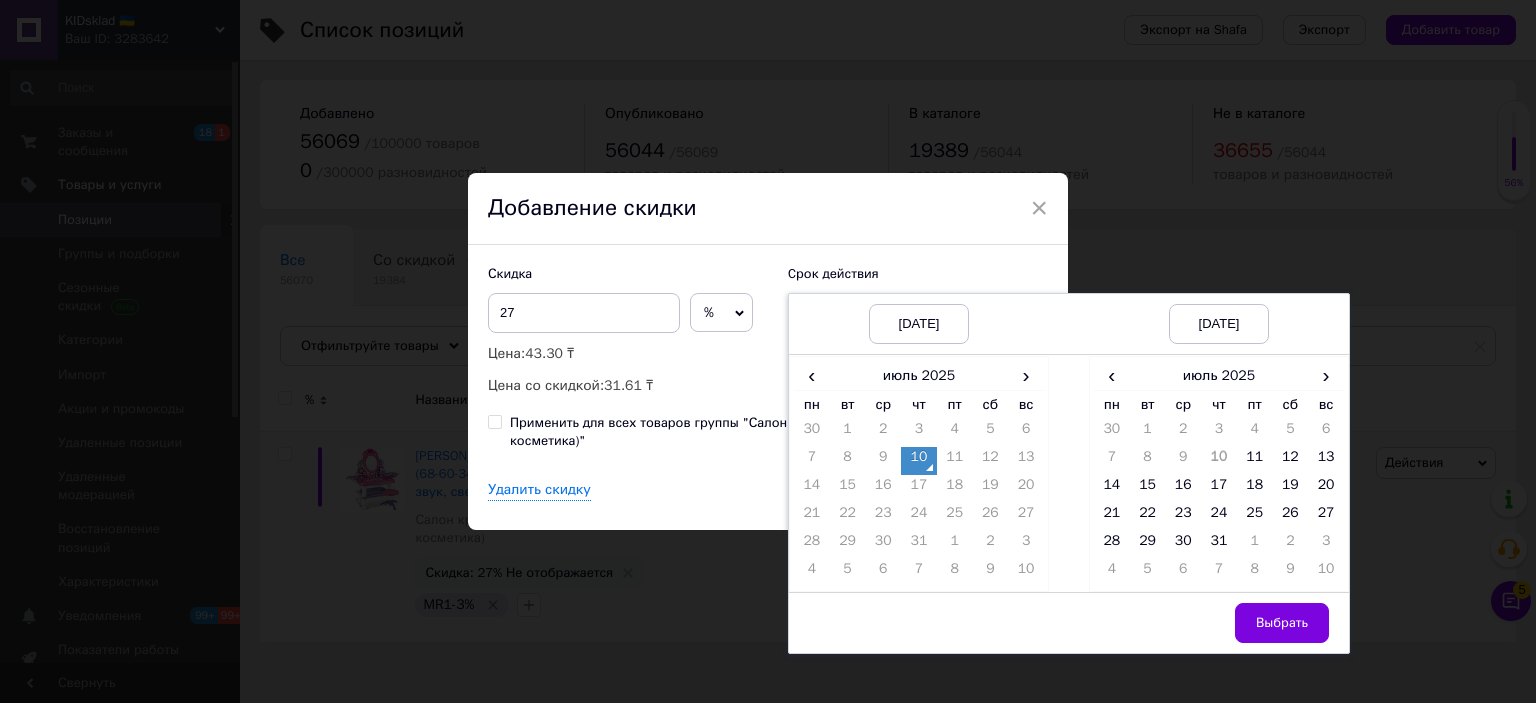 click on "[DATE]" at bounding box center [919, 324] 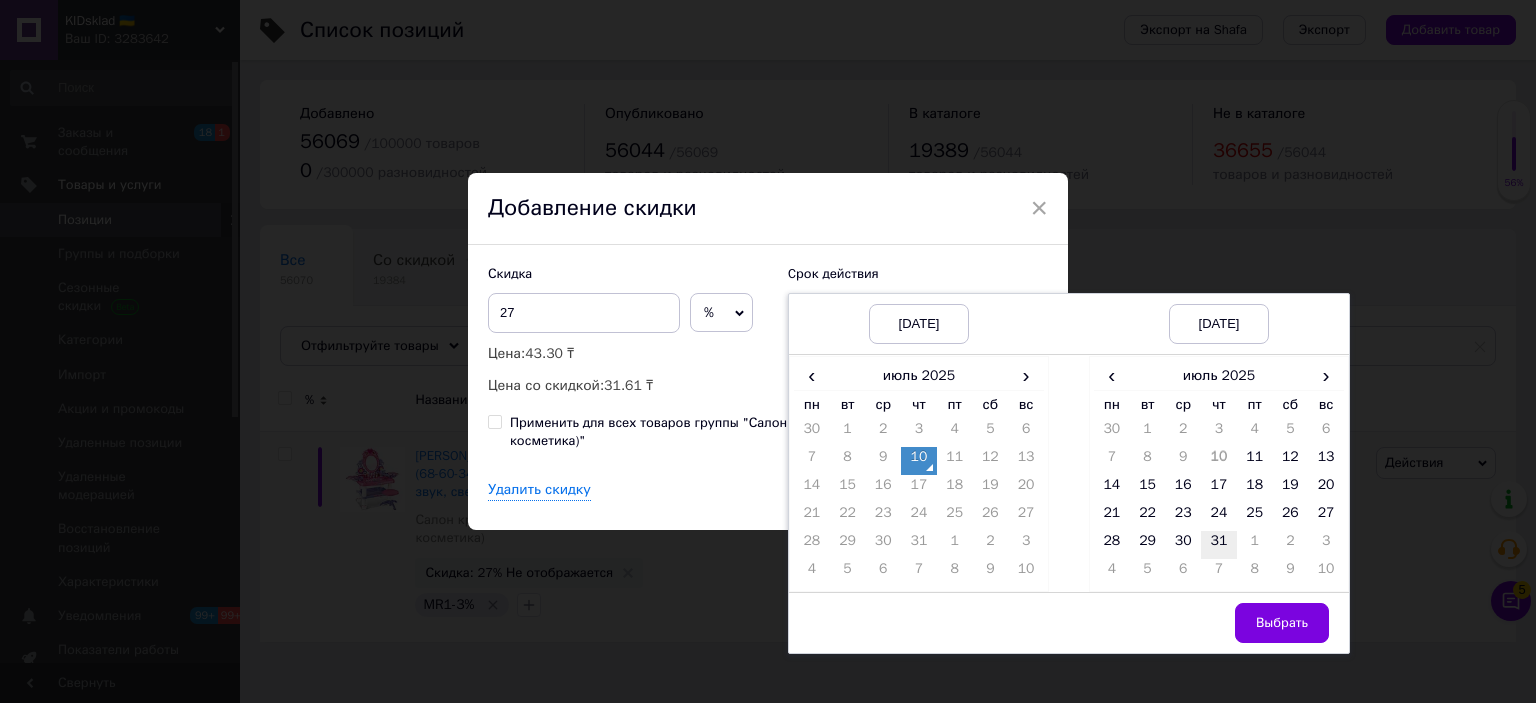 click on "31" at bounding box center [1219, 545] 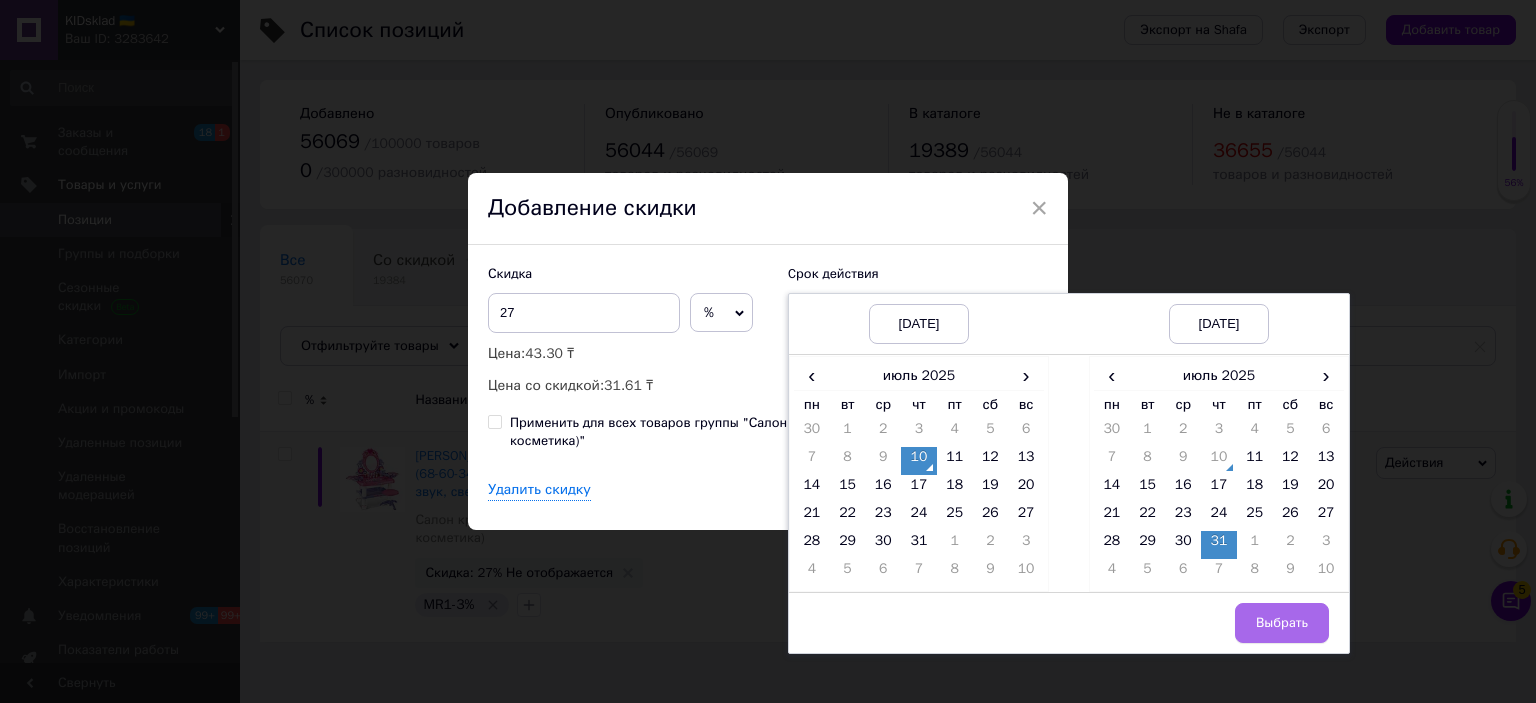 click on "Выбрать" at bounding box center (1282, 623) 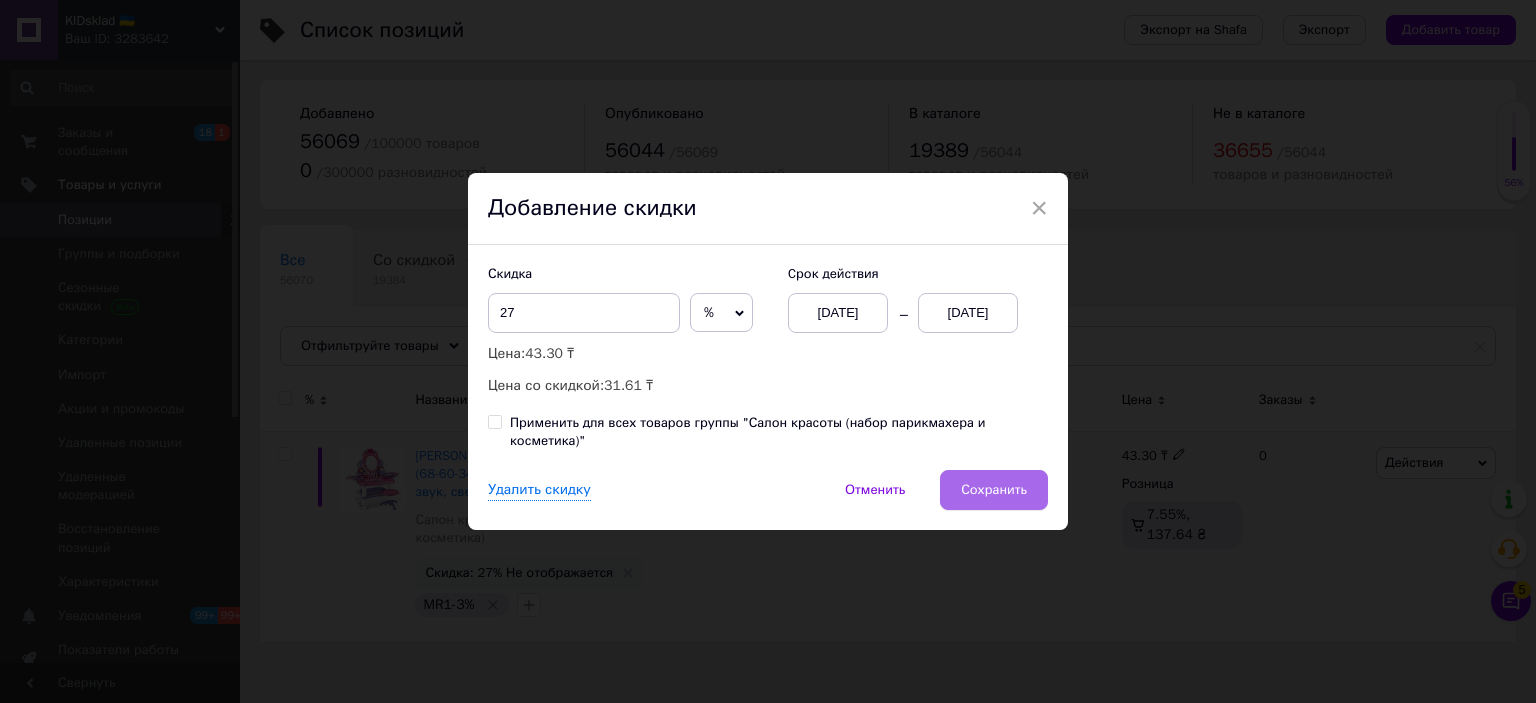 click on "Сохранить" at bounding box center [994, 490] 